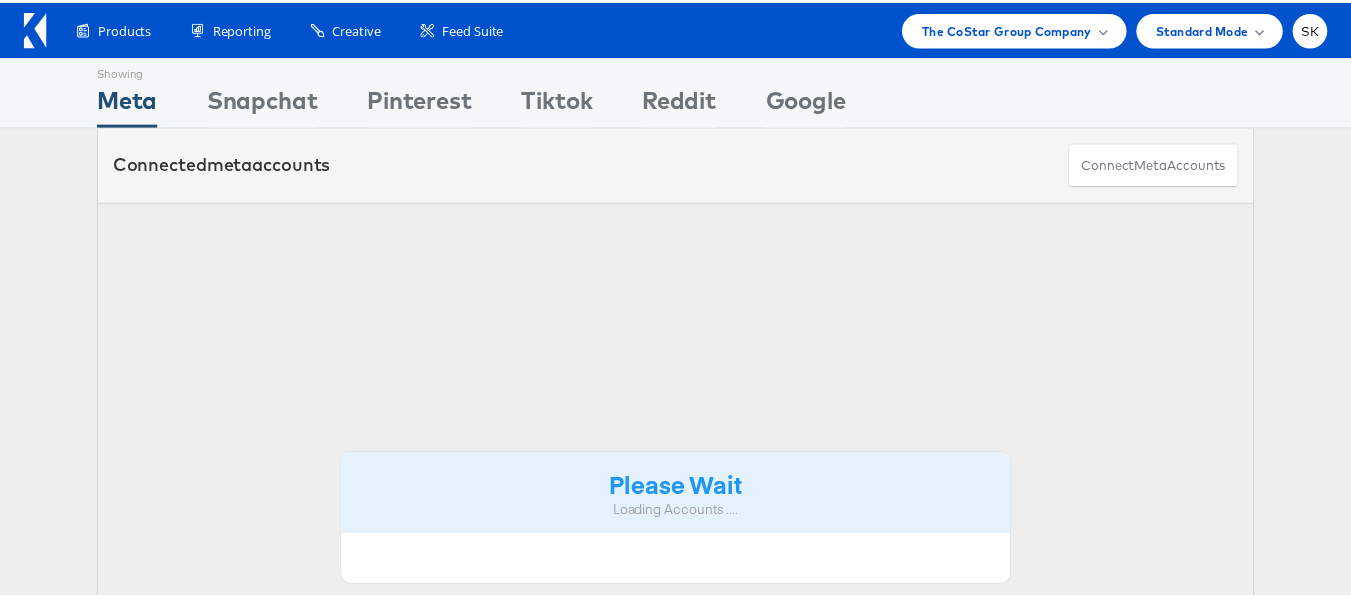 scroll, scrollTop: 0, scrollLeft: 0, axis: both 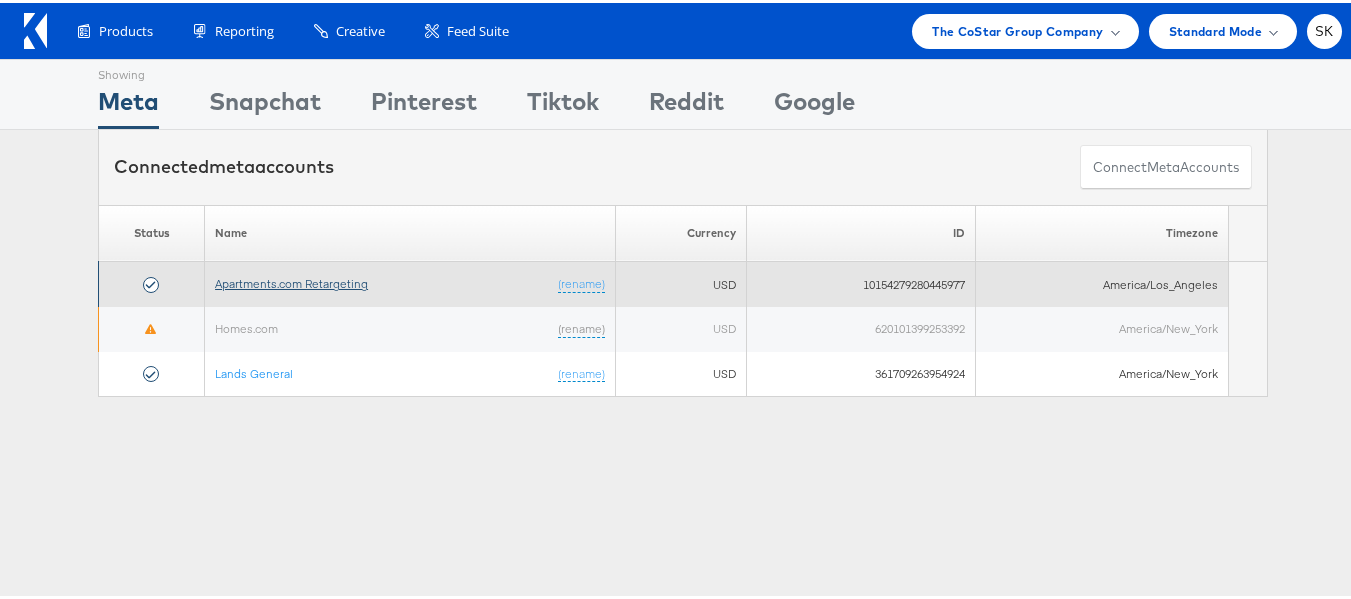 click on "Apartments.com Retargeting" at bounding box center [291, 280] 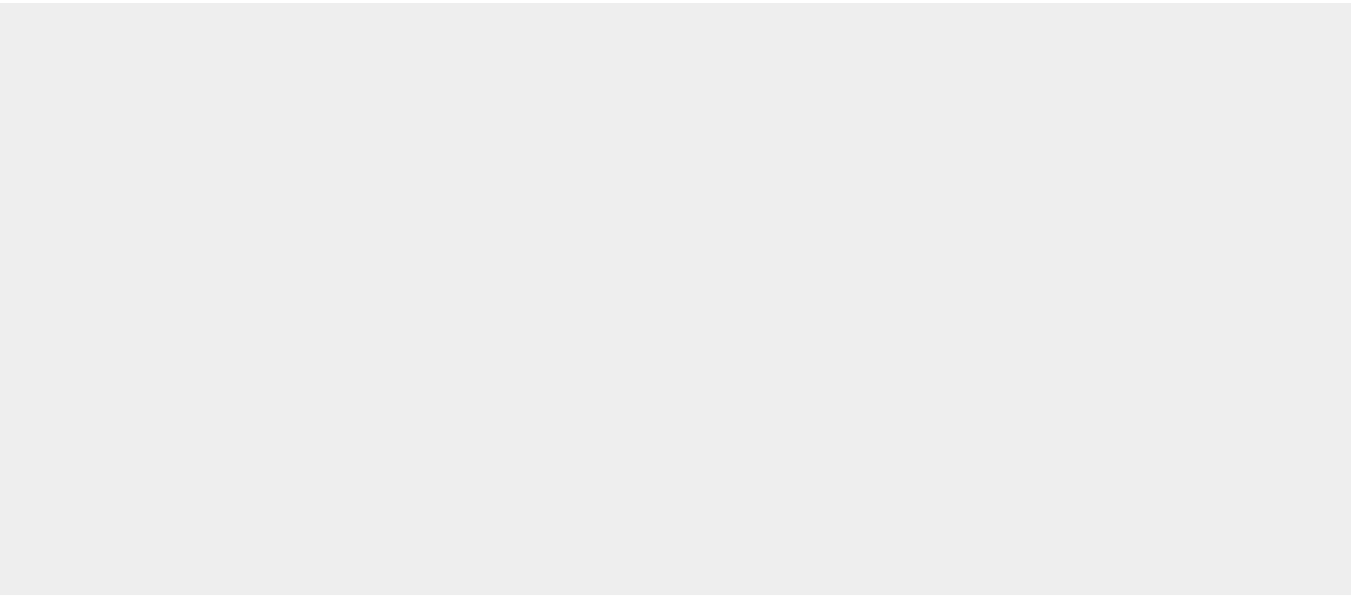 scroll, scrollTop: 0, scrollLeft: 0, axis: both 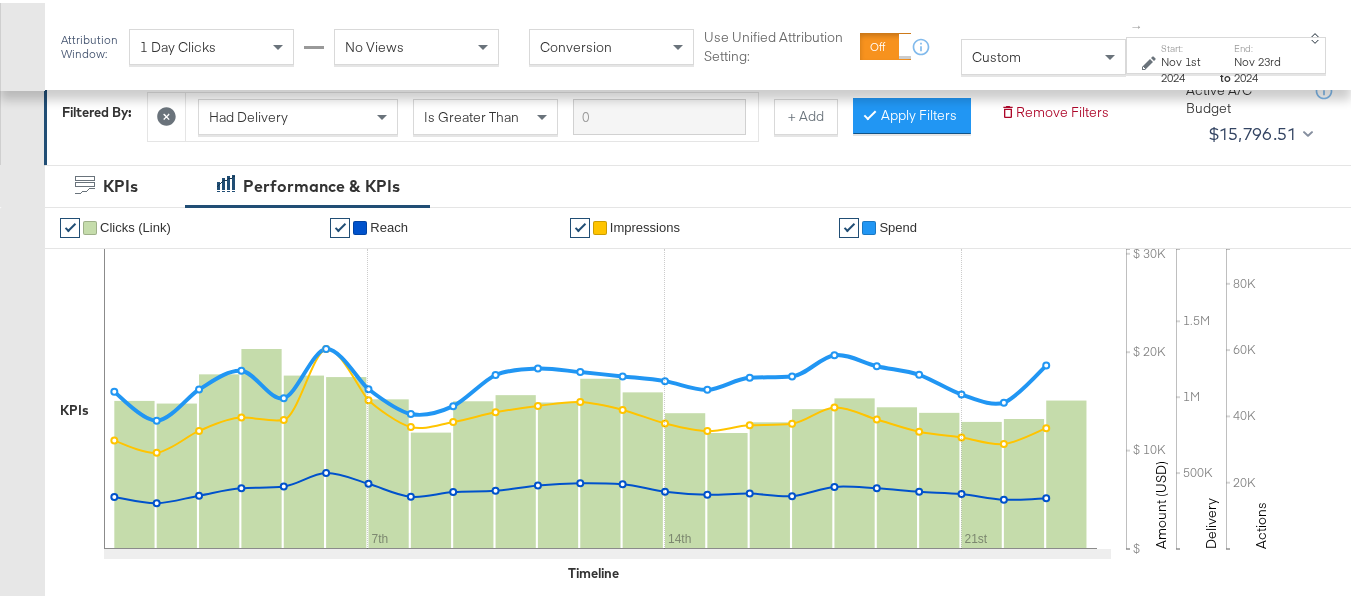 click on "Nov 1st 2024" at bounding box center [1189, 66] 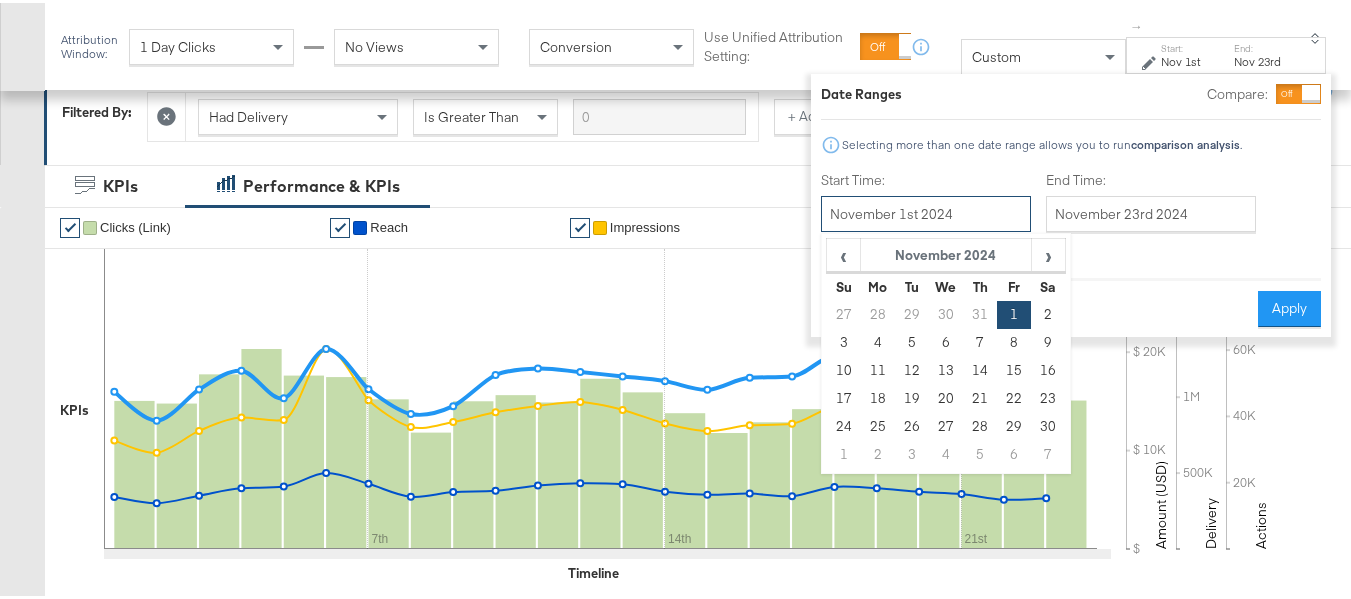click on "November 1st 2024" at bounding box center [926, 211] 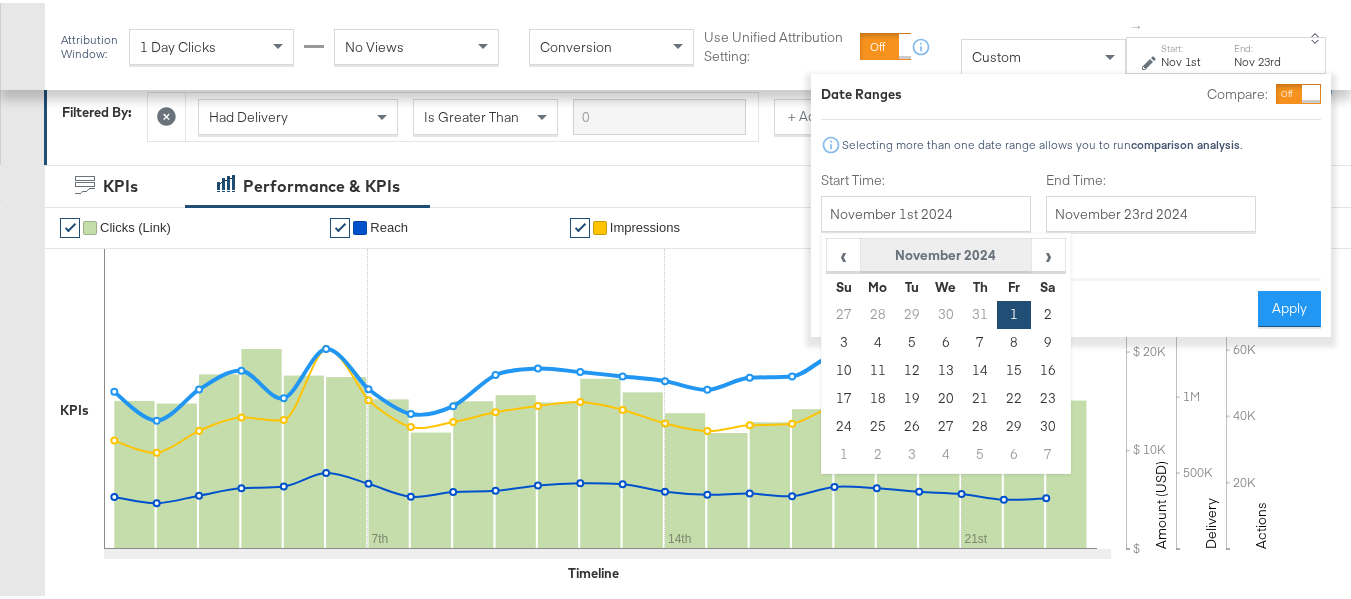 click on "November 2024" at bounding box center (945, 253) 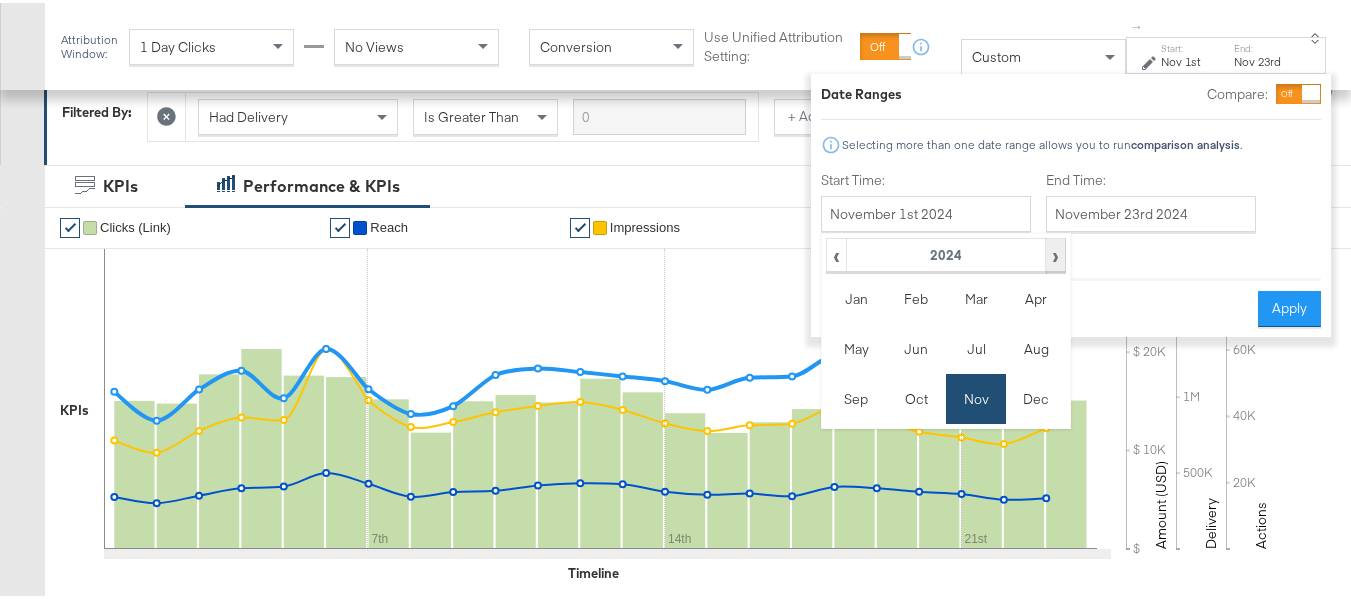 click on "›" at bounding box center (1055, 252) 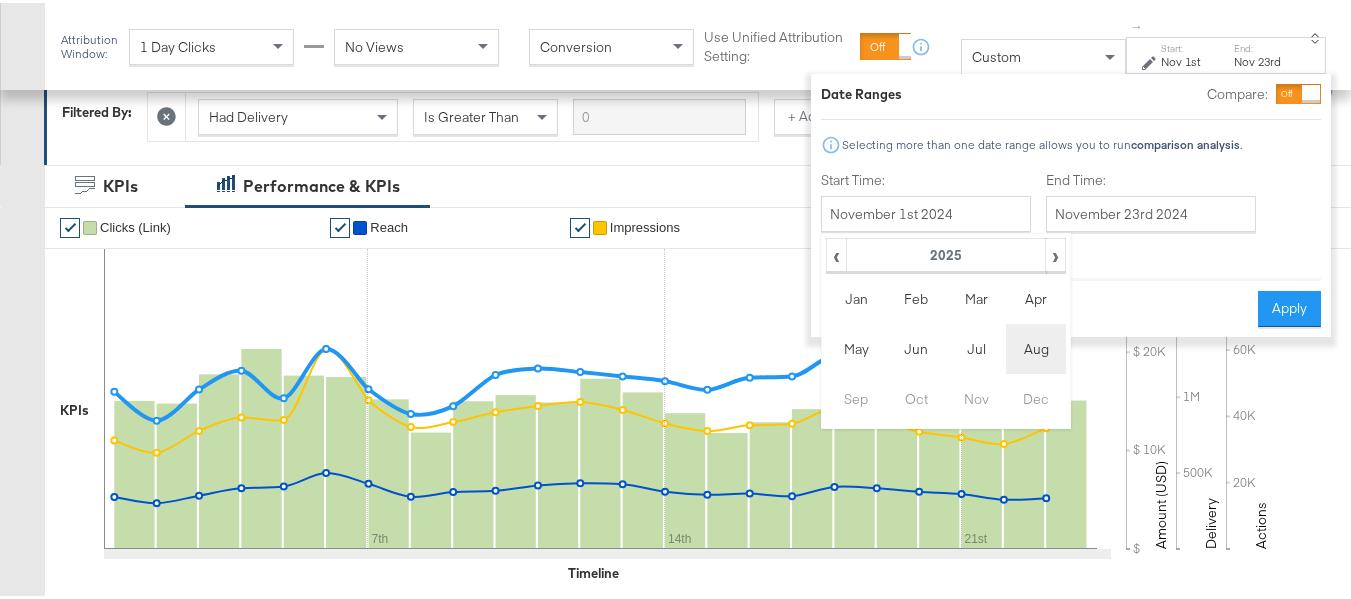 click on "Aug" at bounding box center [1036, 346] 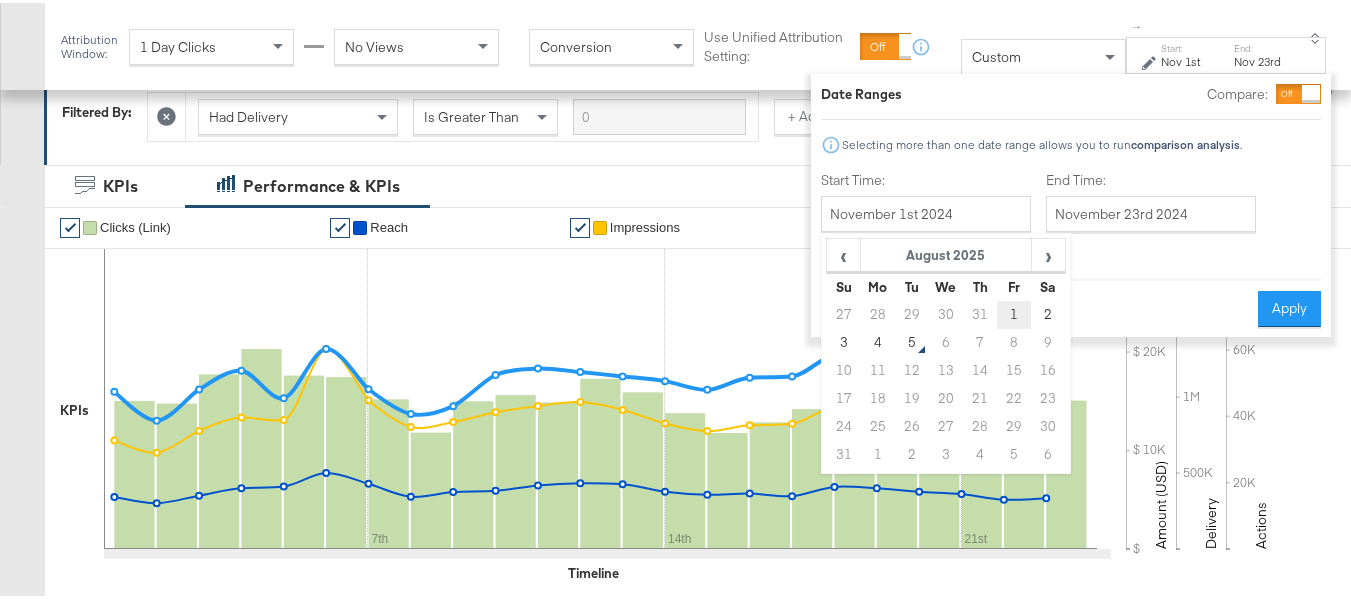 click on "1" at bounding box center [1014, 312] 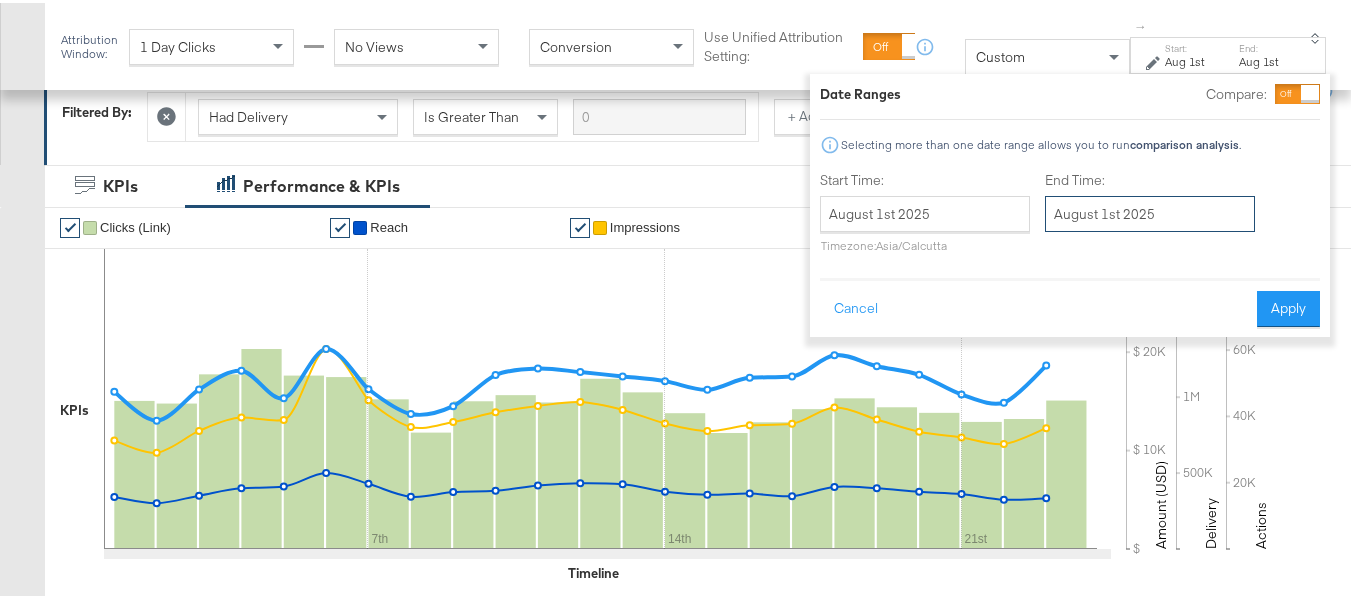 click on "August 1st 2025" at bounding box center [1150, 211] 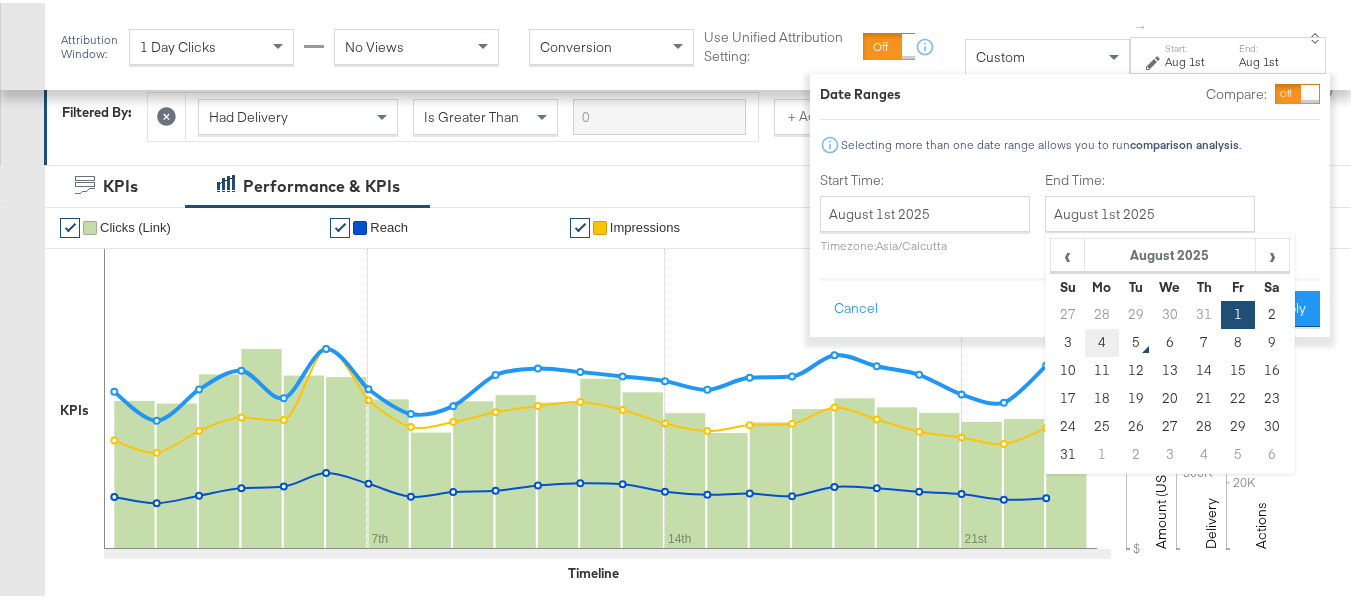 click on "4" at bounding box center [1102, 340] 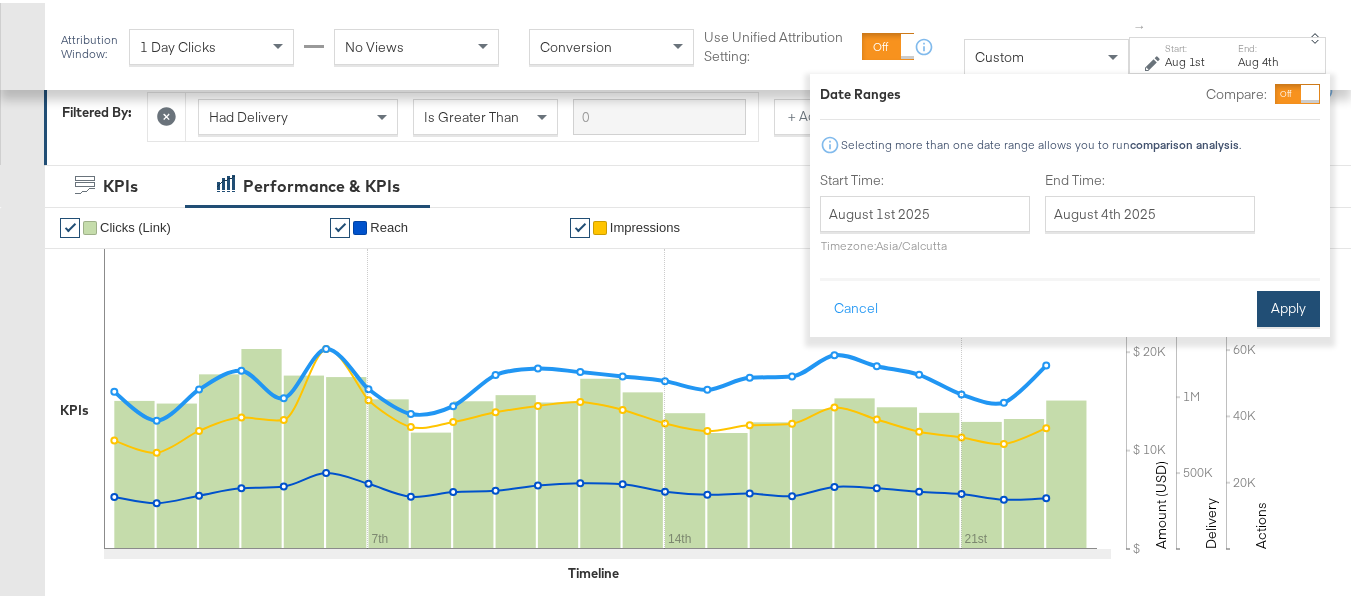 click on "Apply" at bounding box center [1288, 306] 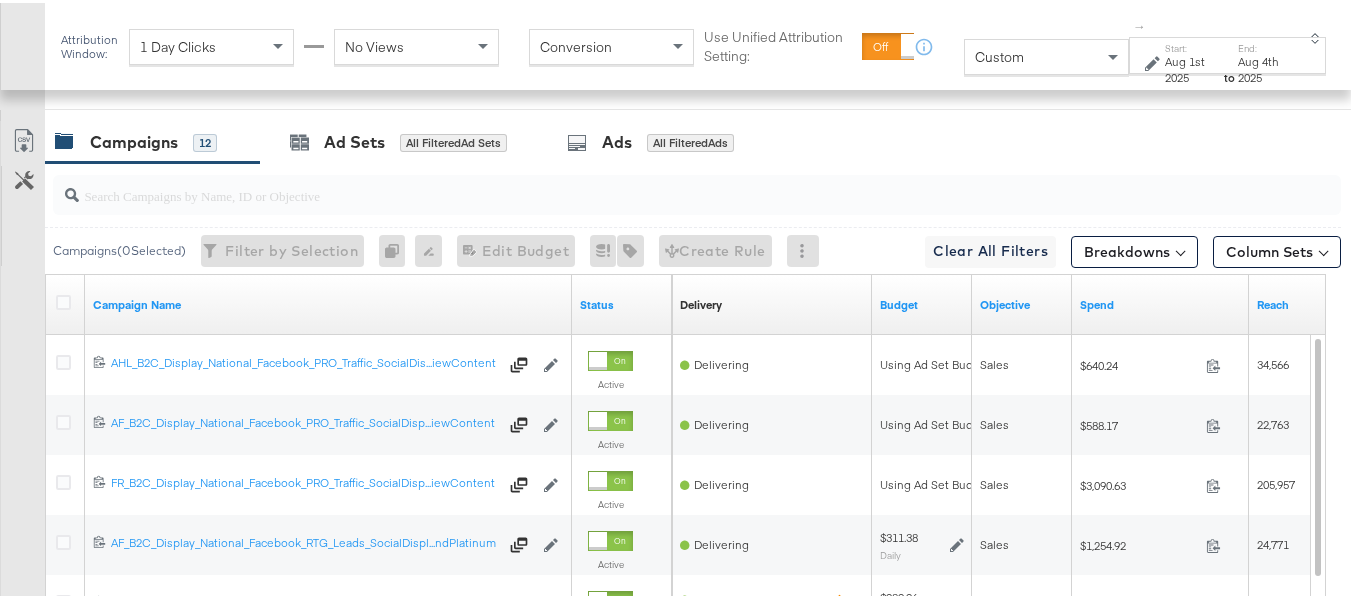 scroll, scrollTop: 855, scrollLeft: 0, axis: vertical 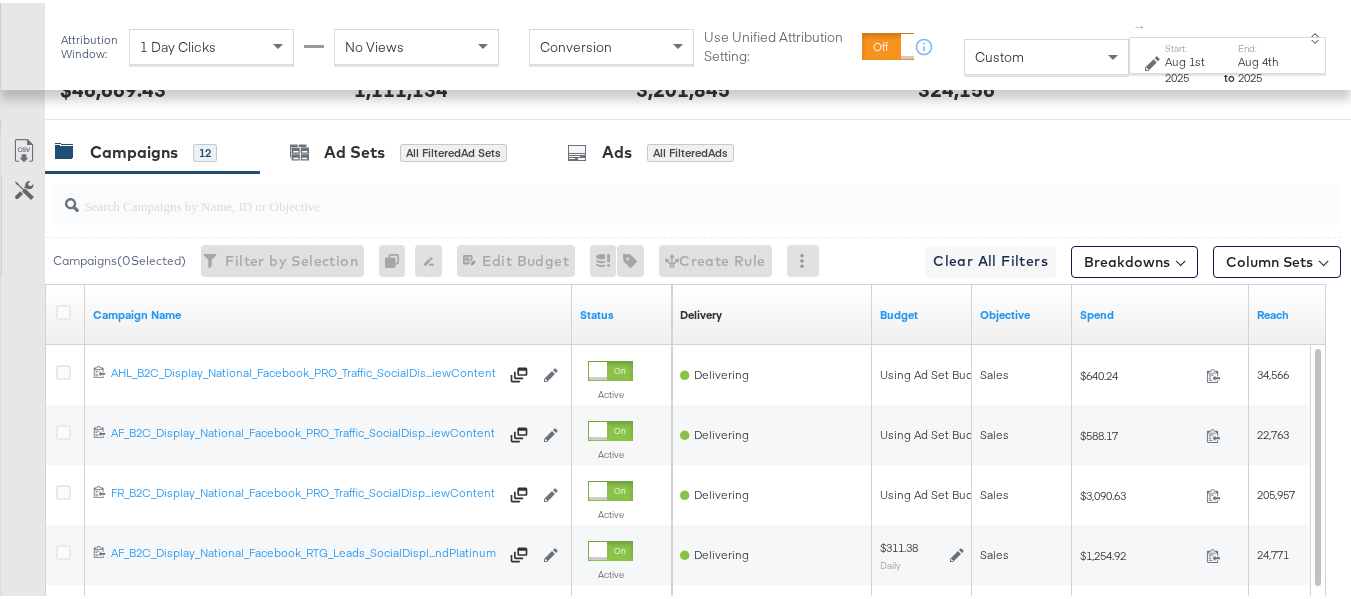 click at bounding box center (697, 202) 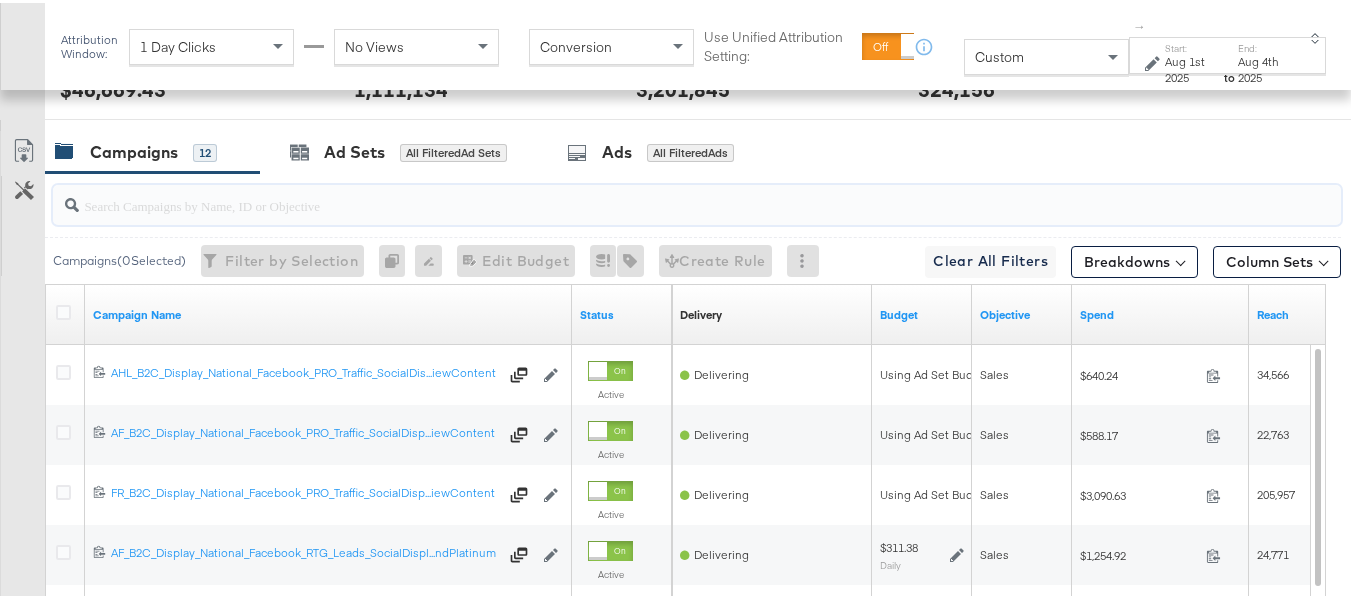 click at bounding box center (653, 194) 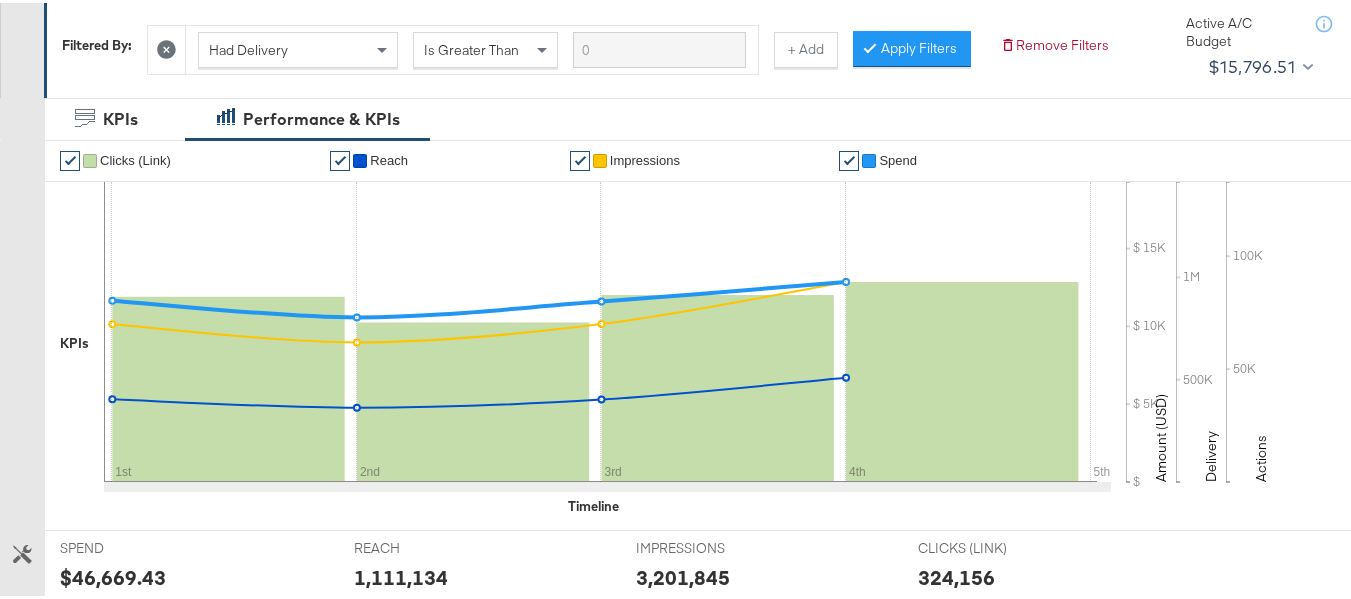 scroll, scrollTop: 155, scrollLeft: 0, axis: vertical 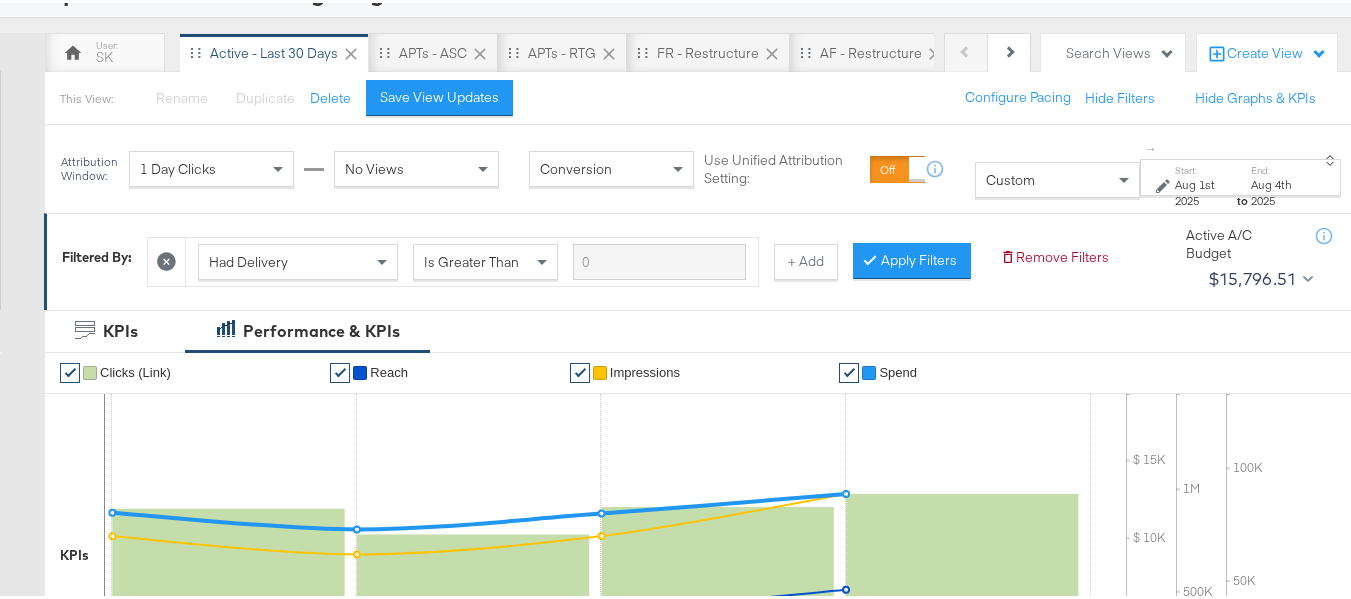 click 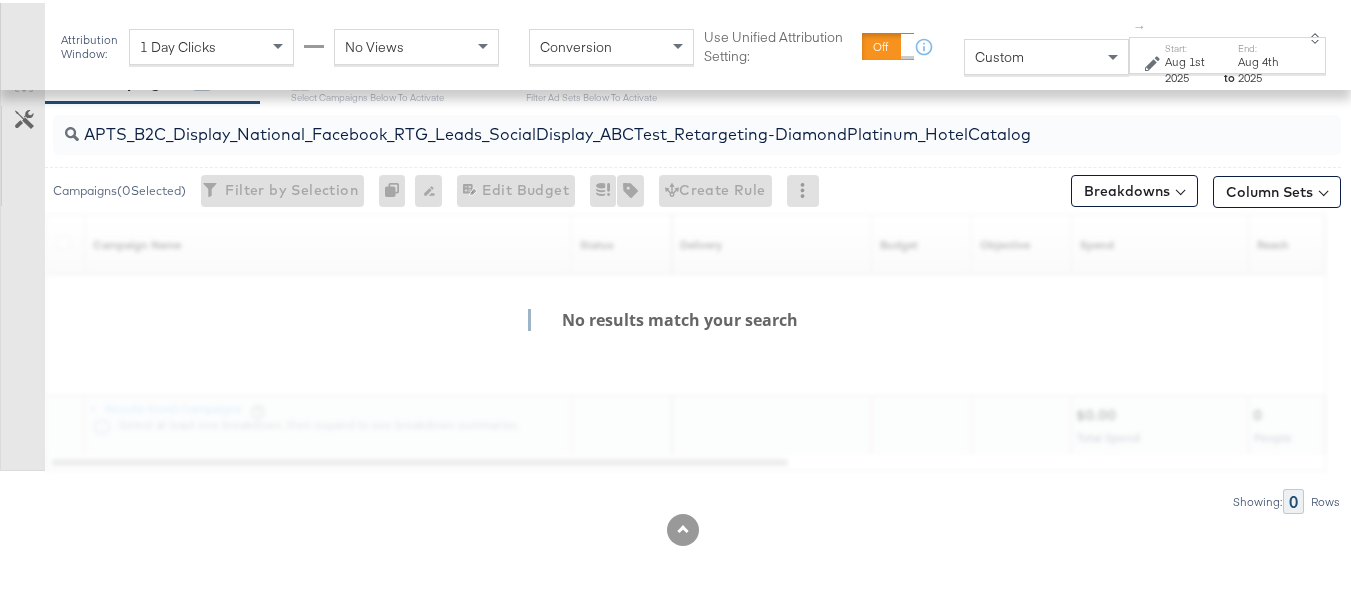scroll, scrollTop: 879, scrollLeft: 0, axis: vertical 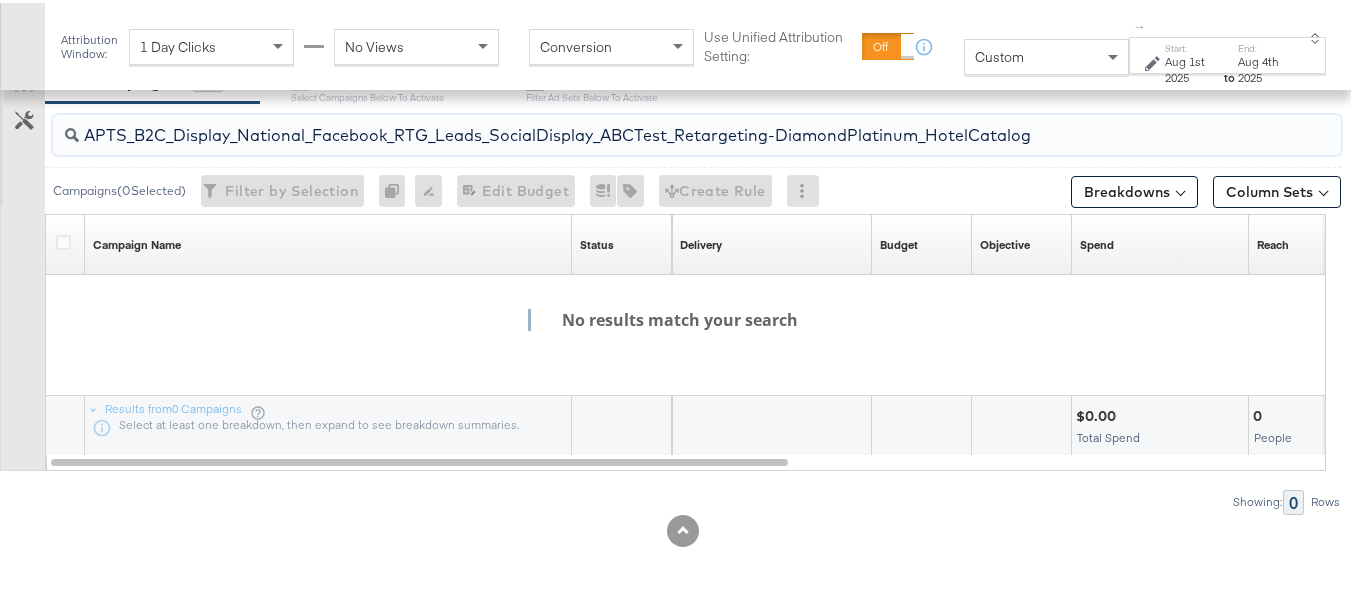 drag, startPoint x: 430, startPoint y: 132, endPoint x: 1111, endPoint y: 133, distance: 681.00073 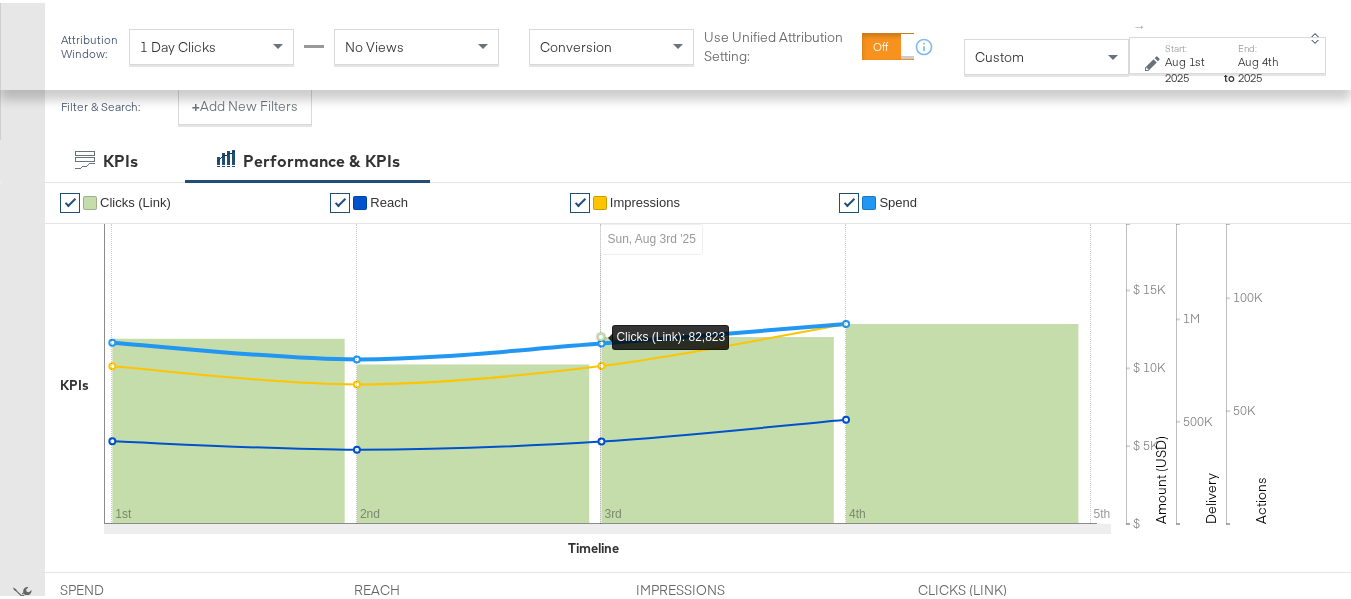scroll, scrollTop: 679, scrollLeft: 0, axis: vertical 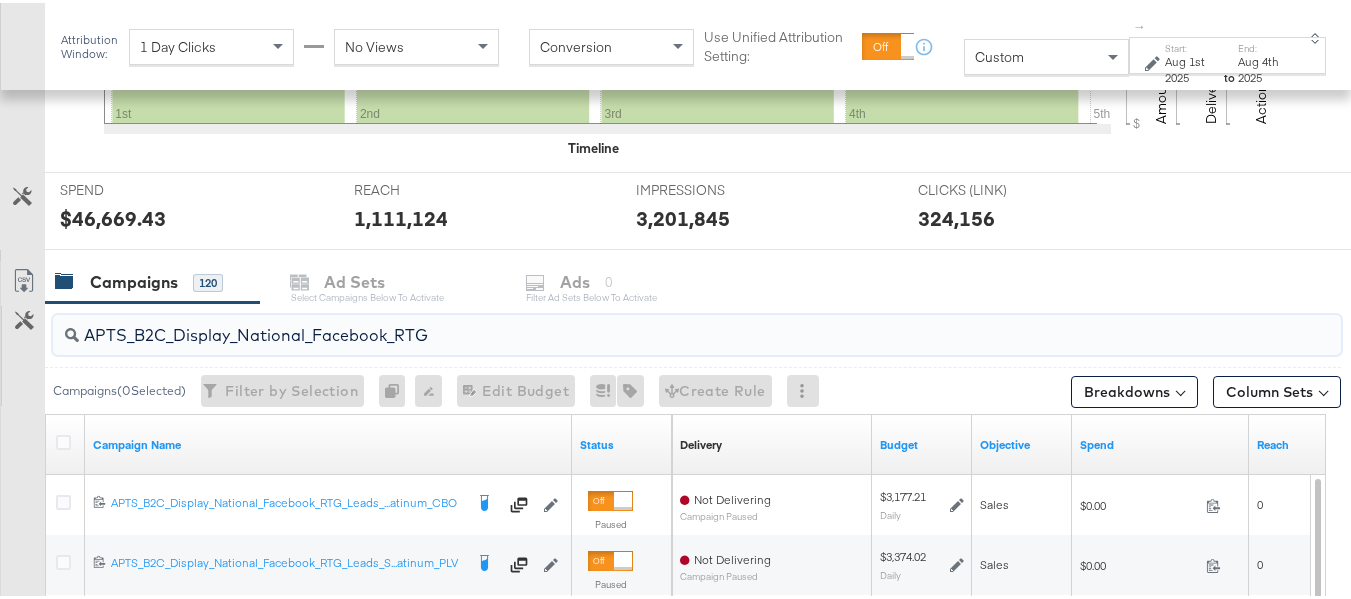 click on "APTS_B2C_Display_National_Facebook_RTG" at bounding box center [653, 324] 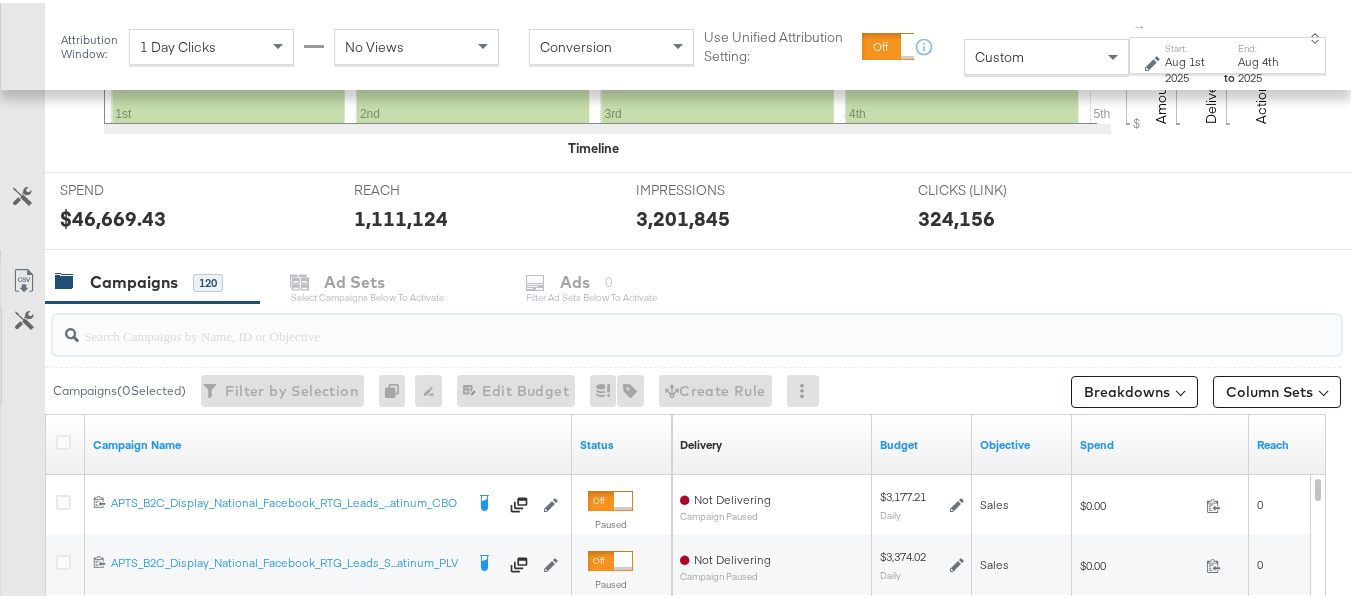 click at bounding box center [653, 324] 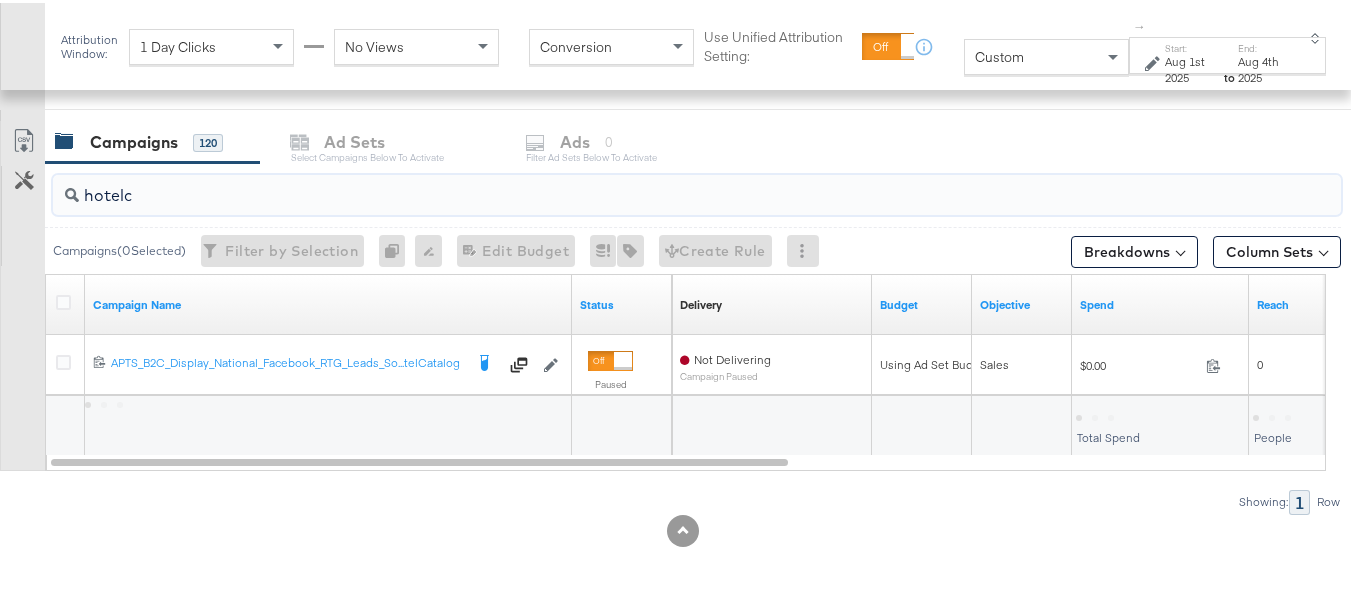 scroll, scrollTop: 819, scrollLeft: 0, axis: vertical 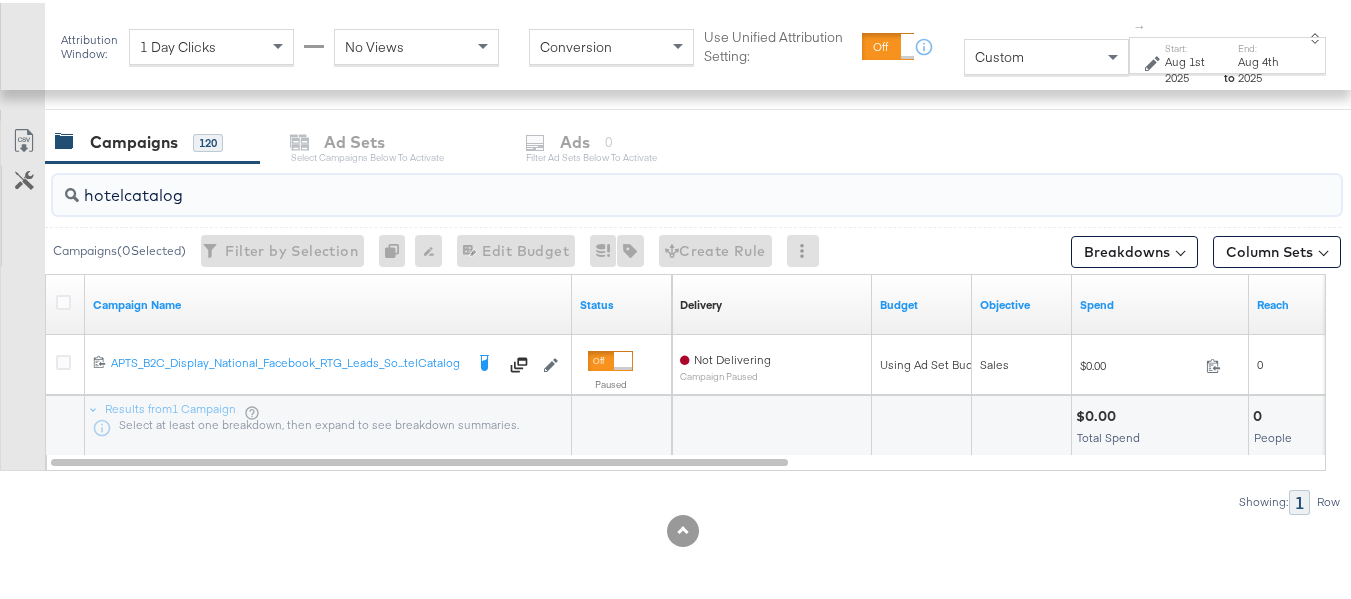 click on "hotelcatalog" at bounding box center (653, 184) 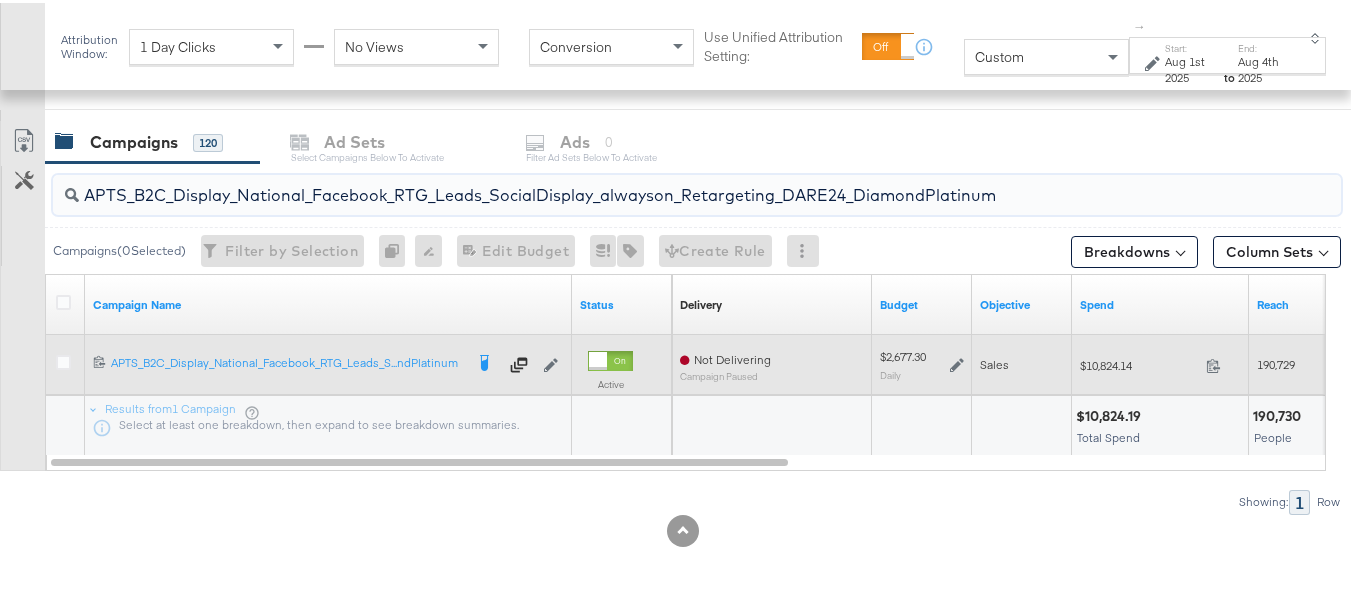 click on "$10,824.14" at bounding box center (1139, 362) 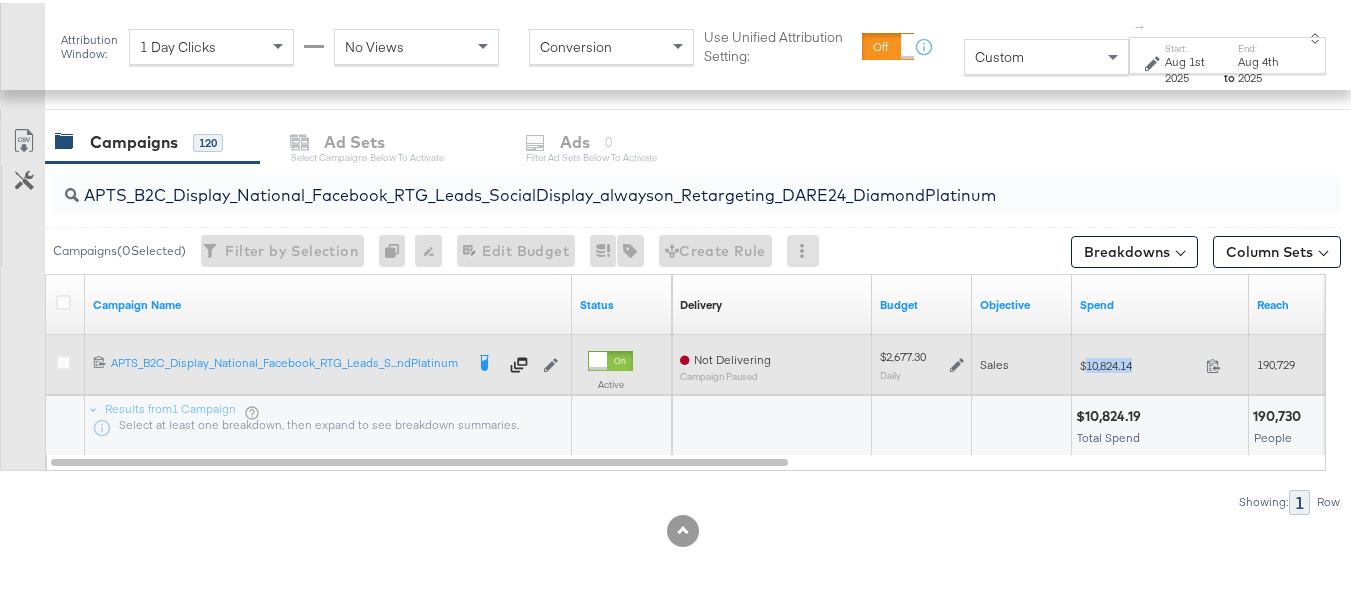 click on "$10,824.14" at bounding box center [1139, 362] 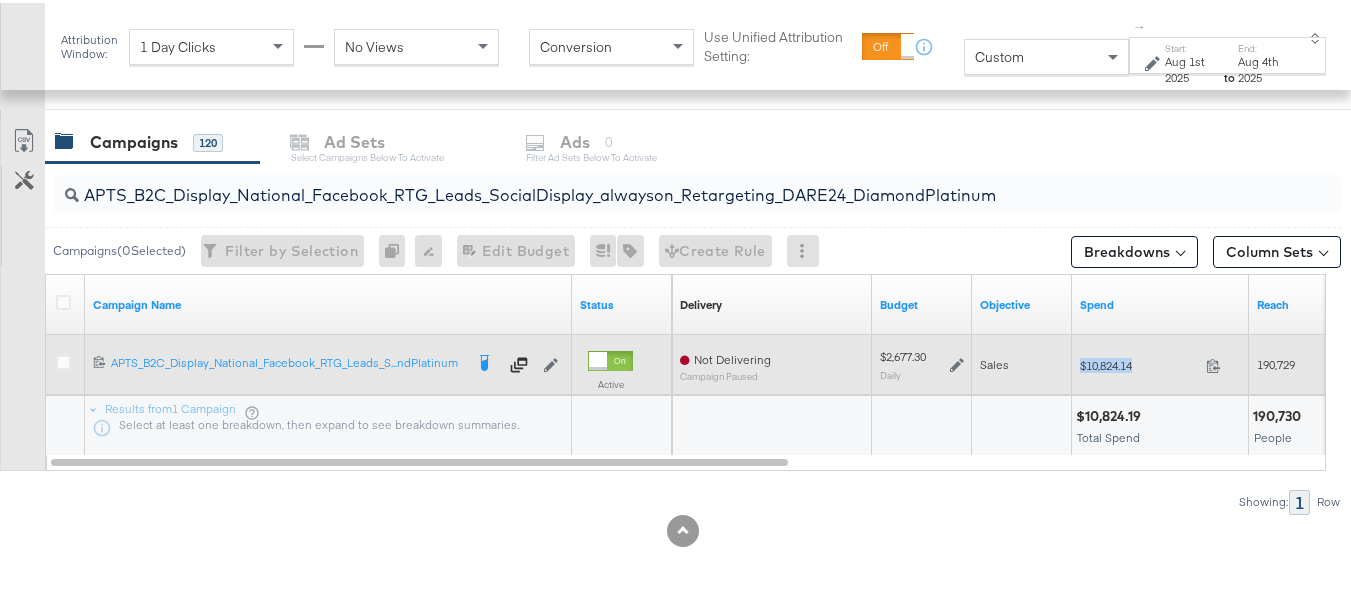 click on "$10,824.14" at bounding box center [1139, 362] 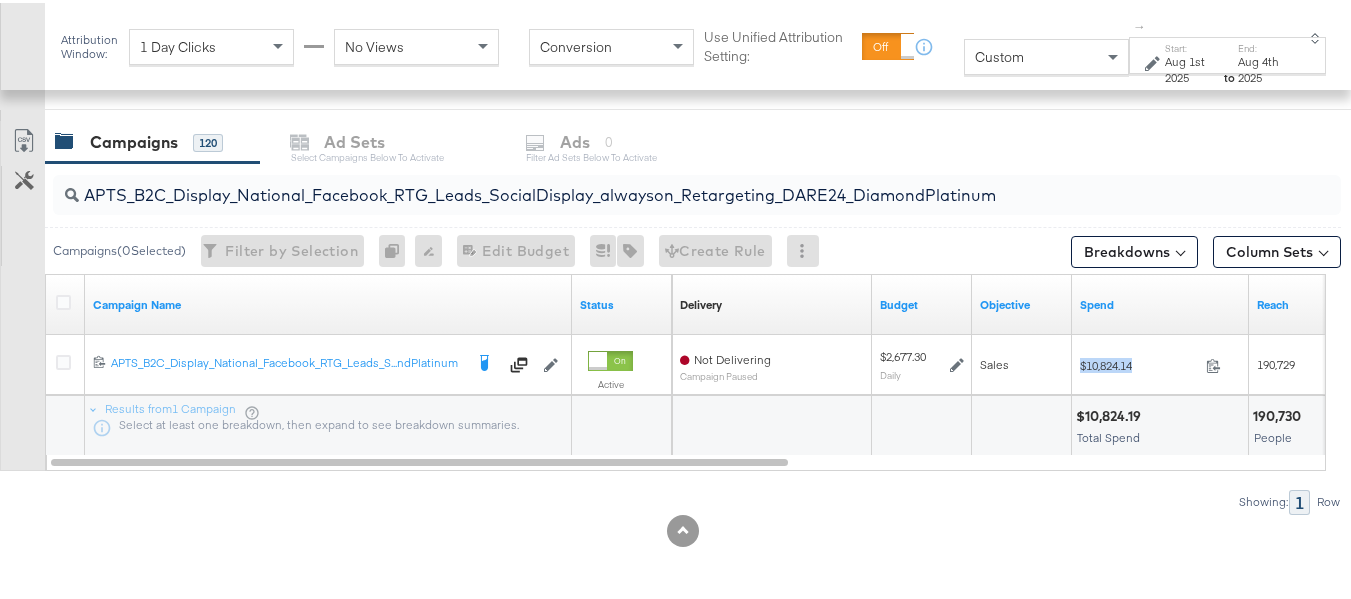 copy on "$10,824.14" 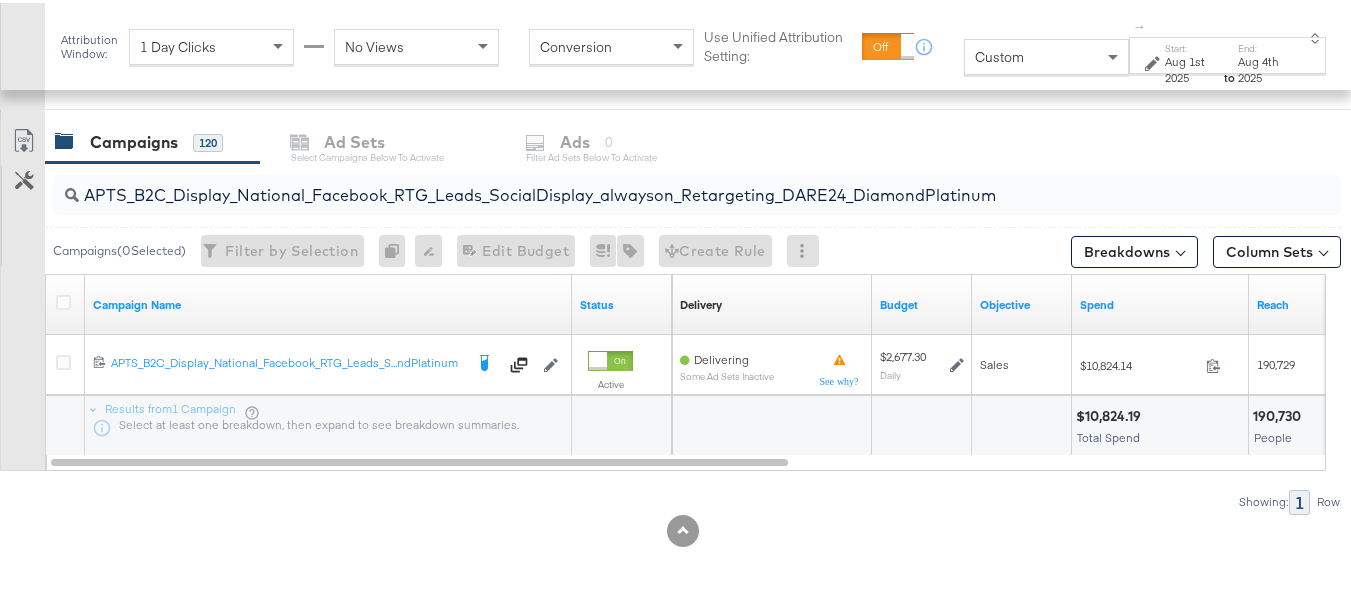 click on "APTS_B2C_Display_National_Facebook_RTG_Leads_SocialDisplay_alwayson_Retargeting_DARE24_DiamondPlatinum" at bounding box center [653, 184] 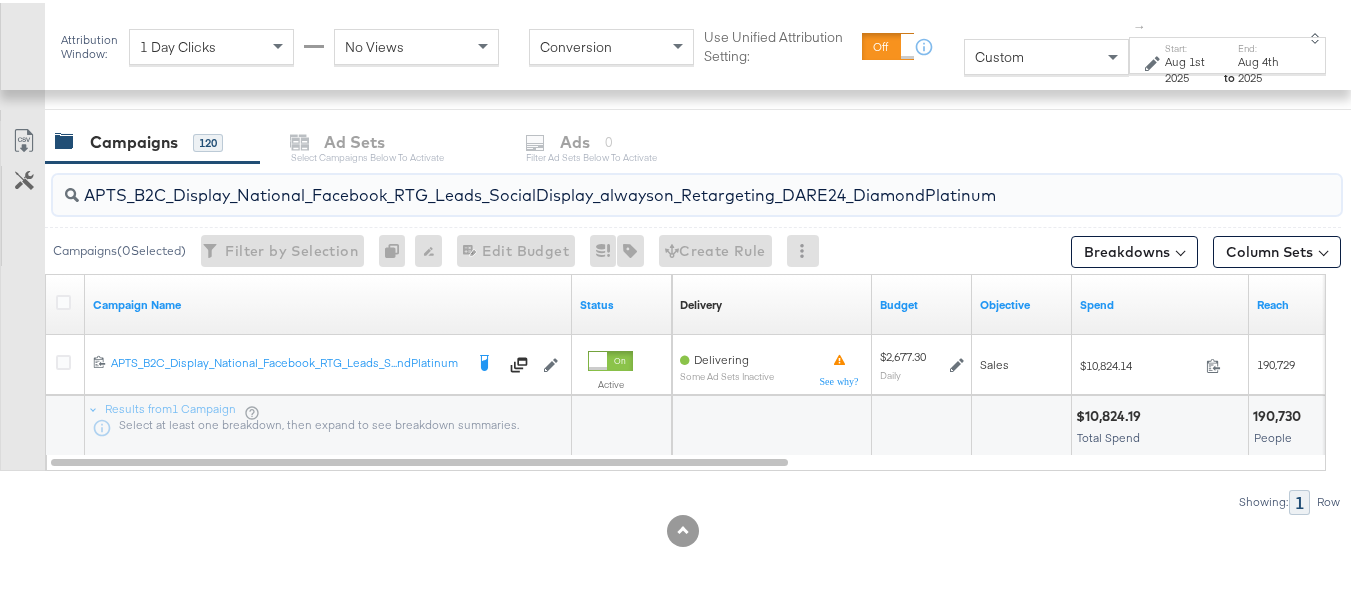 paste on "FR_B2C_Display_National_Facebook_RTG_Leads_SocialDisplay_alwayson_Retargeting_FR" 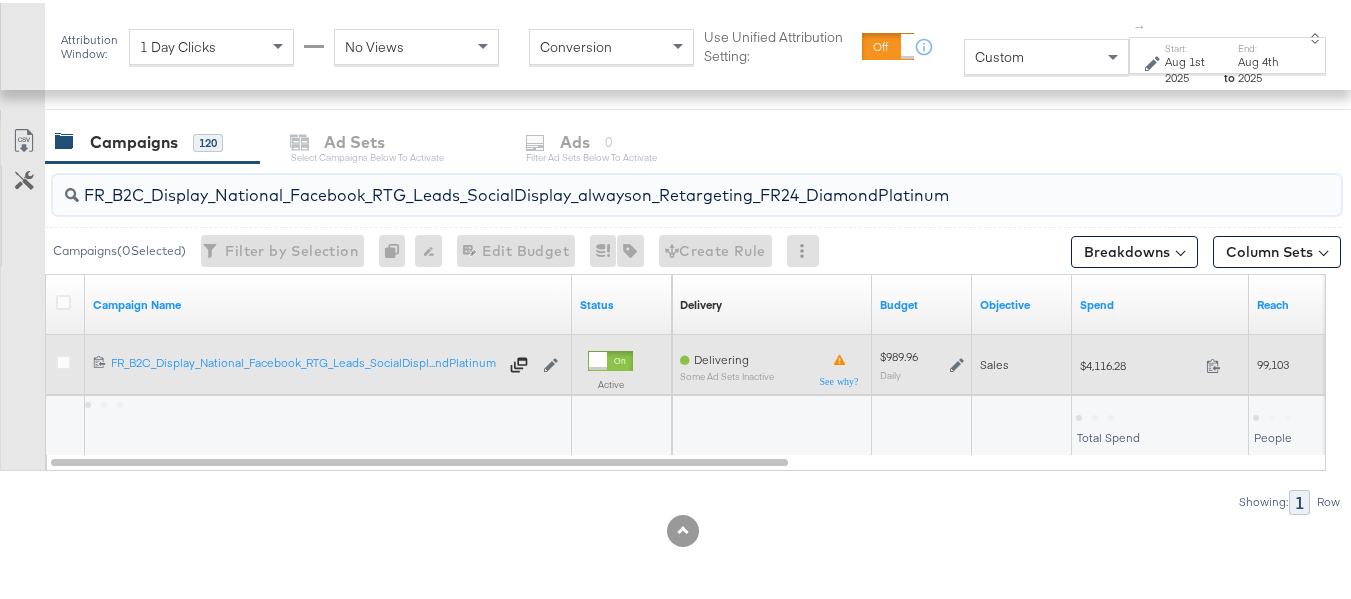 click on "$4,116.28   4116.28" at bounding box center [1160, 362] 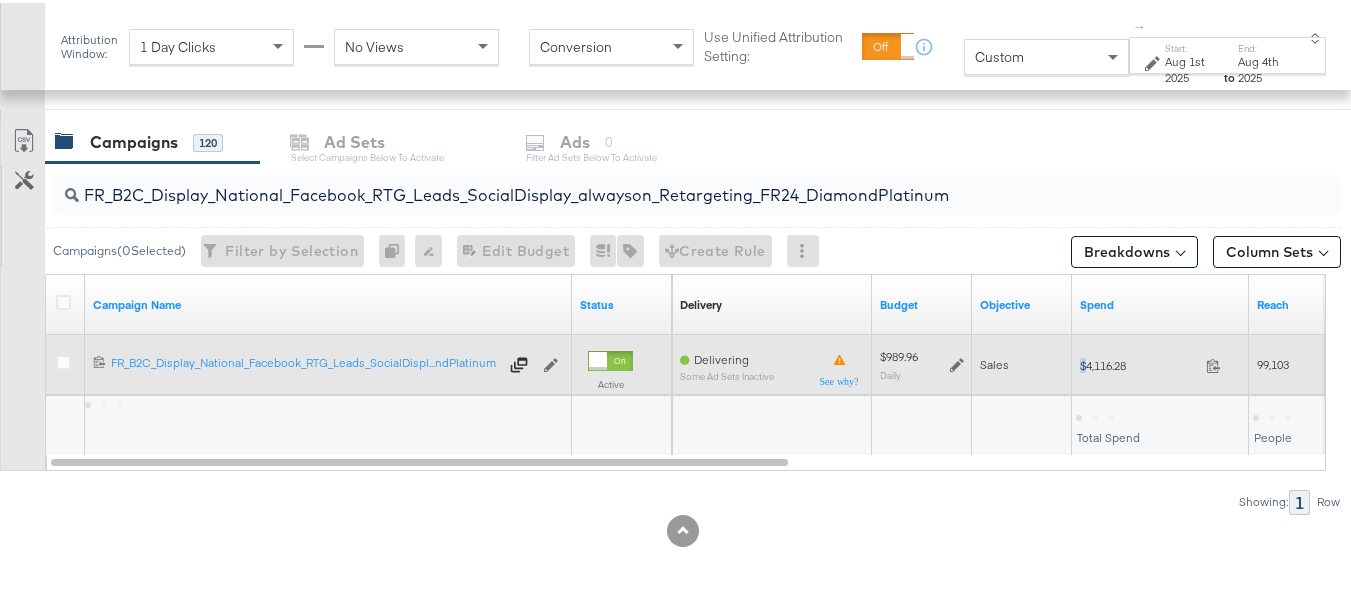 click on "$4,116.28   4116.28" at bounding box center [1160, 362] 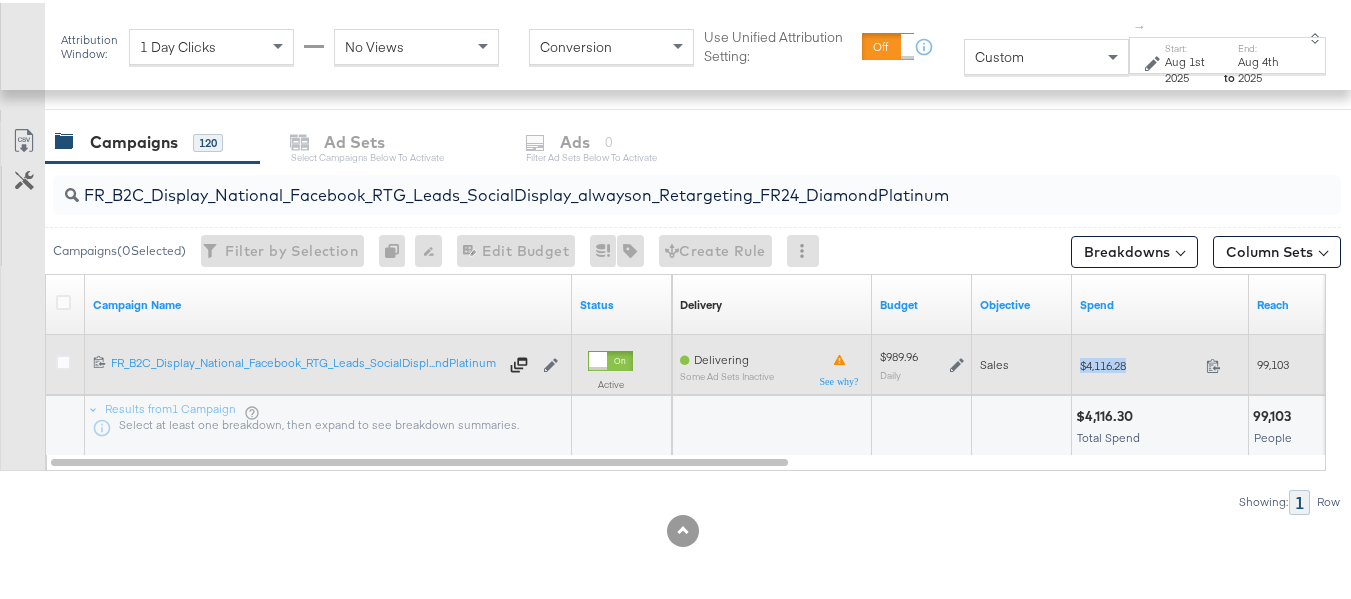 click on "$4,116.28   4116.28" at bounding box center [1160, 362] 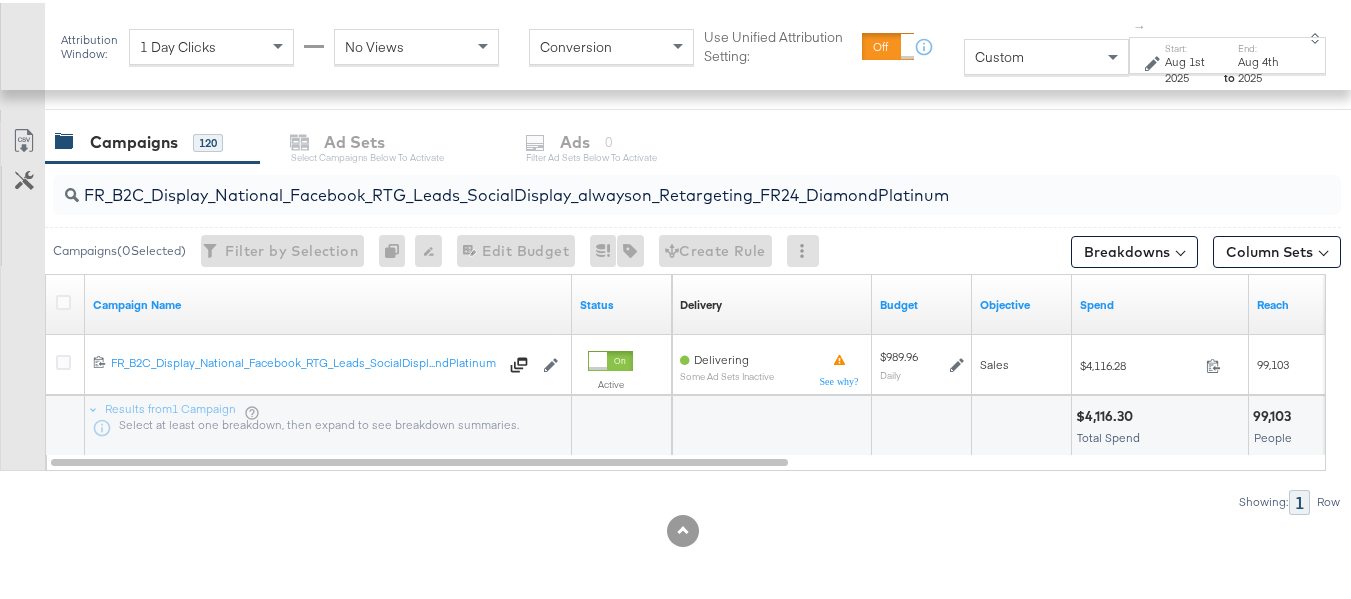 click on "FR_B2C_Display_National_Facebook_RTG_Leads_SocialDisplay_alwayson_Retargeting_FR24_DiamondPlatinum" at bounding box center (653, 184) 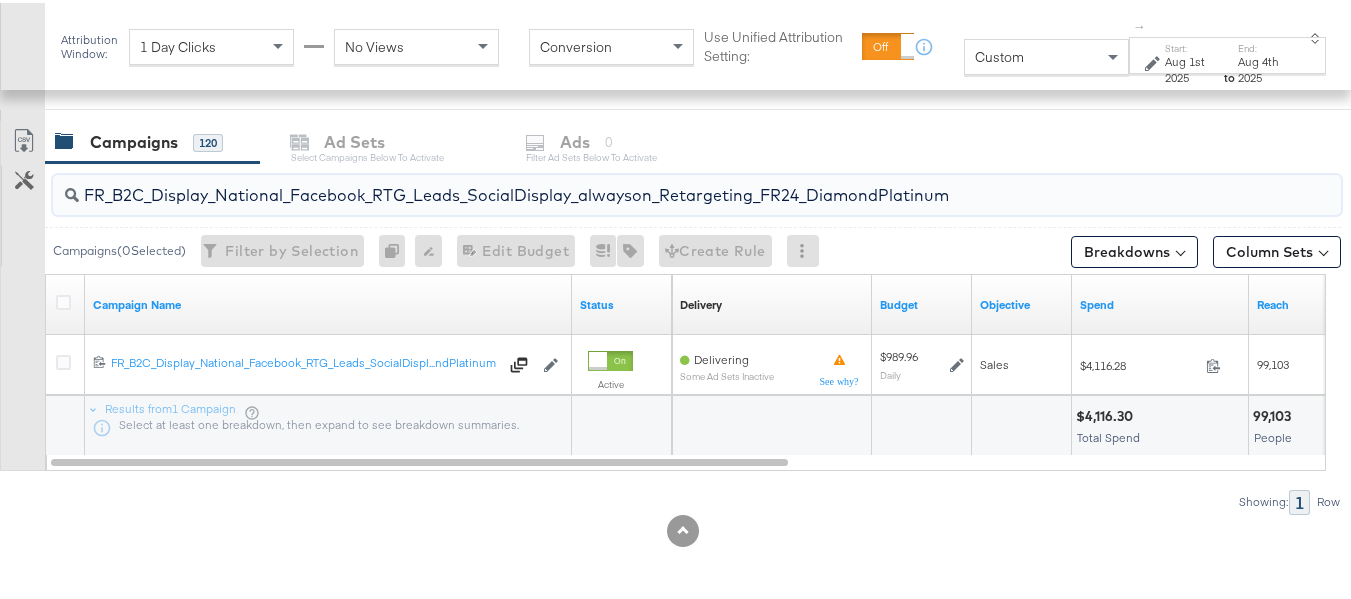 paste on "AF_B2C_Display_National_Facebook_RTG_Leads_SocialDisplay_alwayson_Retargeting_AF" 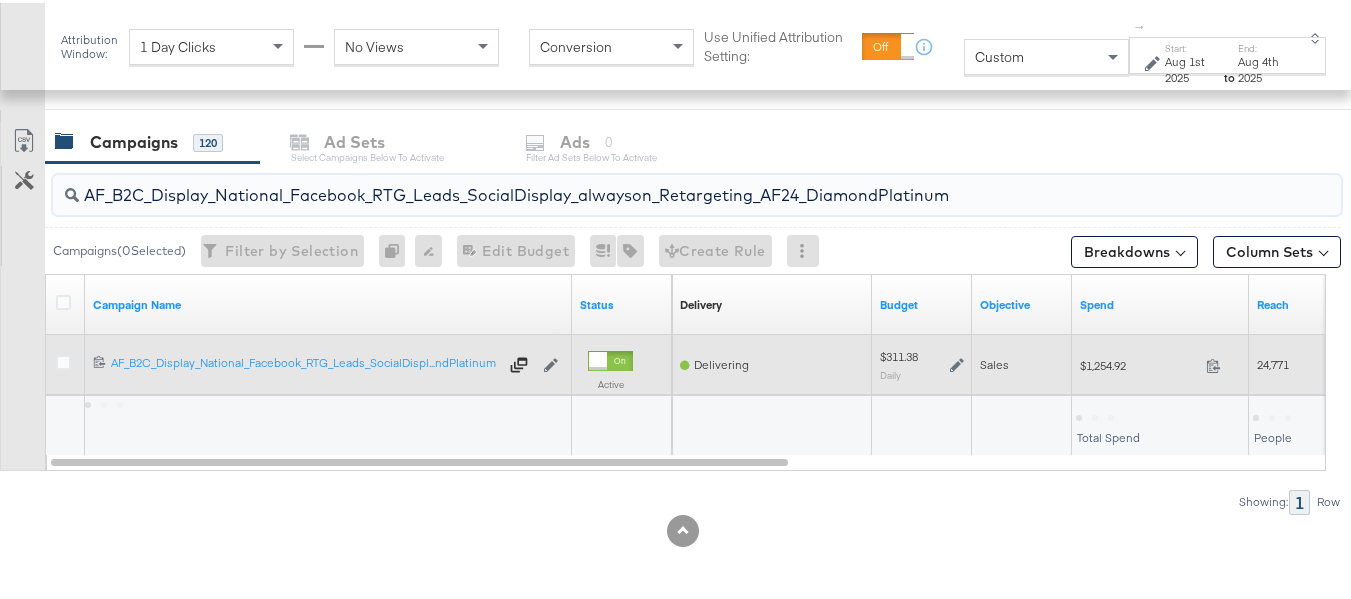click on "$1,254.92   1254.92" at bounding box center (1160, 362) 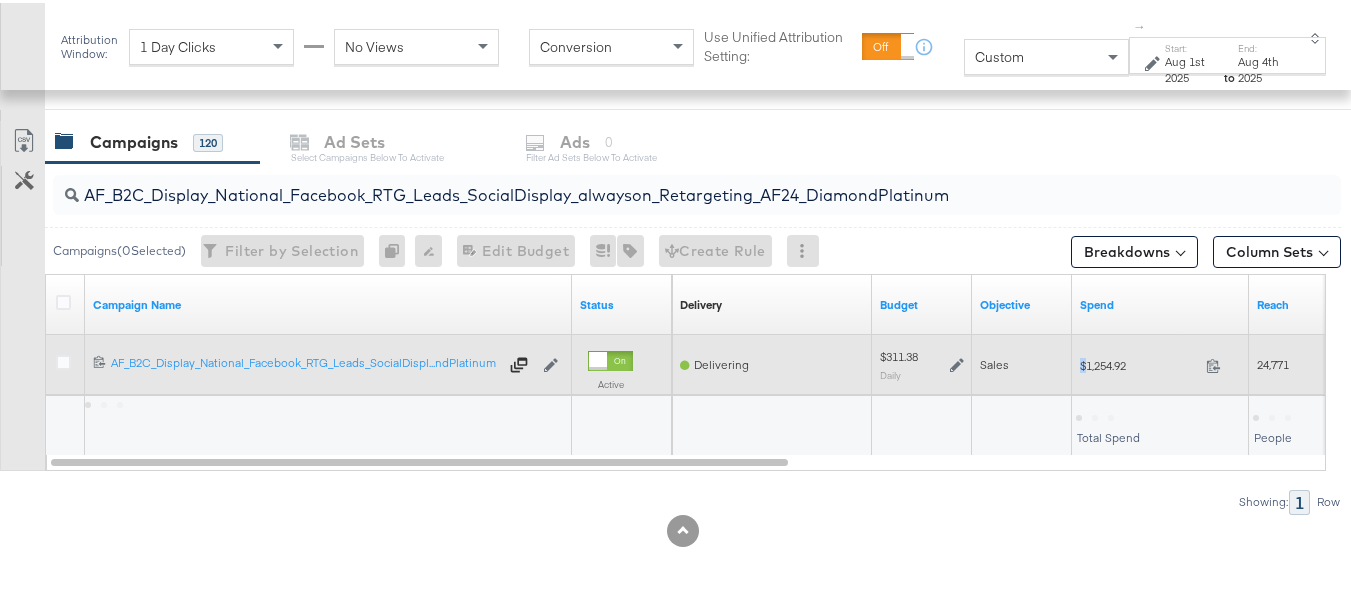 click on "$1,254.92   1254.92" at bounding box center [1160, 362] 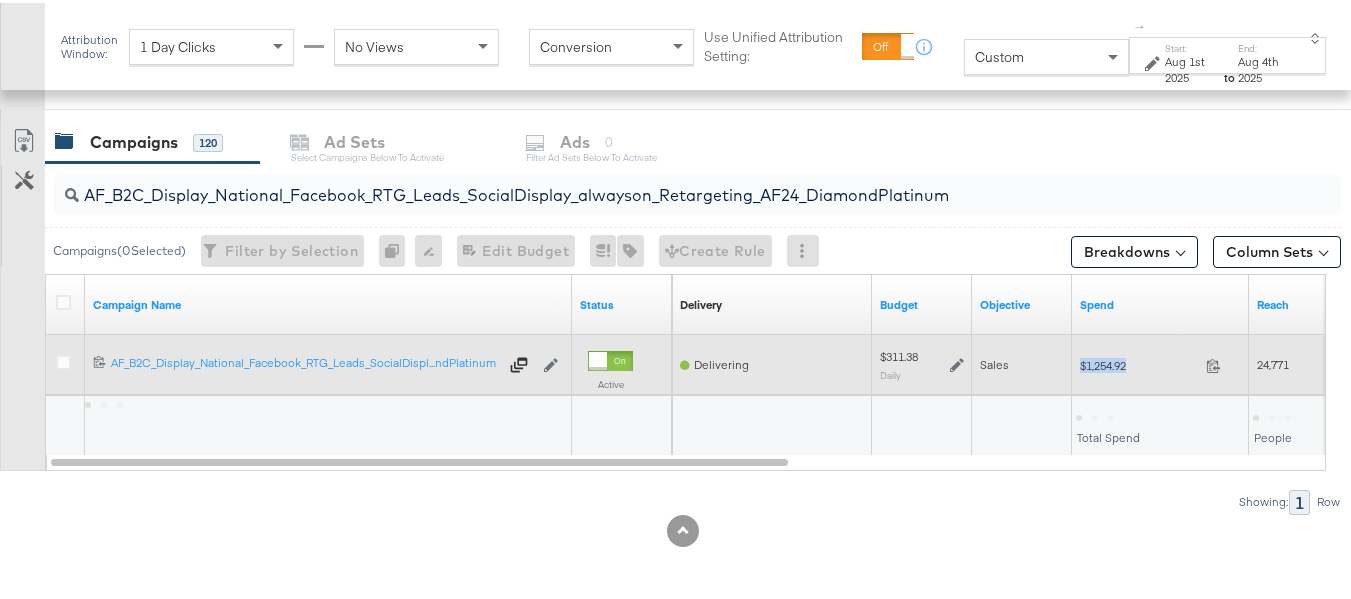 click on "$1,254.92   1254.92" at bounding box center [1160, 362] 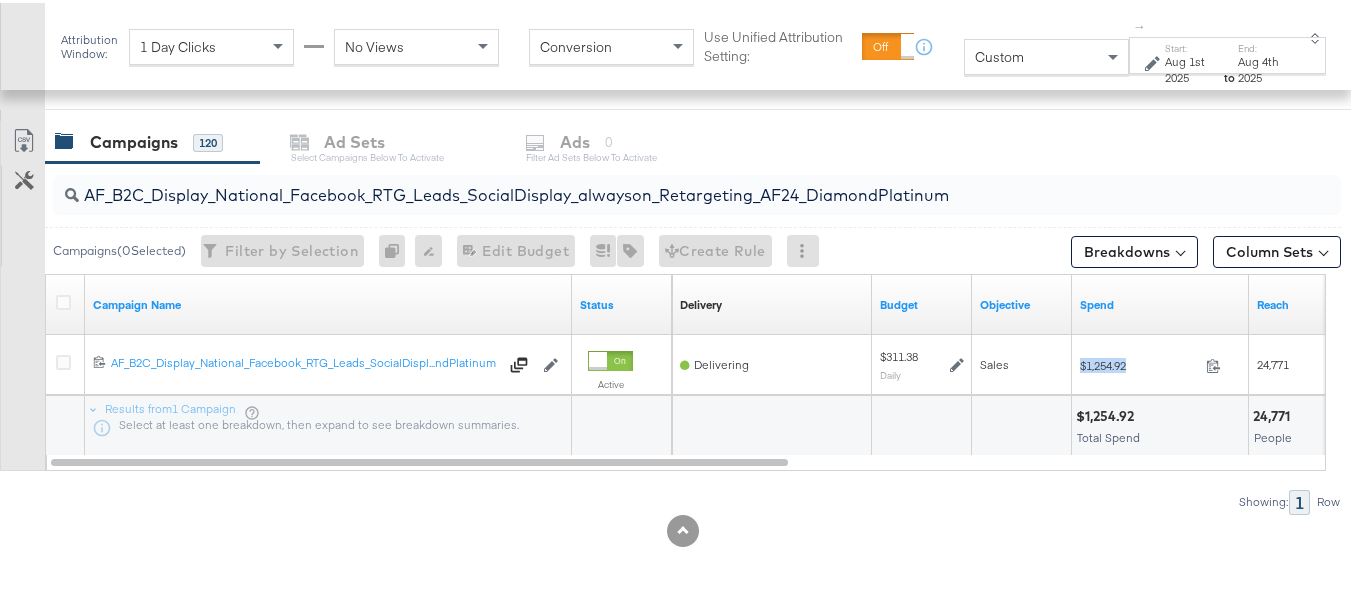 copy on "$1,254.92" 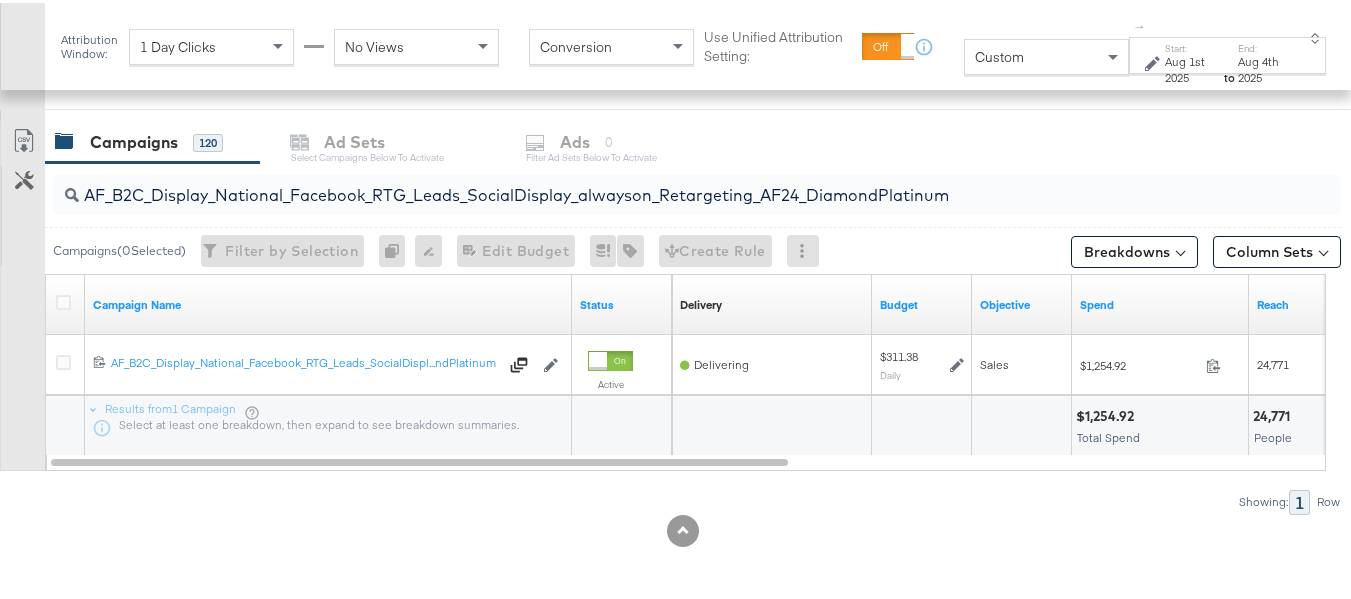click on "AF_B2C_Display_National_Facebook_RTG_Leads_SocialDisplay_alwayson_Retargeting_AF24_DiamondPlatinum" at bounding box center (653, 184) 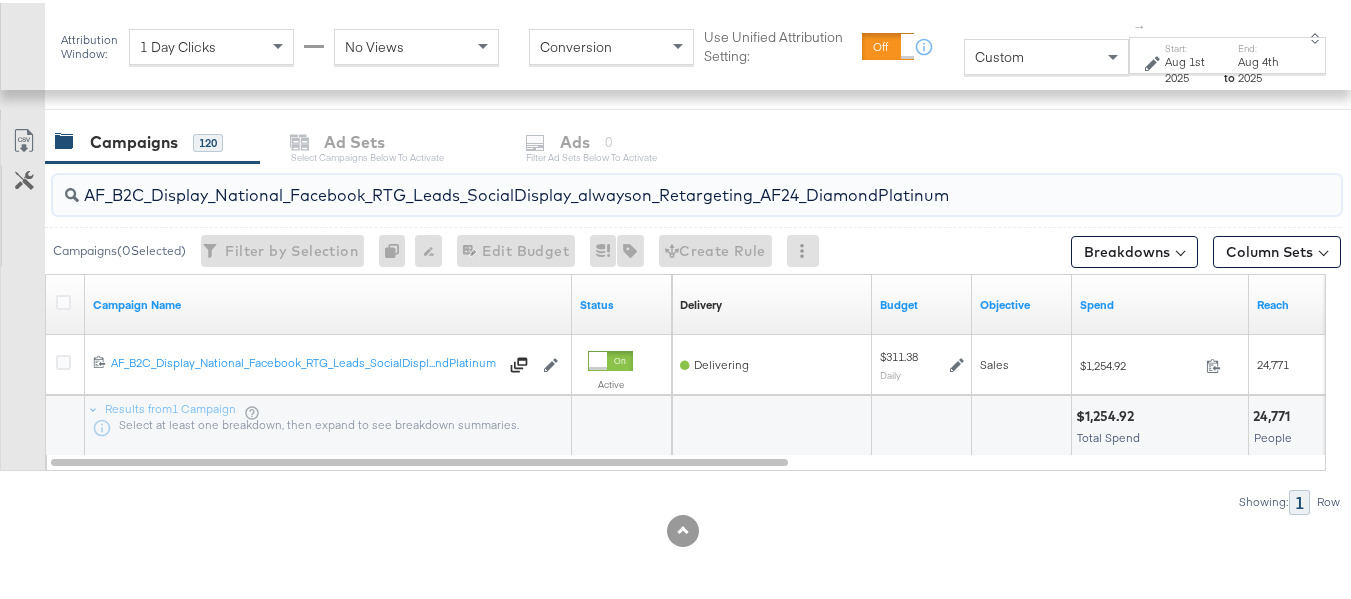 paste on "HL_B2C_Display_National_Facebook_RTG_Leads_SocialDisplay_alwayson_Retargeting_AHL" 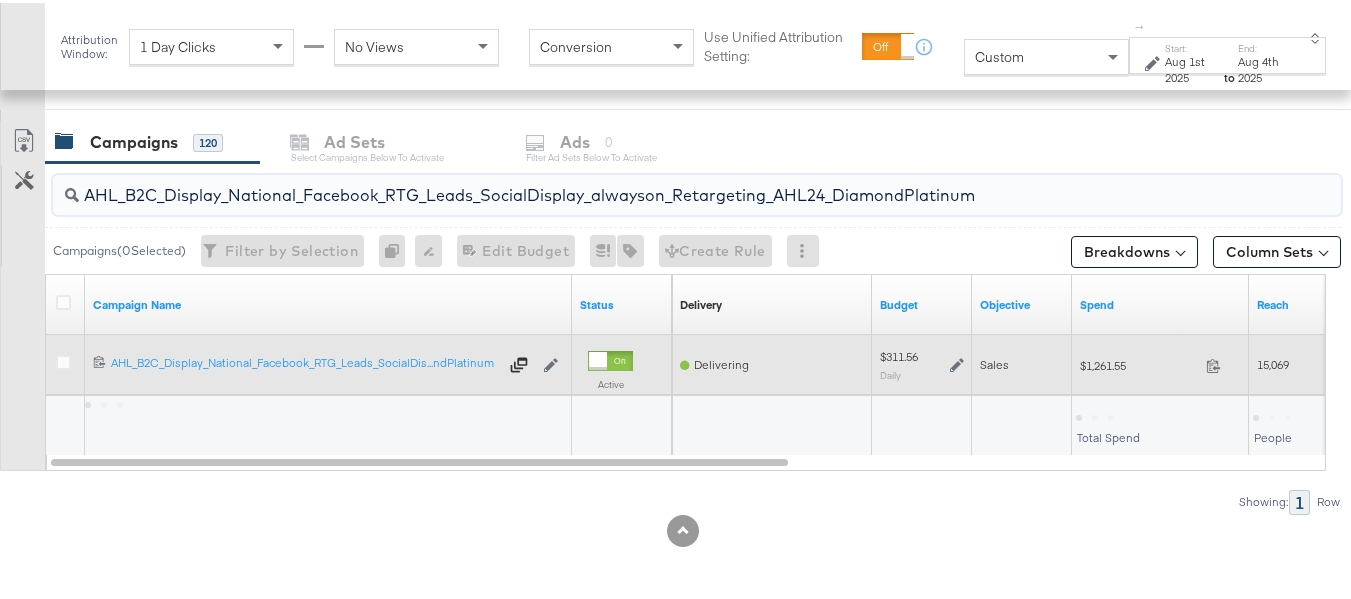 click on "$1,261.55   1261.55" at bounding box center (1160, 362) 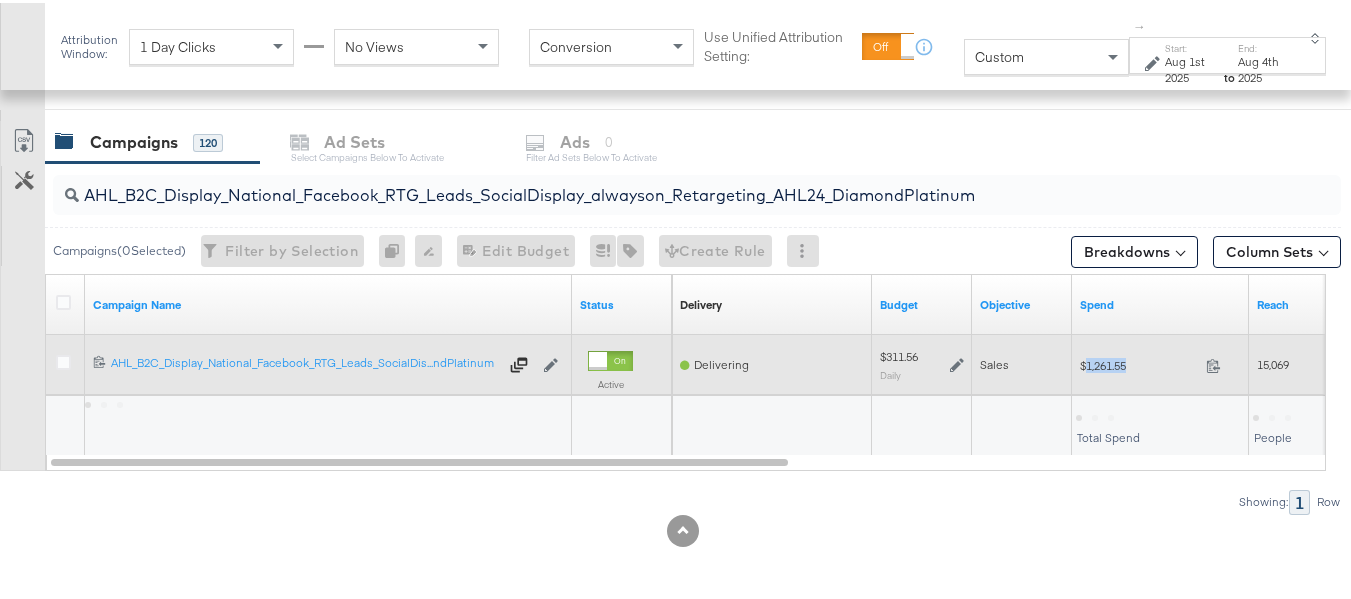 click on "$1,261.55   1261.55" at bounding box center [1160, 362] 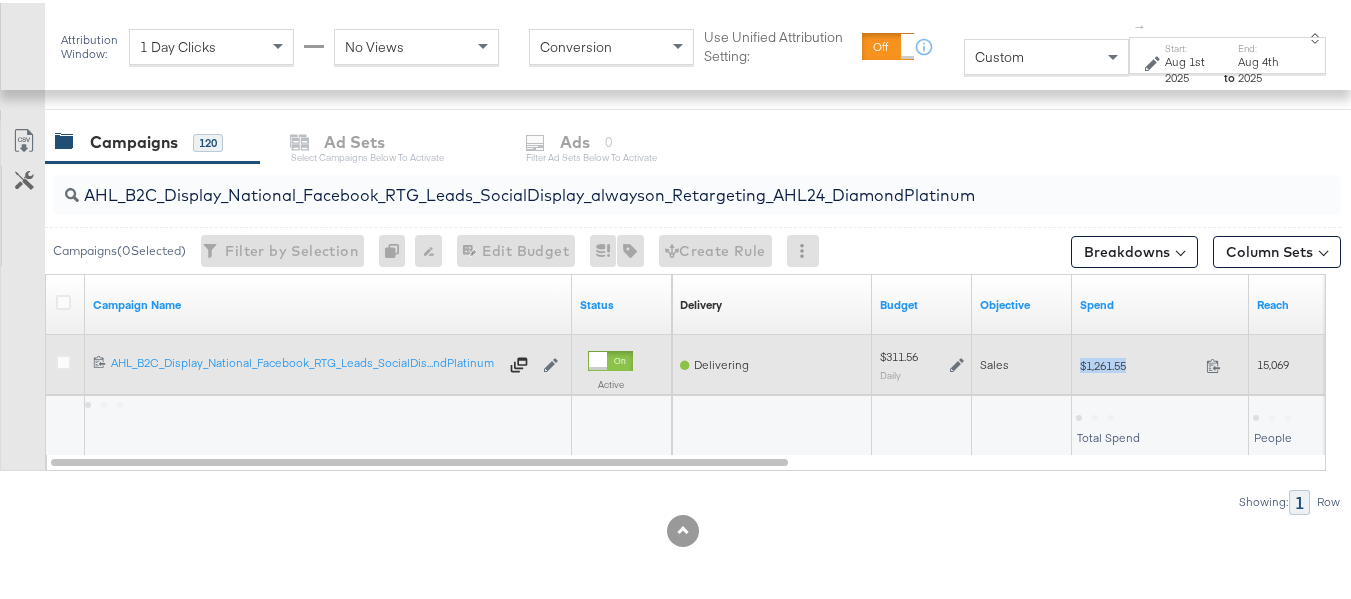 click on "$1,261.55   1261.55" at bounding box center [1160, 362] 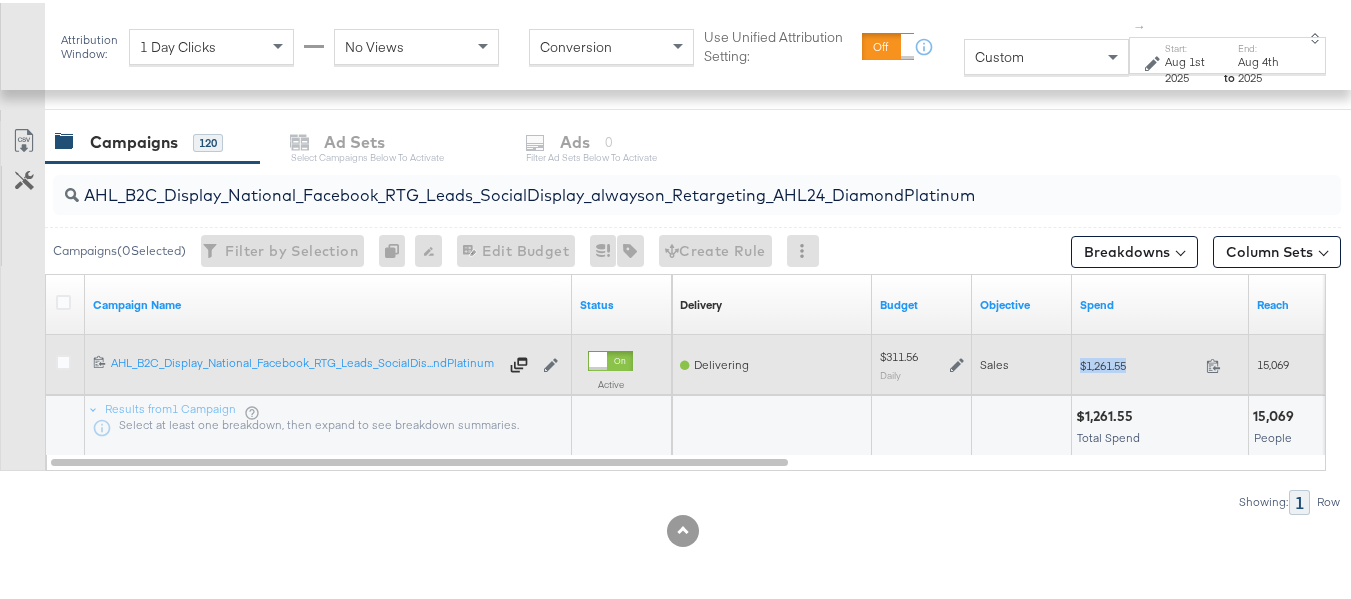 copy on "$1,261.55" 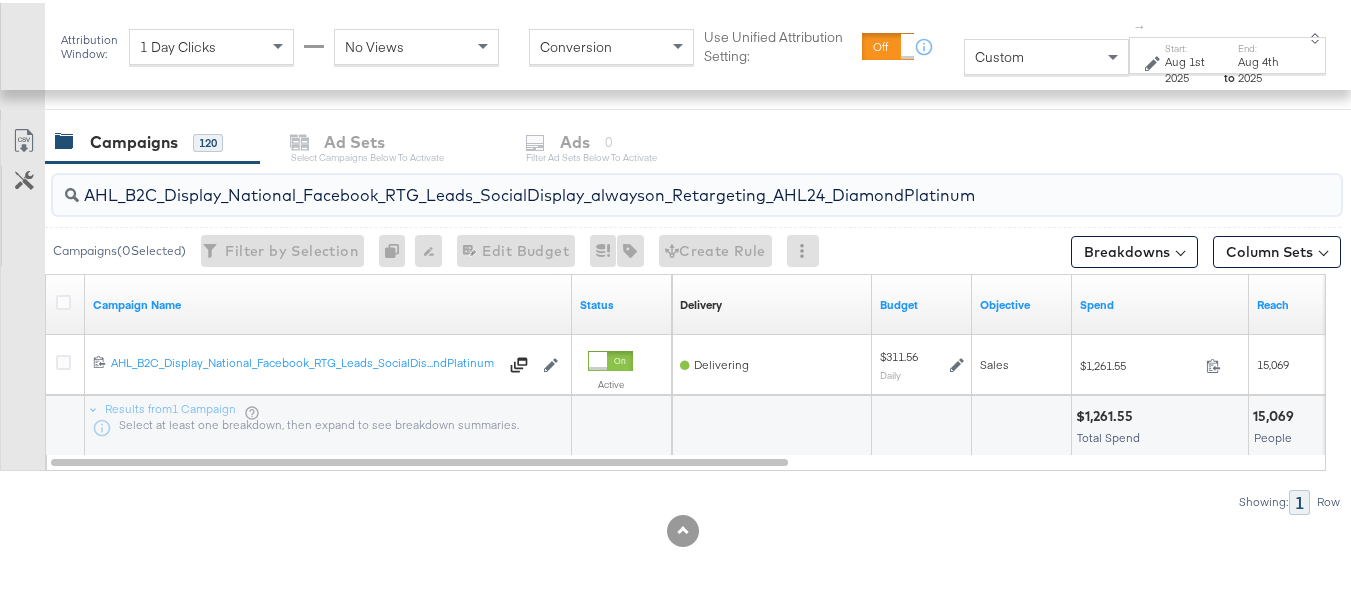 click on "AHL_B2C_Display_National_Facebook_RTG_Leads_SocialDisplay_alwayson_Retargeting_AHL24_DiamondPlatinum" at bounding box center (653, 184) 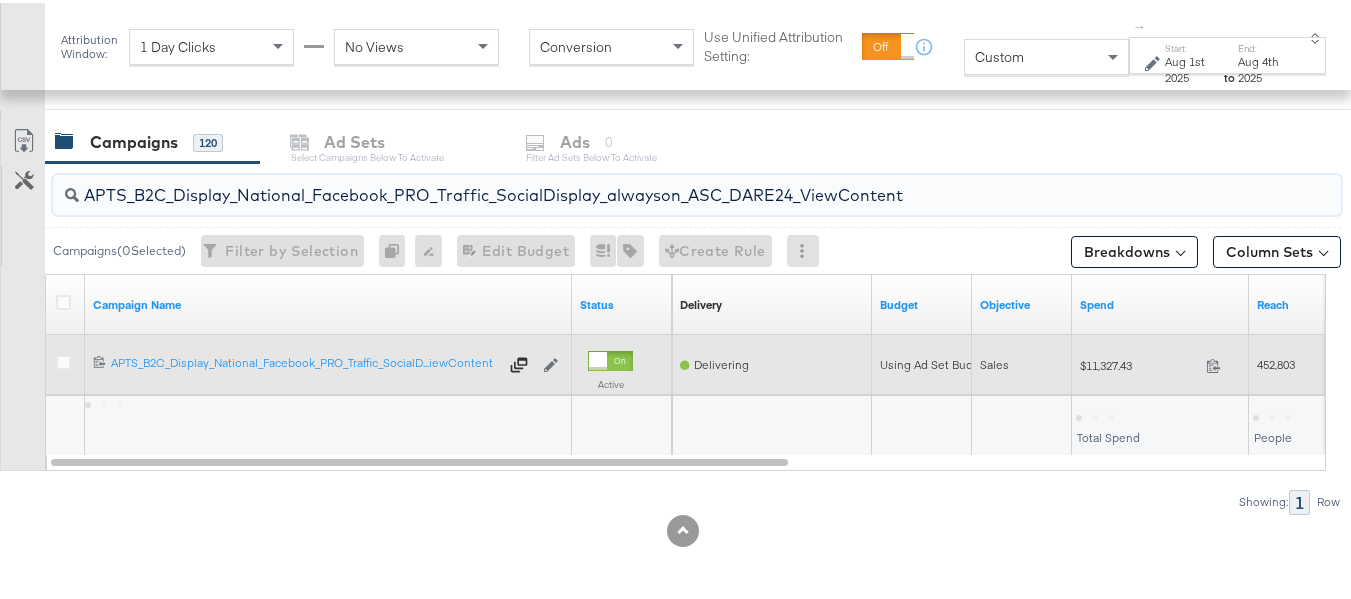 click on "$11,327.43" at bounding box center (1139, 362) 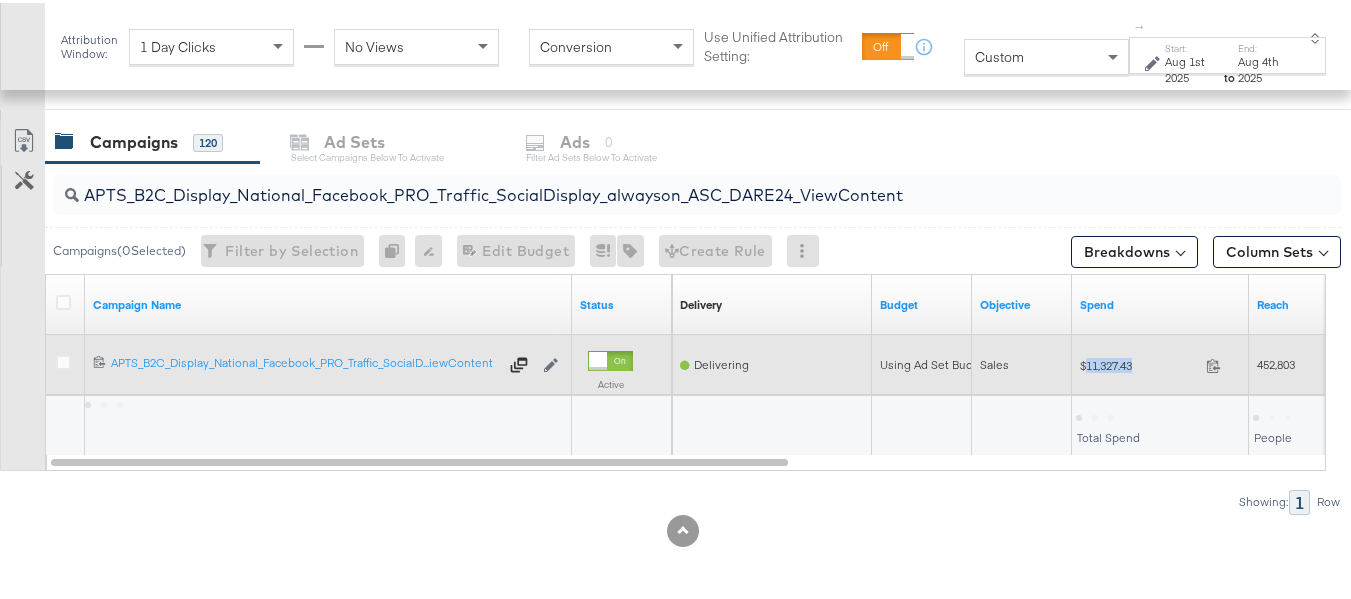 click on "$11,327.43" at bounding box center [1139, 362] 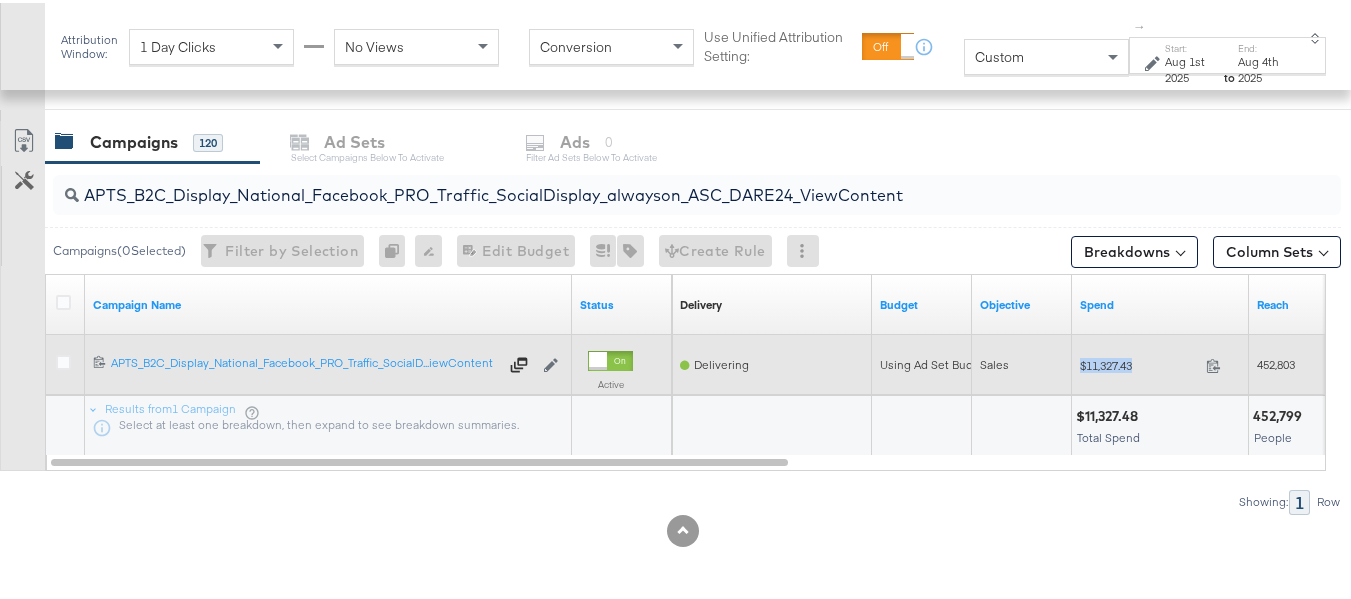 click on "$11,327.43" at bounding box center [1139, 362] 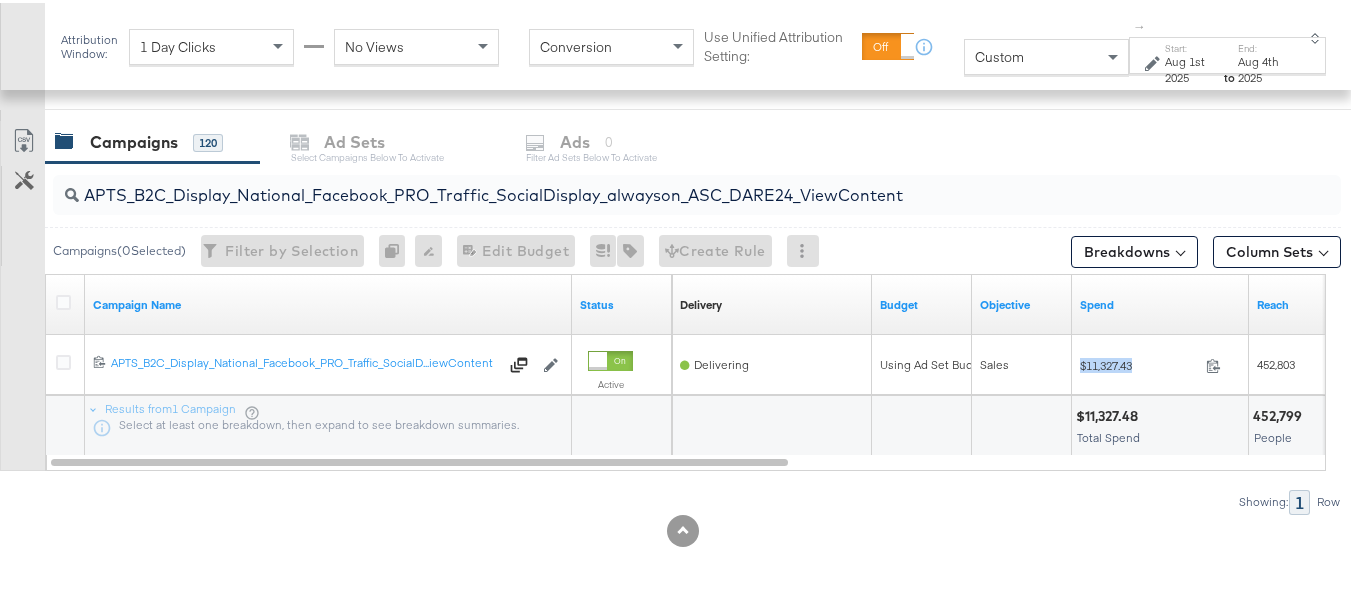 copy on "$11,327.43" 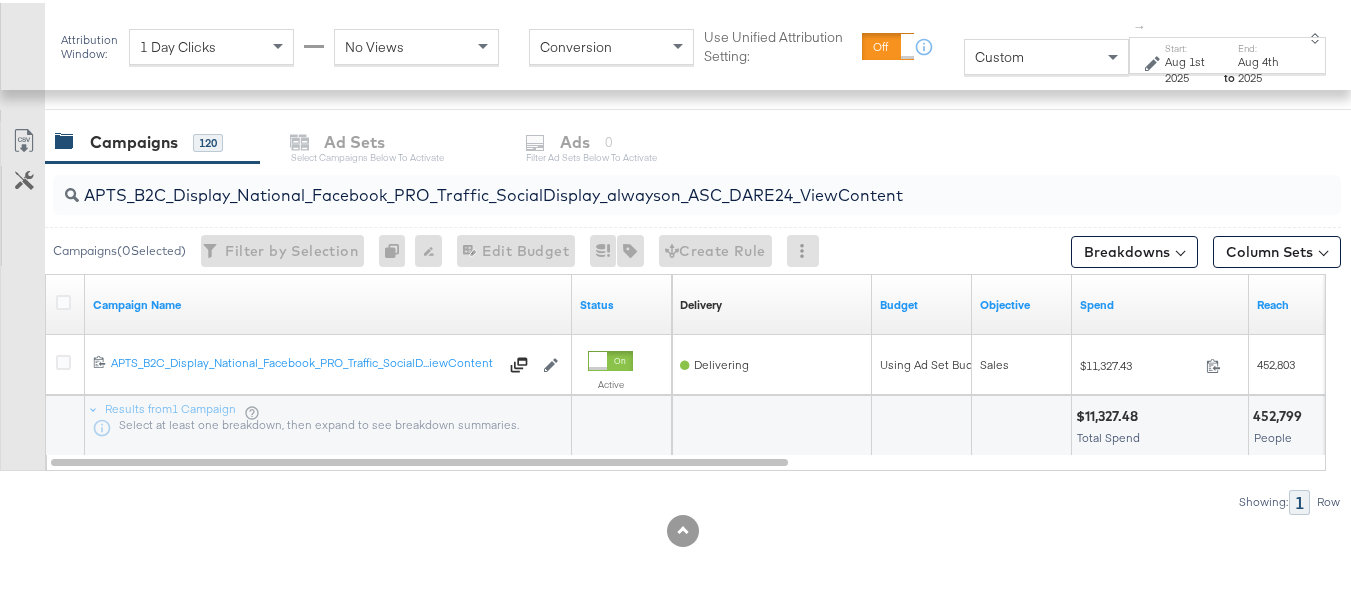 click on "APTS_B2C_Display_National_Facebook_PRO_Traffic_SocialDisplay_alwayson_ASC_DARE24_ViewContent" at bounding box center [653, 184] 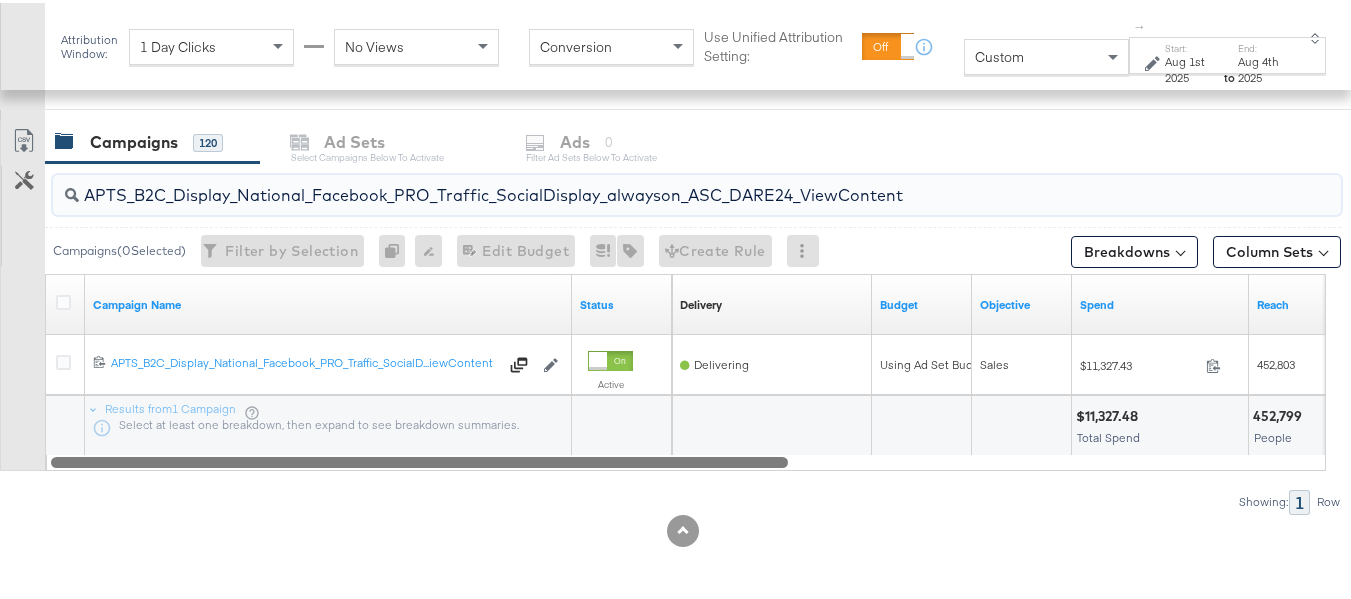 paste on "Leads_SocialDisplay_alwayson_ASC_DARE24_Purchase" 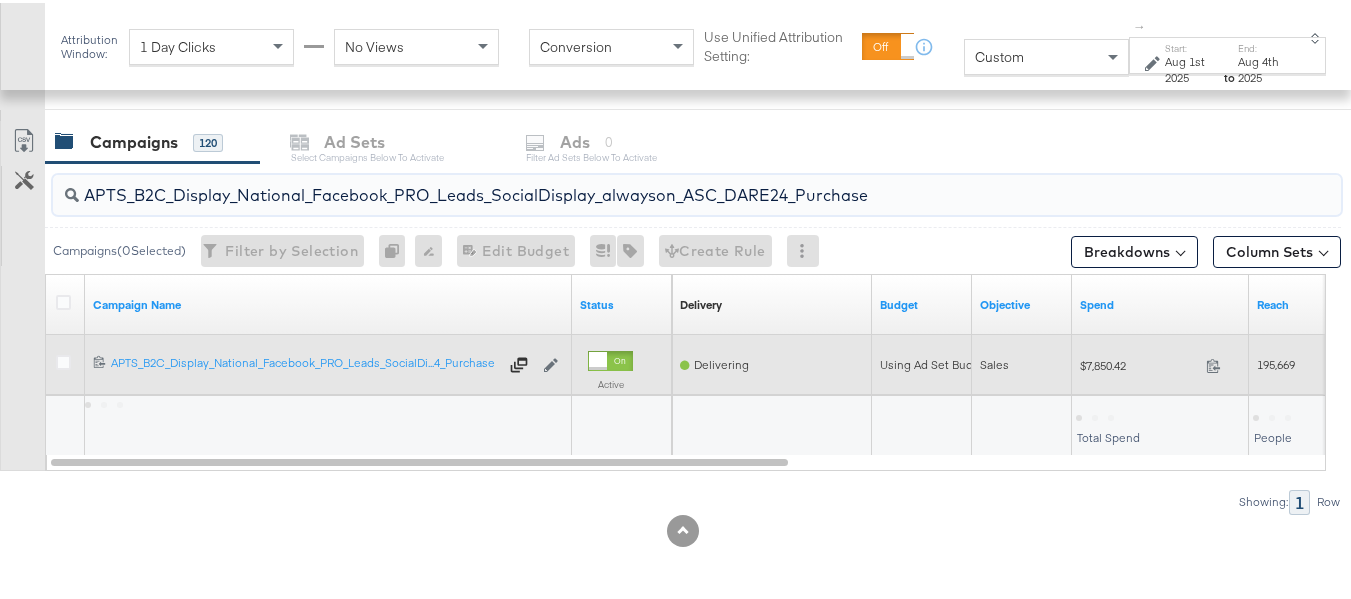 click on "$7,850.42   7850.42" at bounding box center [1160, 362] 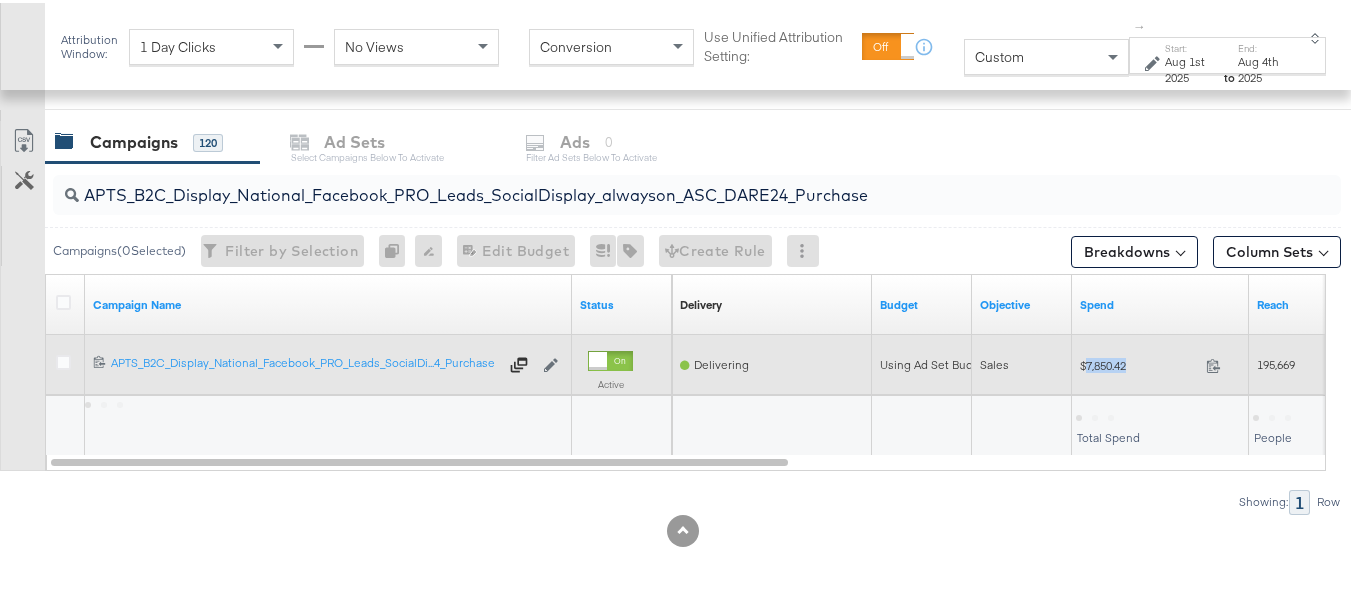 click on "$7,850.42   7850.42" at bounding box center (1160, 362) 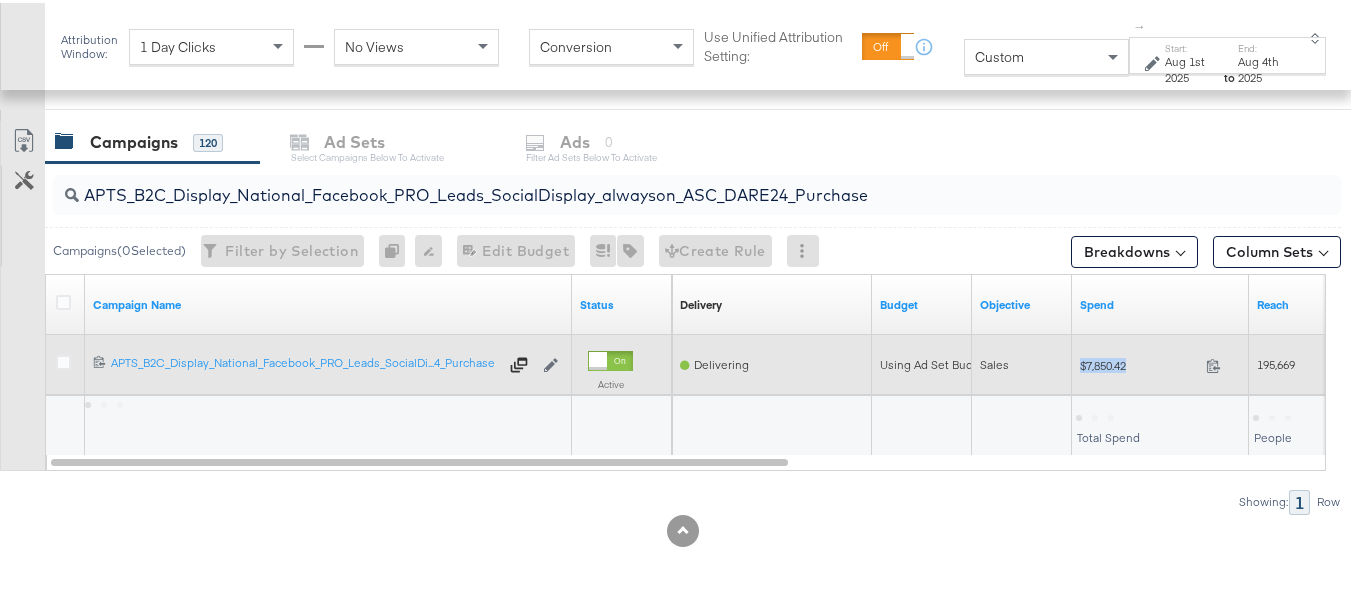 click on "$7,850.42   7850.42" at bounding box center (1160, 362) 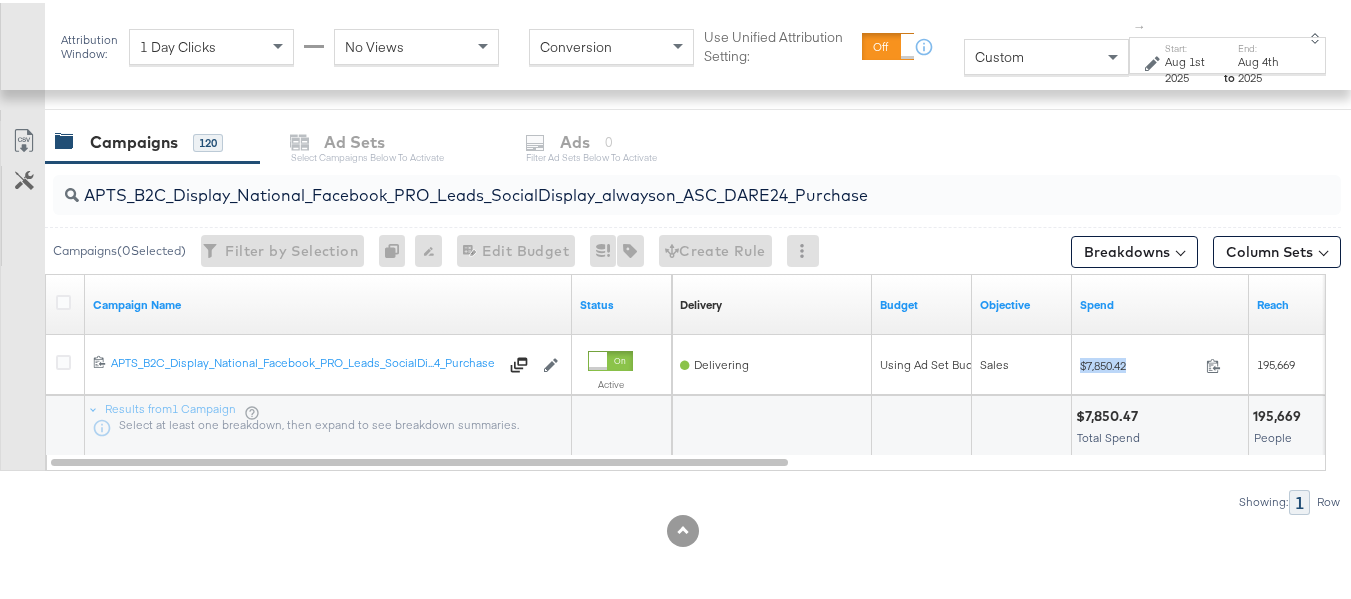 copy on "$7,850.42" 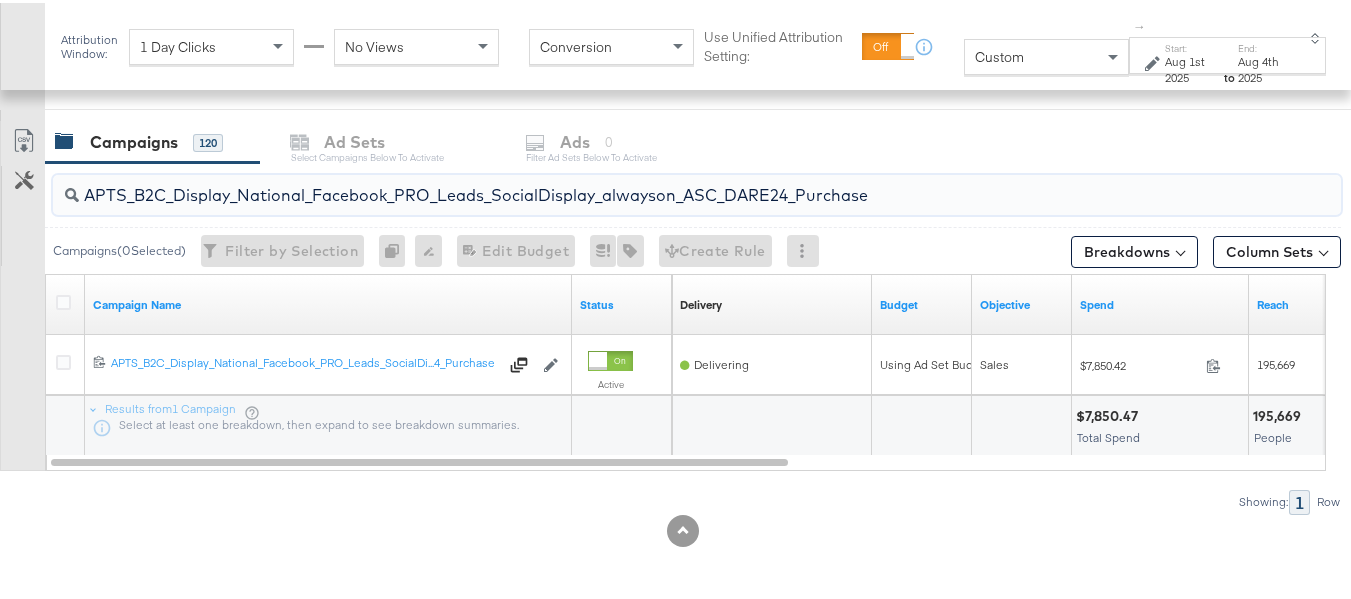 click on "APTS_B2C_Display_National_Facebook_PRO_Leads_SocialDisplay_alwayson_ASC_DARE24_Purchase" at bounding box center [653, 184] 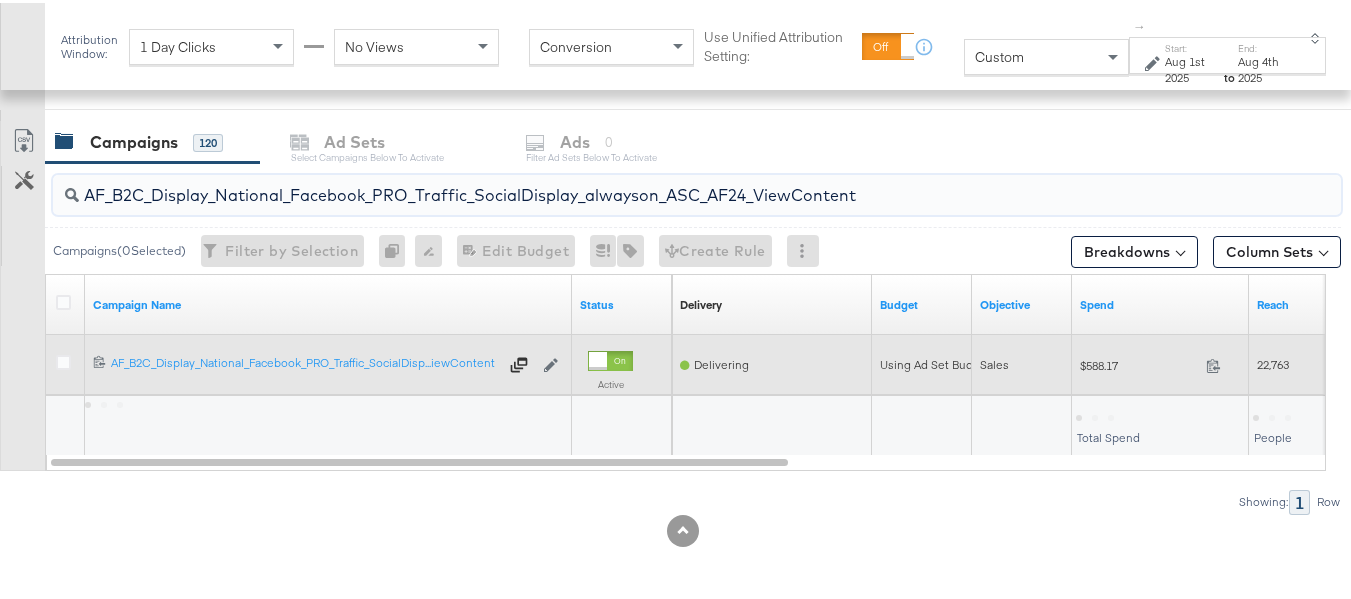 click on "$588.17" at bounding box center [1139, 362] 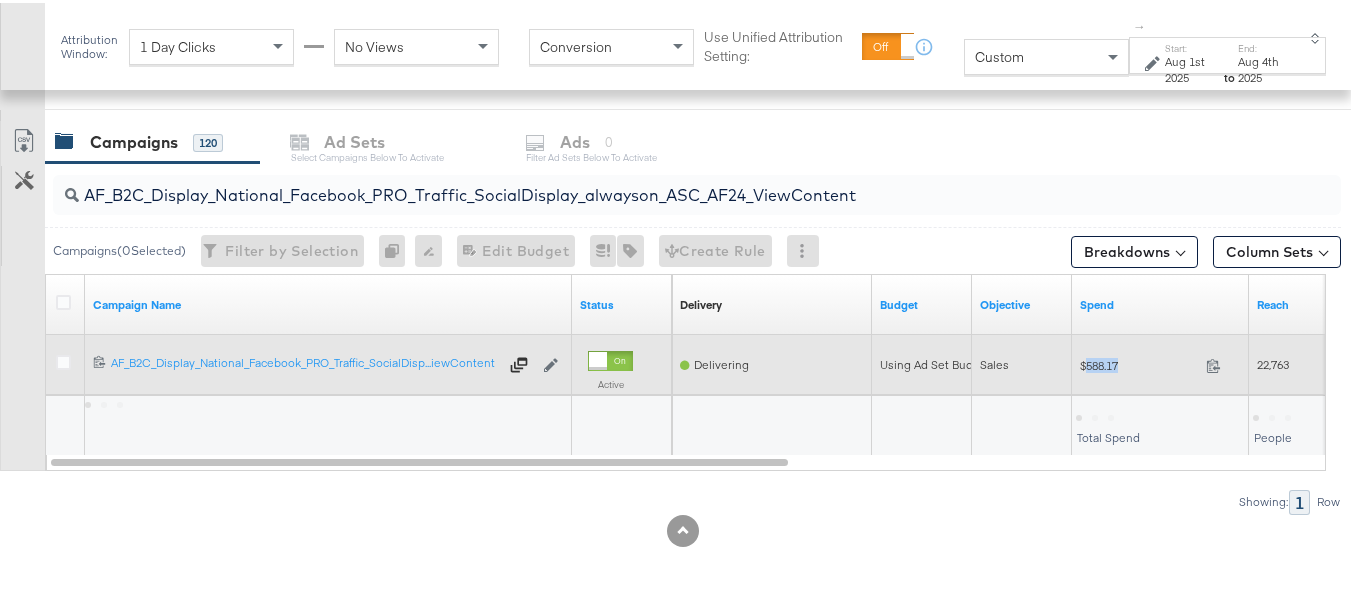 click on "$588.17" at bounding box center (1139, 362) 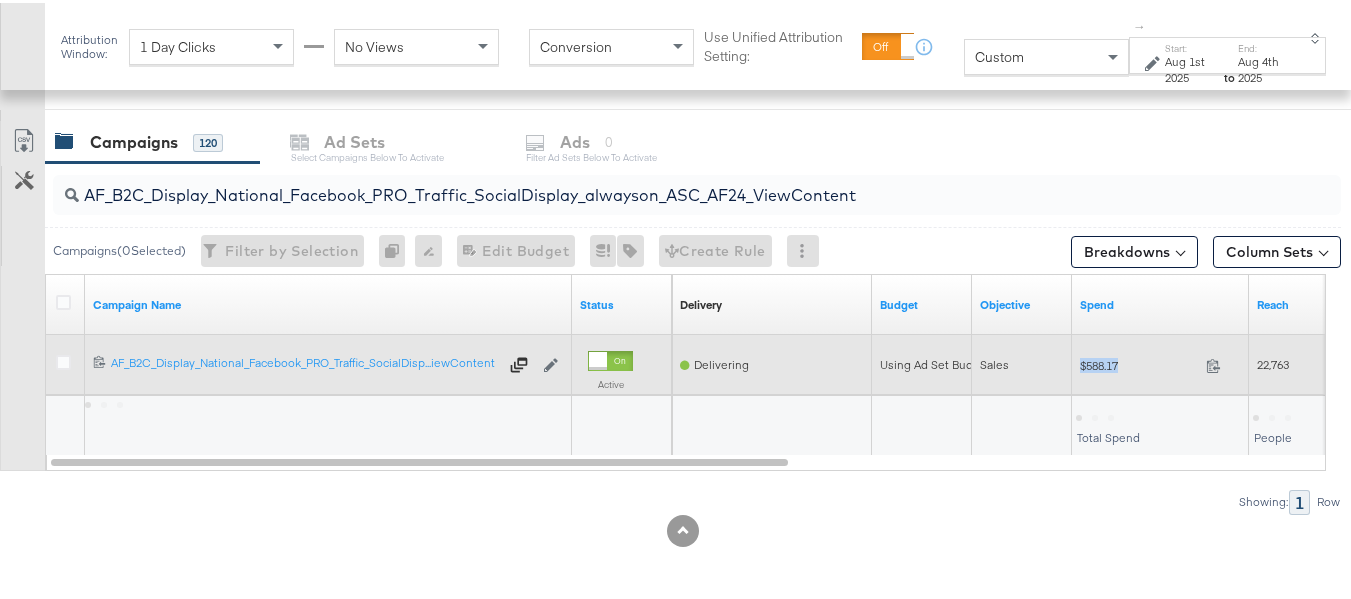 click on "$588.17" at bounding box center [1139, 362] 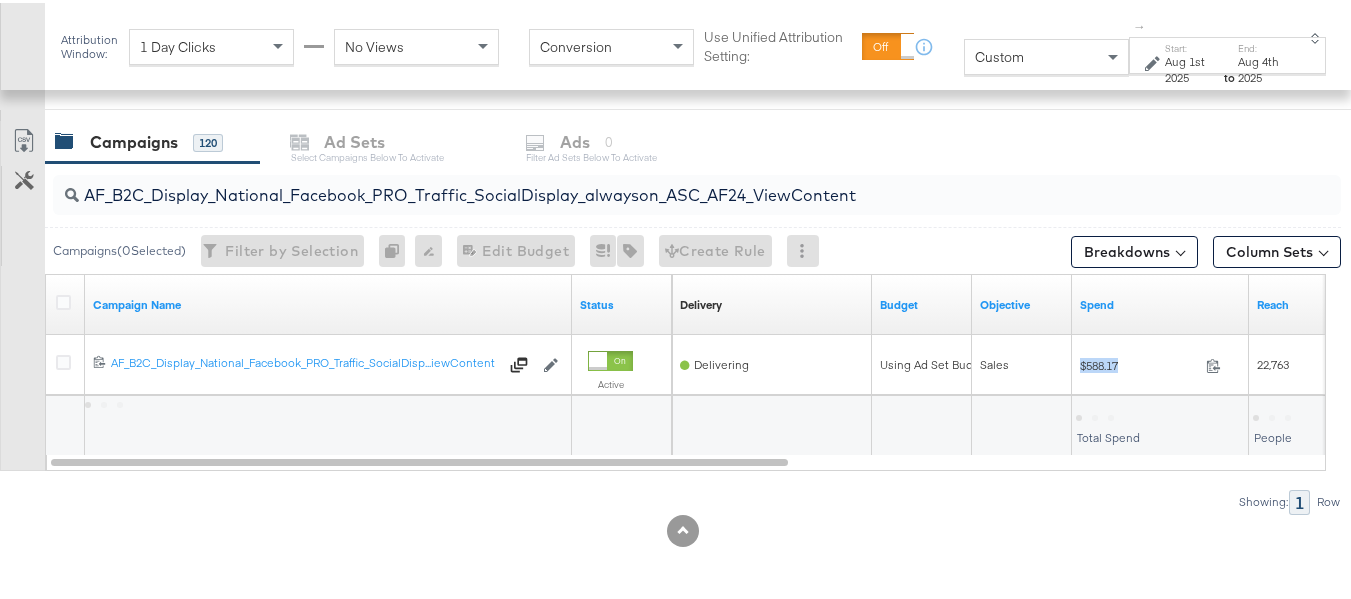 copy on "$588.17" 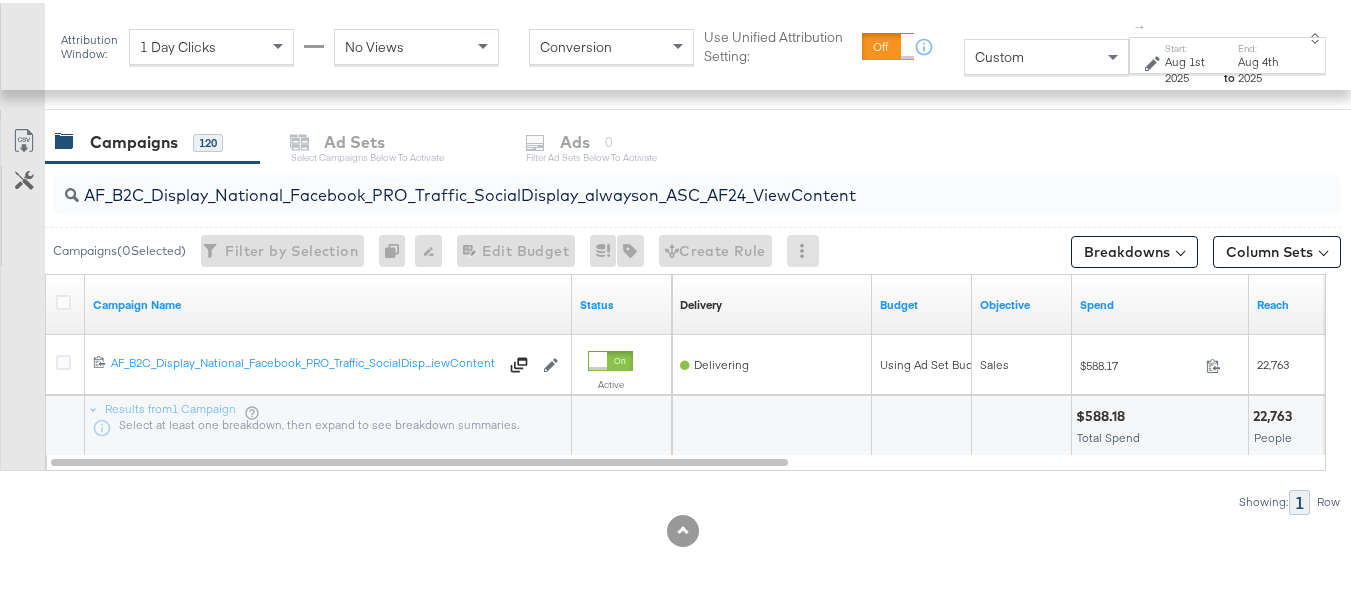 click on "AF_B2C_Display_National_Facebook_PRO_Traffic_SocialDisplay_alwayson_ASC_AF24_ViewContent" at bounding box center [653, 184] 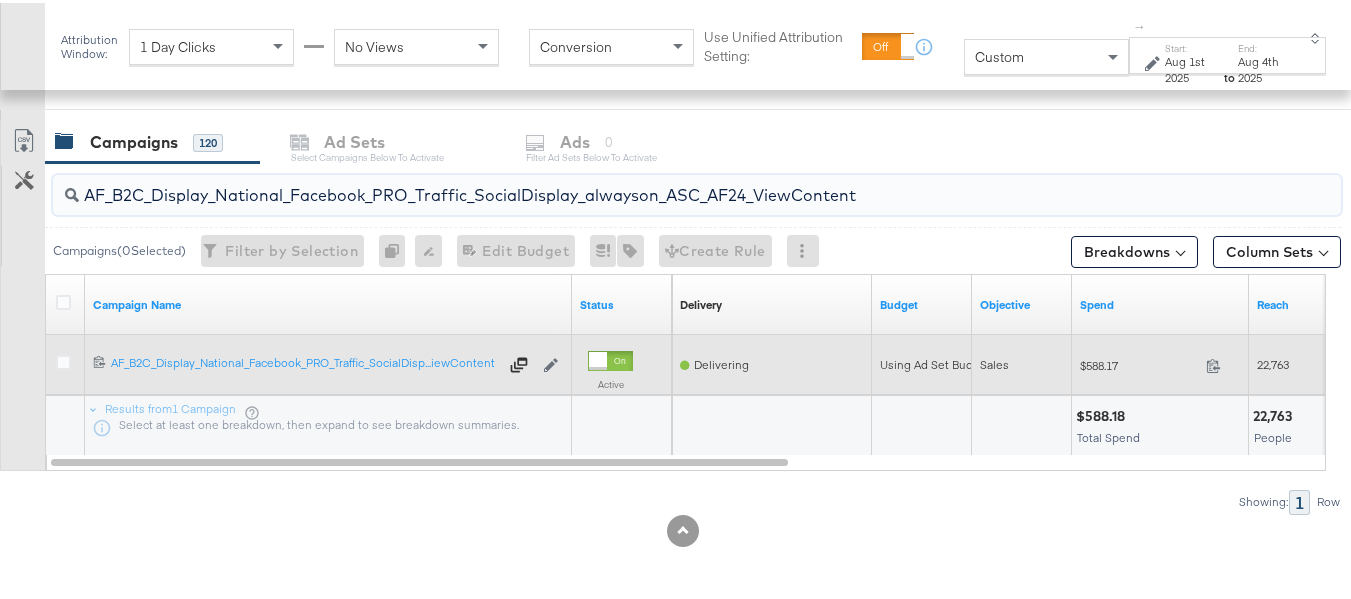 paste on "FR_B2C_Display_National_Facebook_PRO_Traffic_SocialDisplay_alwayson_ASC_FR" 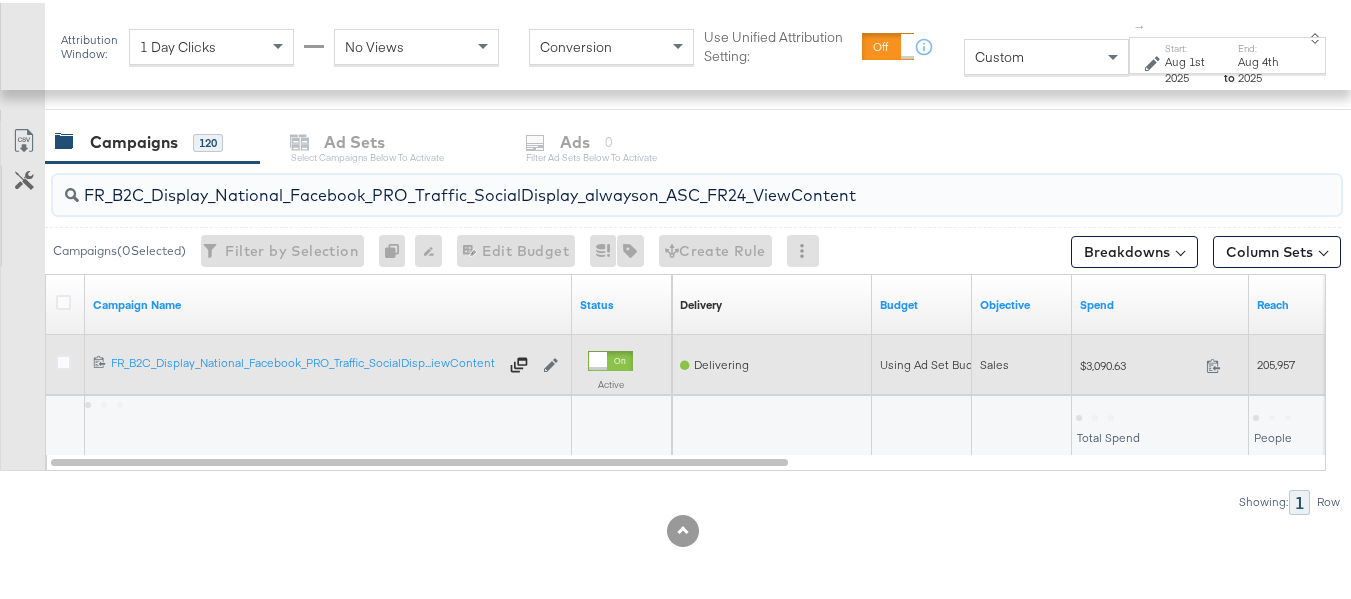 click on "$3,090.63" at bounding box center (1139, 362) 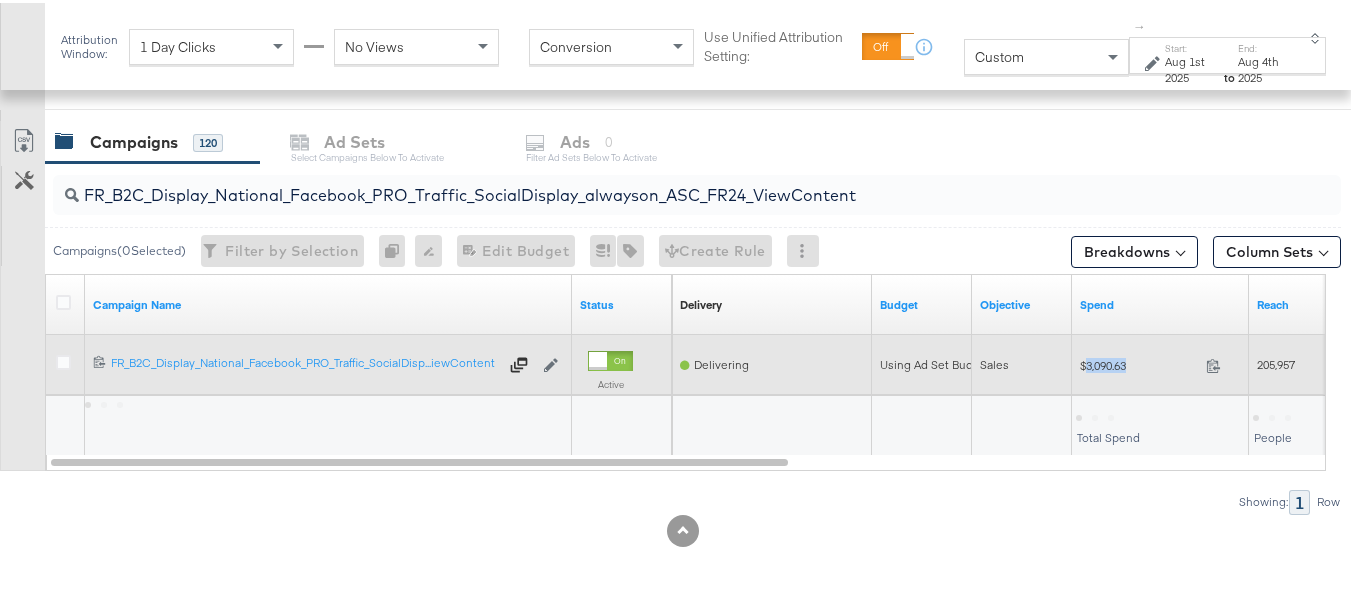 click on "$3,090.63" at bounding box center (1139, 362) 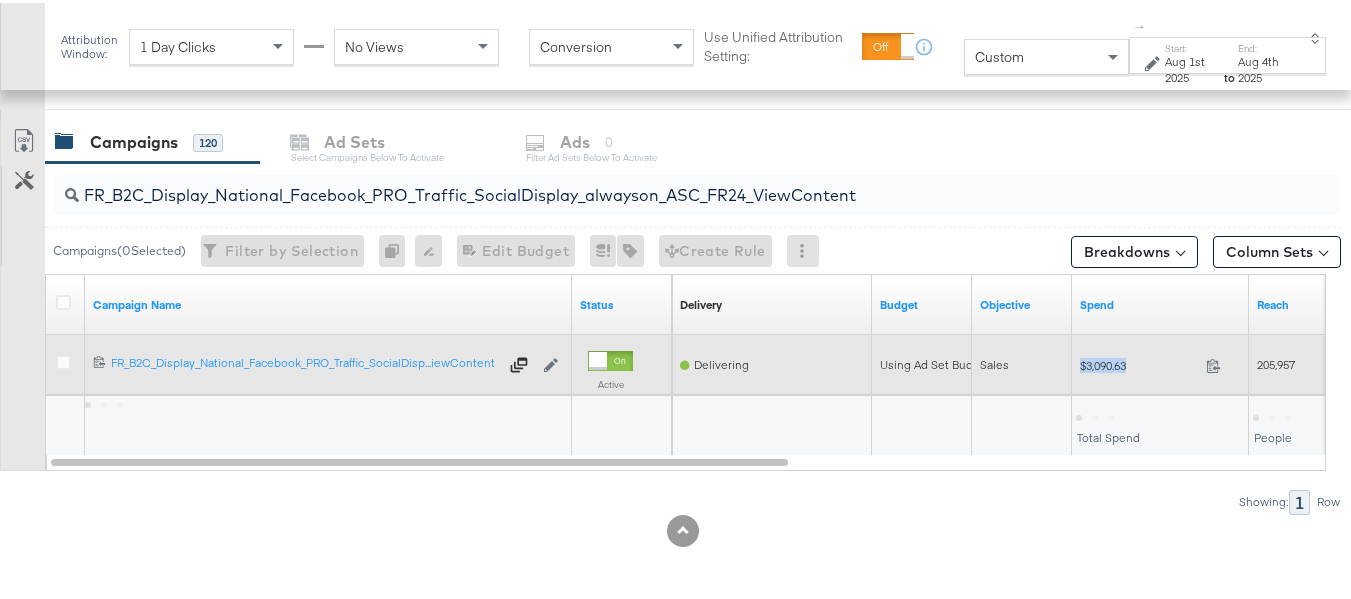 click on "$3,090.63" at bounding box center [1139, 362] 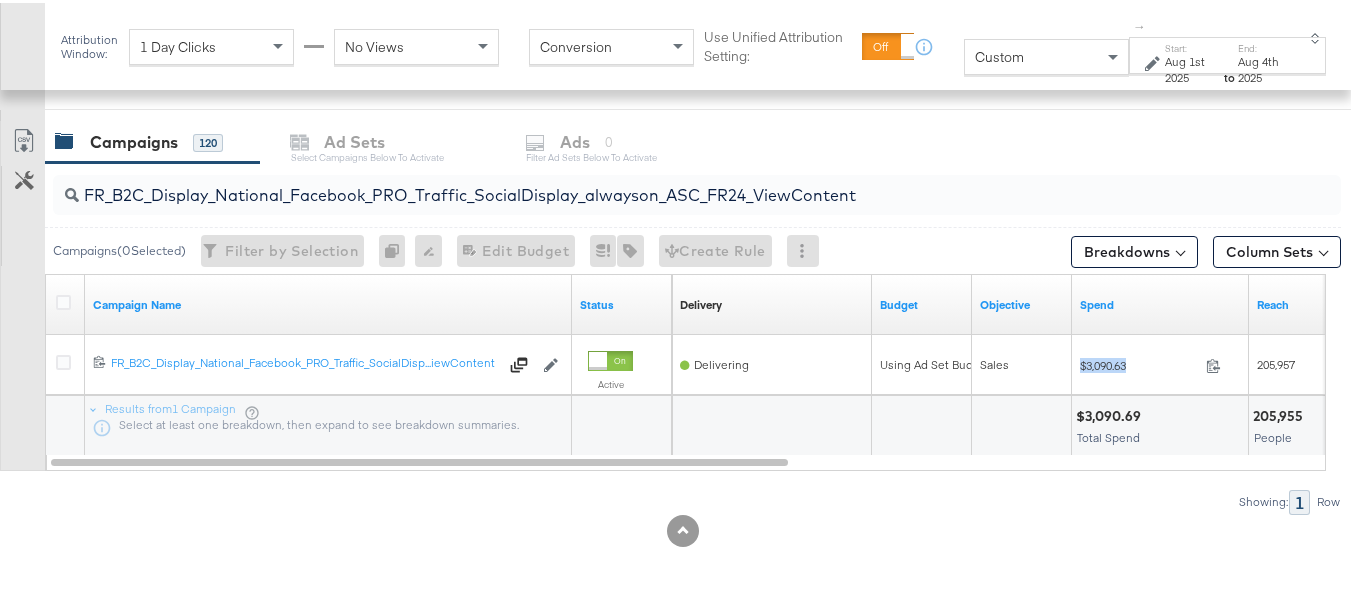 copy on "$3,090.63" 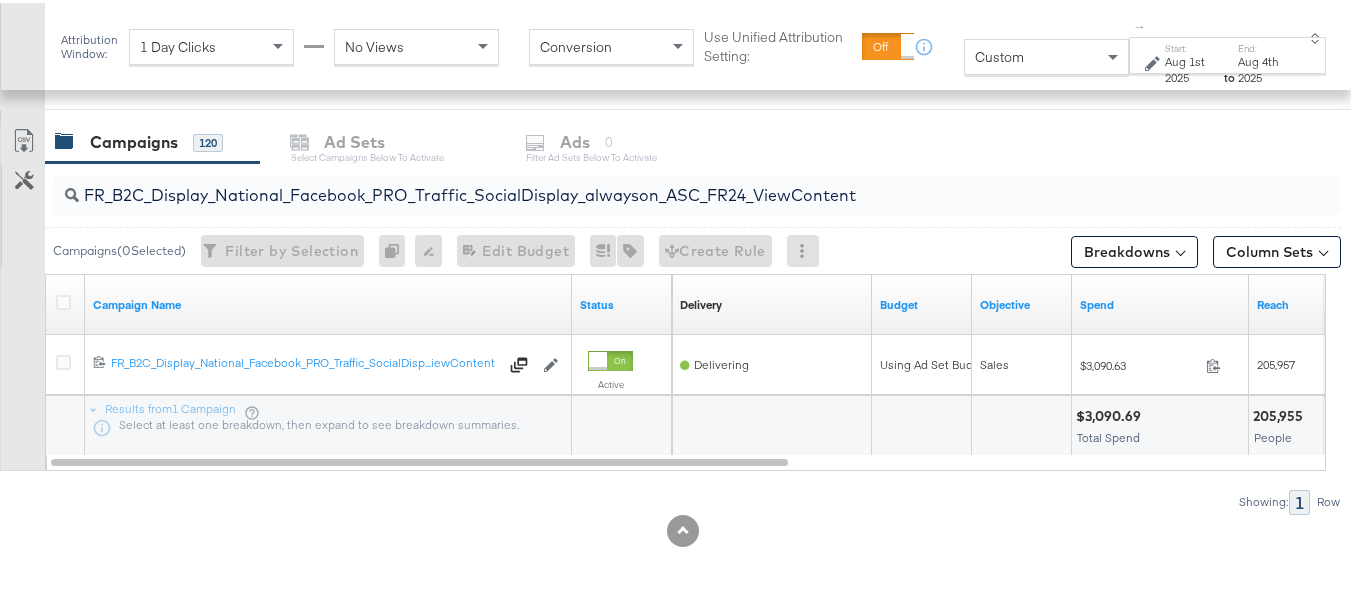 click on "FR_B2C_Display_National_Facebook_PRO_Traffic_SocialDisplay_alwayson_ASC_FR24_ViewContent" at bounding box center [653, 184] 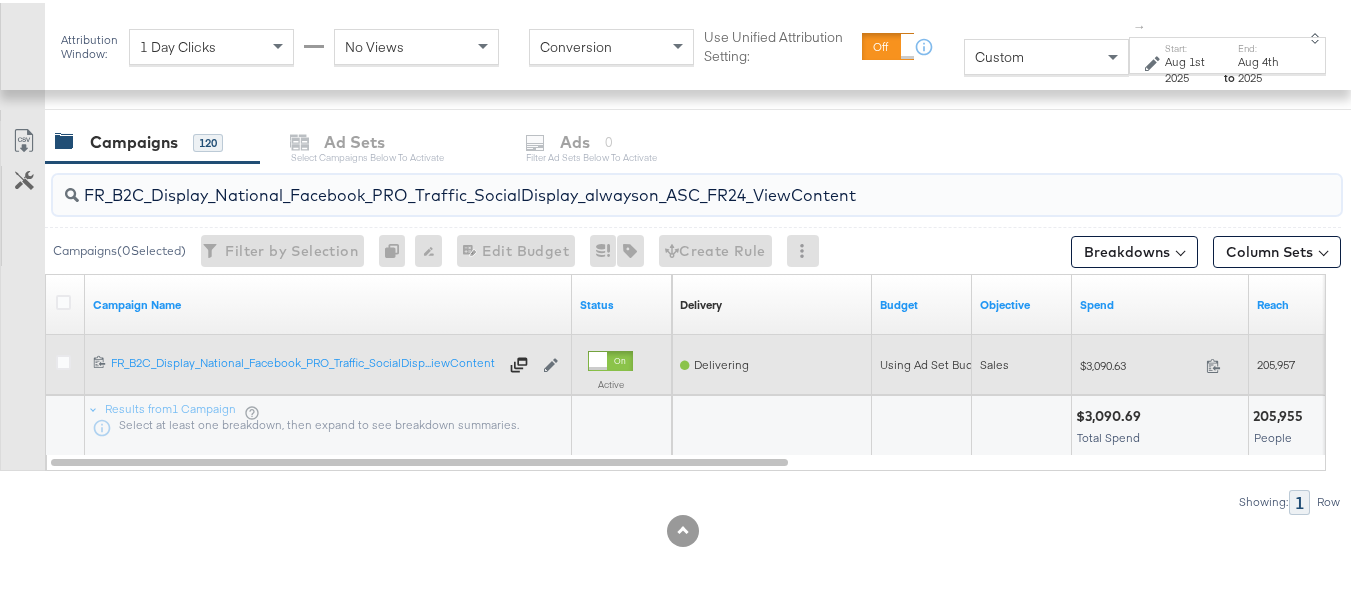 paste on "AHL_B2C_Display_National_Facebook_PRO_Traffic_SocialDisplay_alwayson_ASC_AHL" 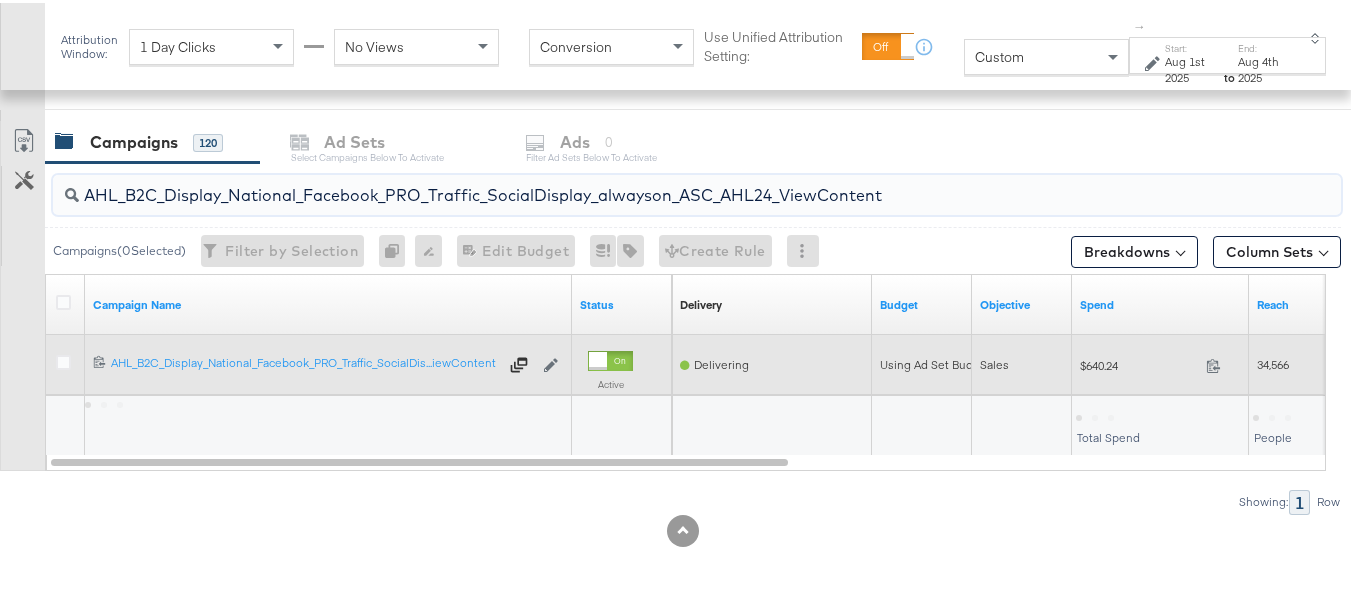 click on "$640.24   640.24" at bounding box center [1160, 362] 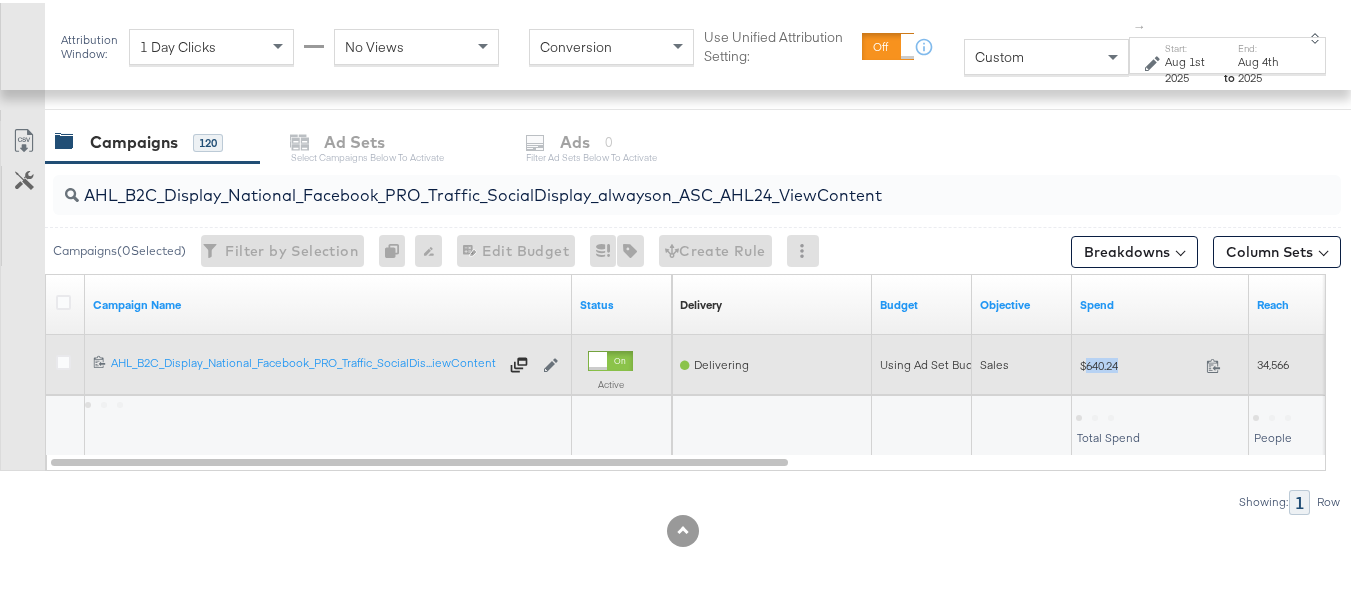 click on "$640.24   640.24" at bounding box center (1160, 362) 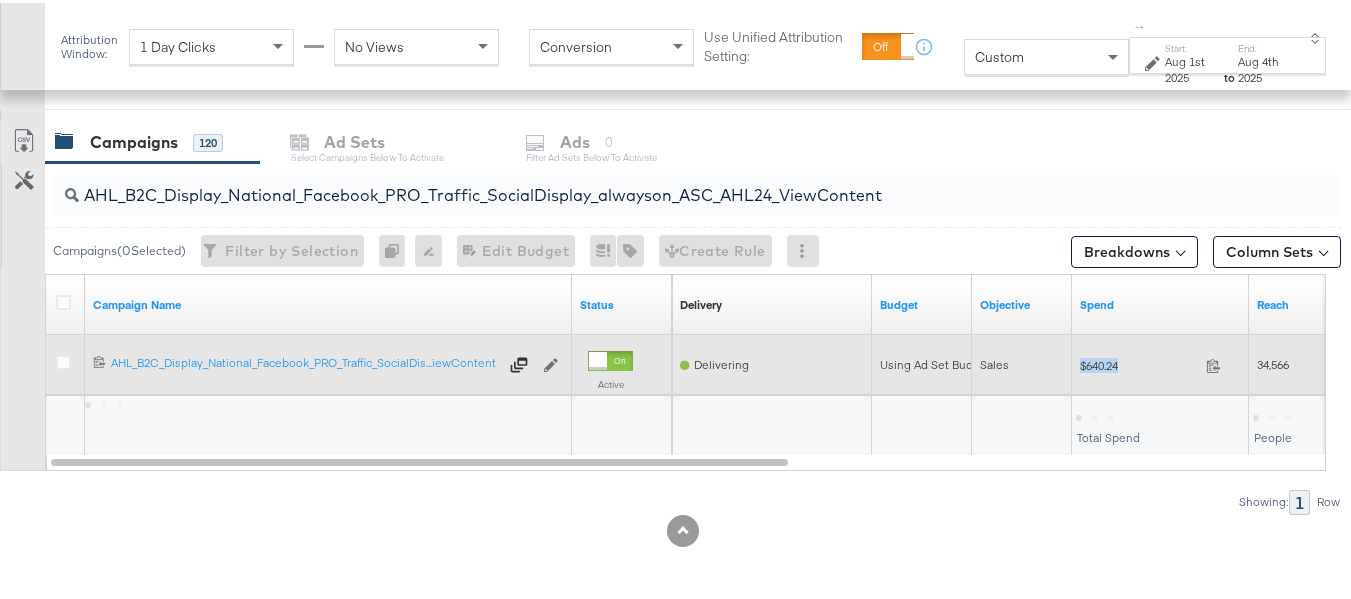click on "$640.24   640.24" at bounding box center (1160, 362) 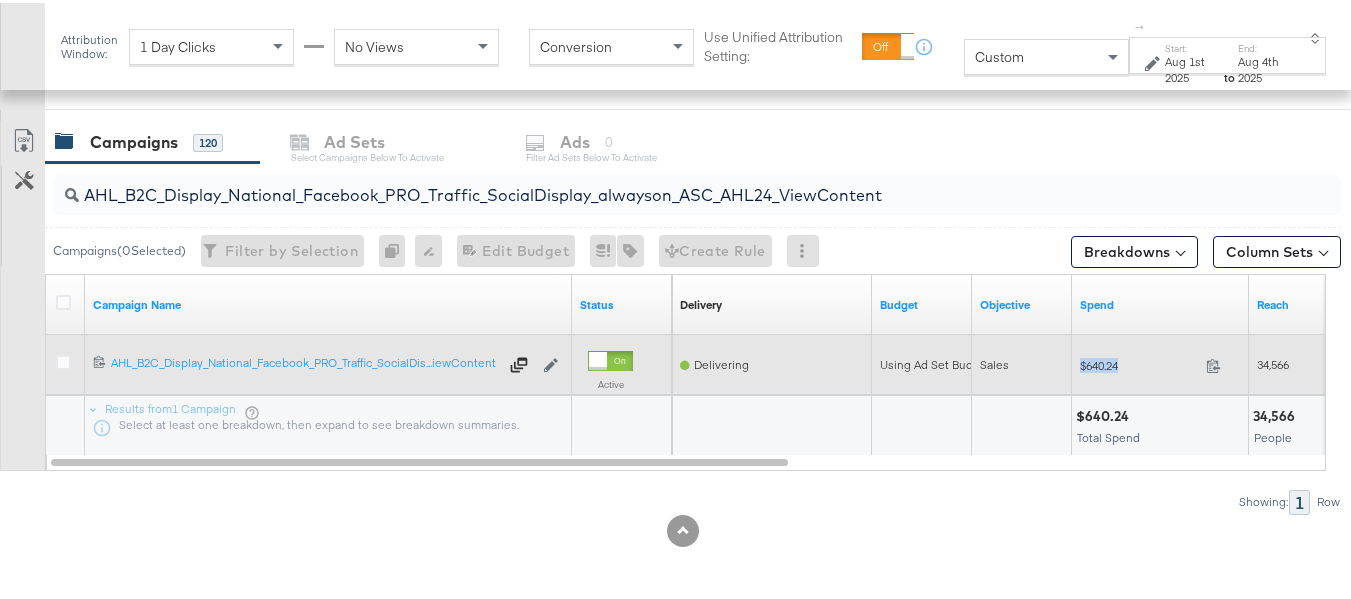 copy on "$640.24" 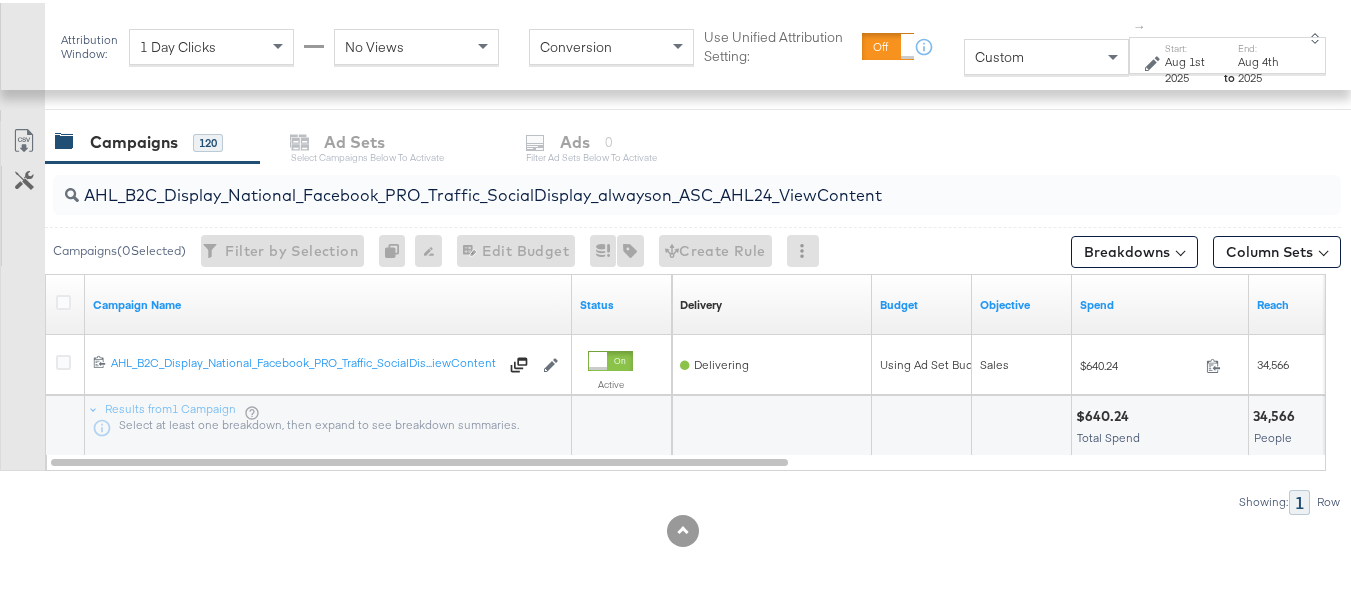 click on "Showing:   1    Row" at bounding box center [670, 499] 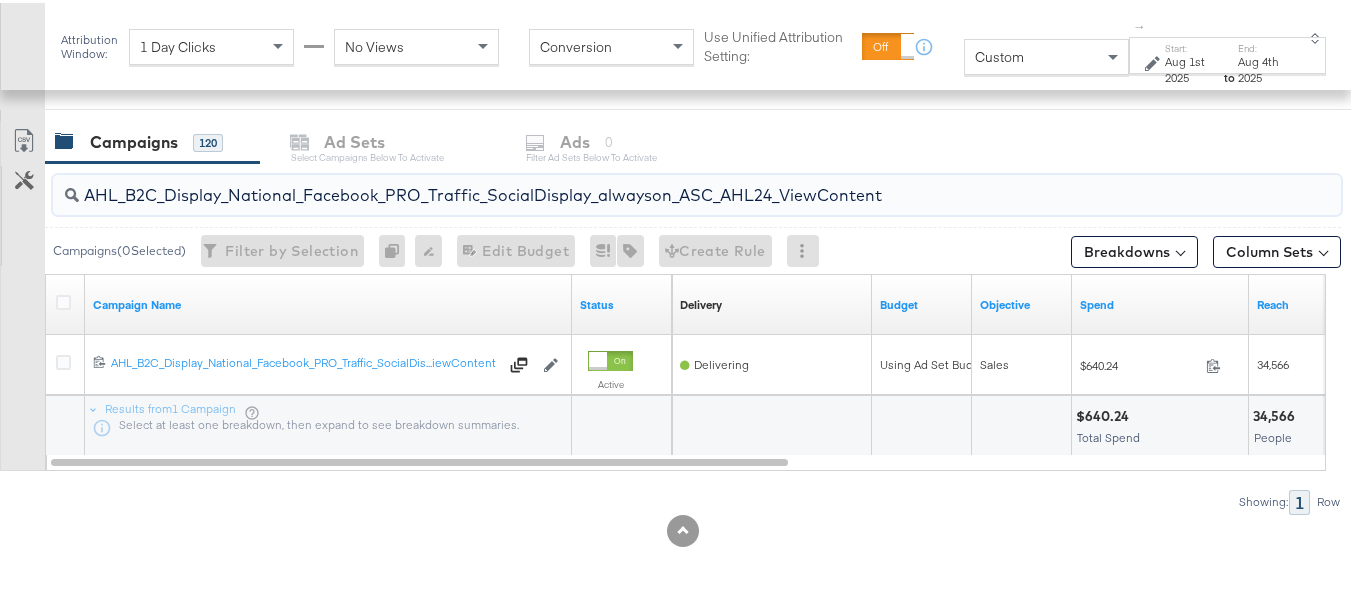 click on "AHL_B2C_Display_National_Facebook_PRO_Traffic_SocialDisplay_alwayson_ASC_AHL24_ViewContent" at bounding box center [697, 192] 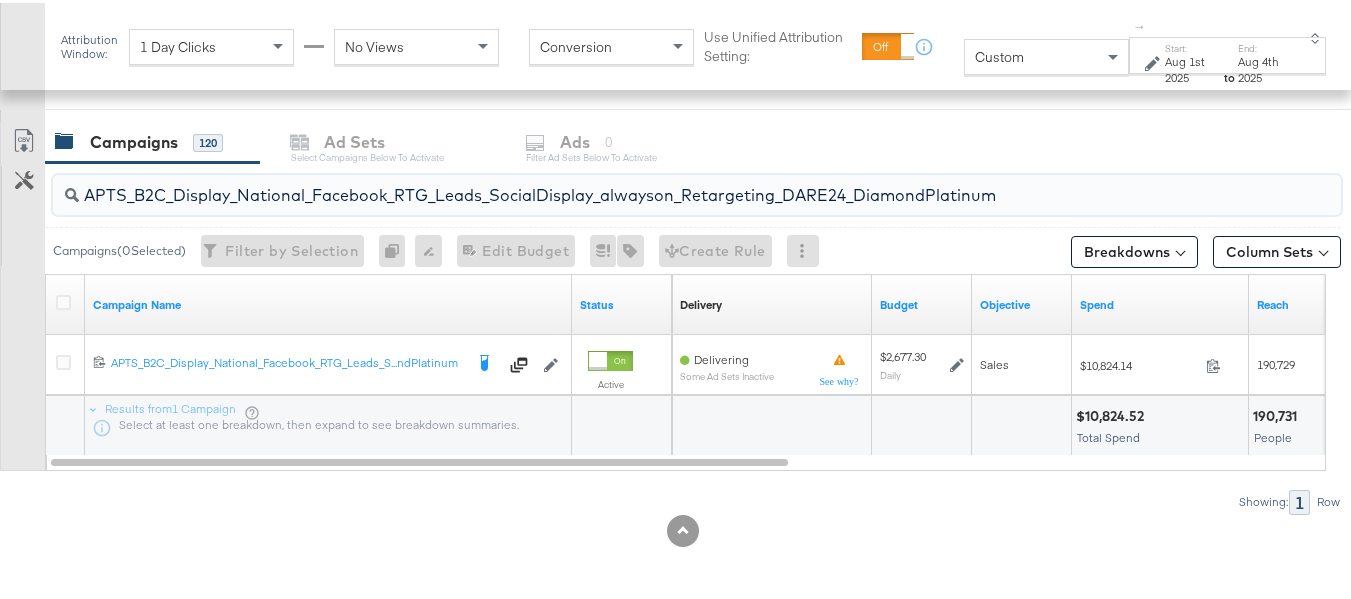 type on "APTS_B2C_Display_National_Facebook_RTG_Leads_SocialDisplay_alwayson_Retargeting_DARE24_DiamondPlatinum" 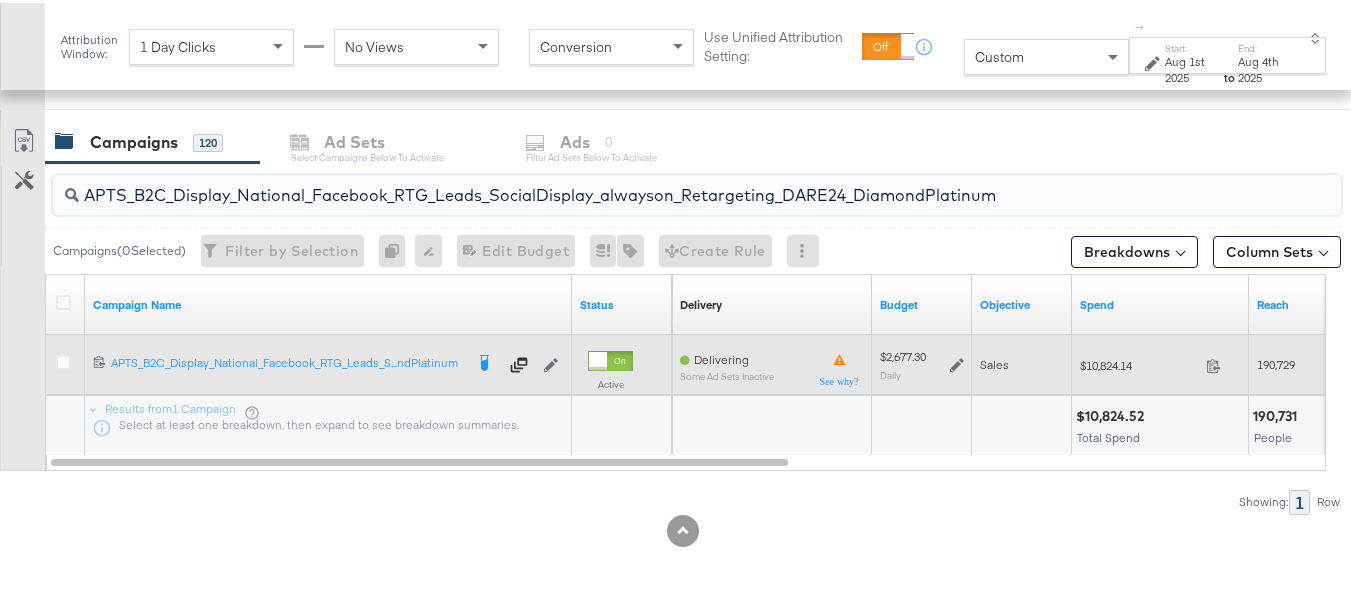 click 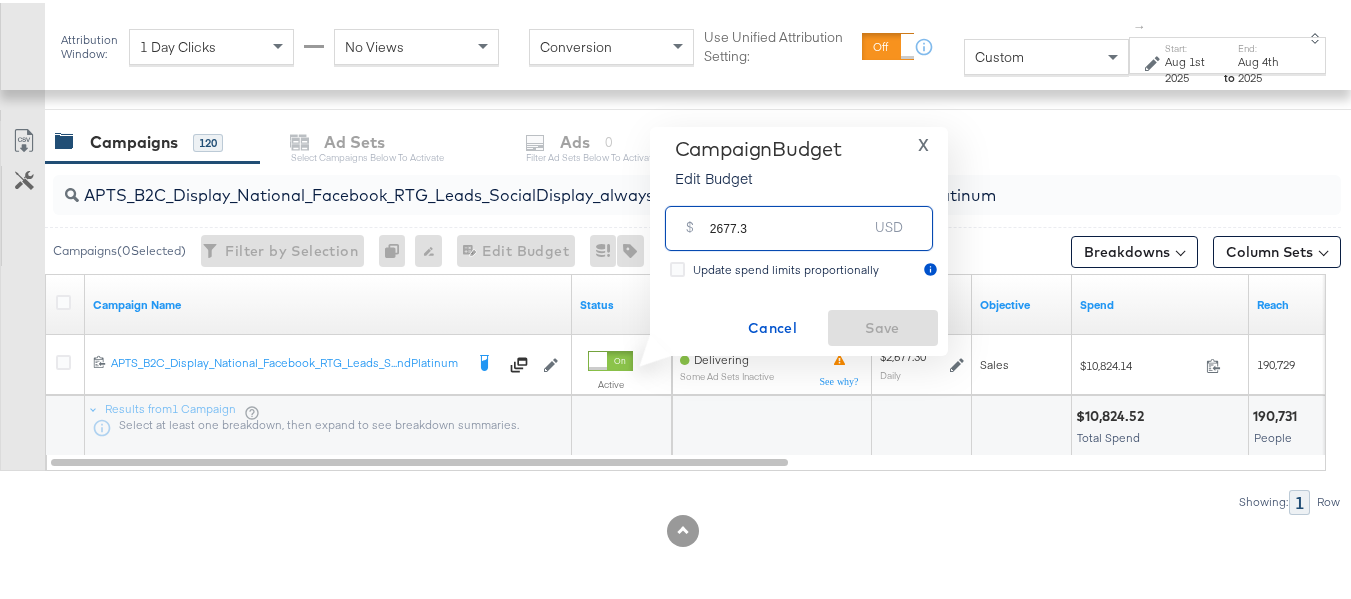click on "2677.3" at bounding box center (789, 217) 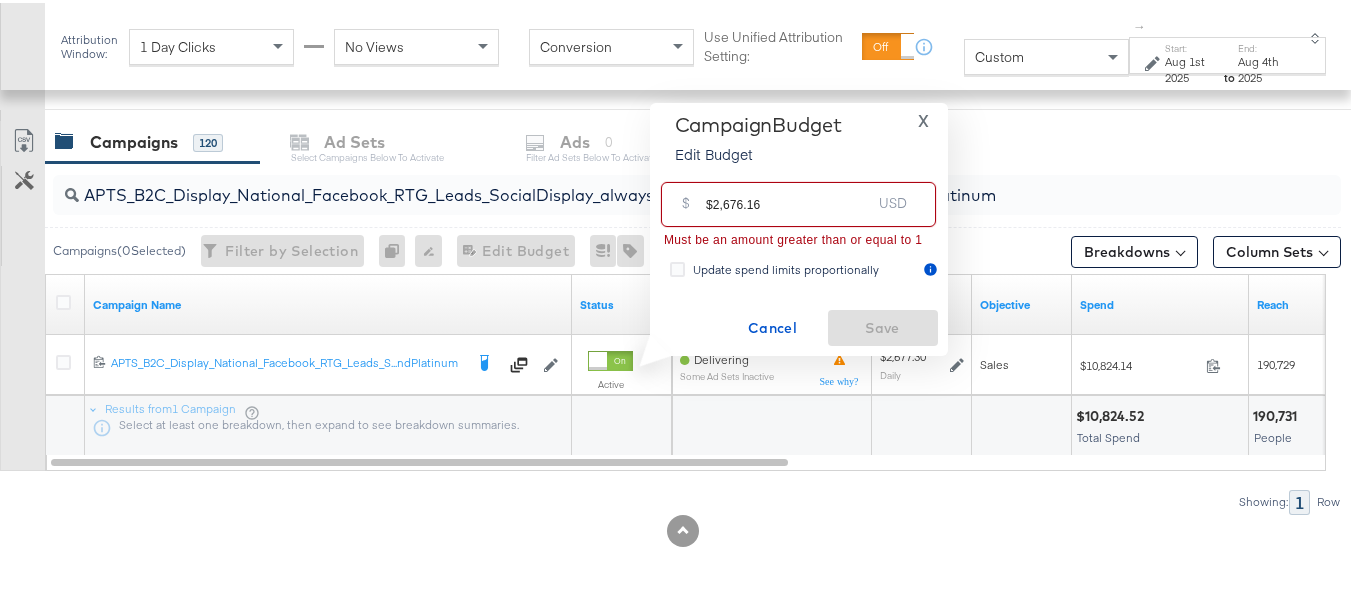 drag, startPoint x: 711, startPoint y: 200, endPoint x: 616, endPoint y: 190, distance: 95.524864 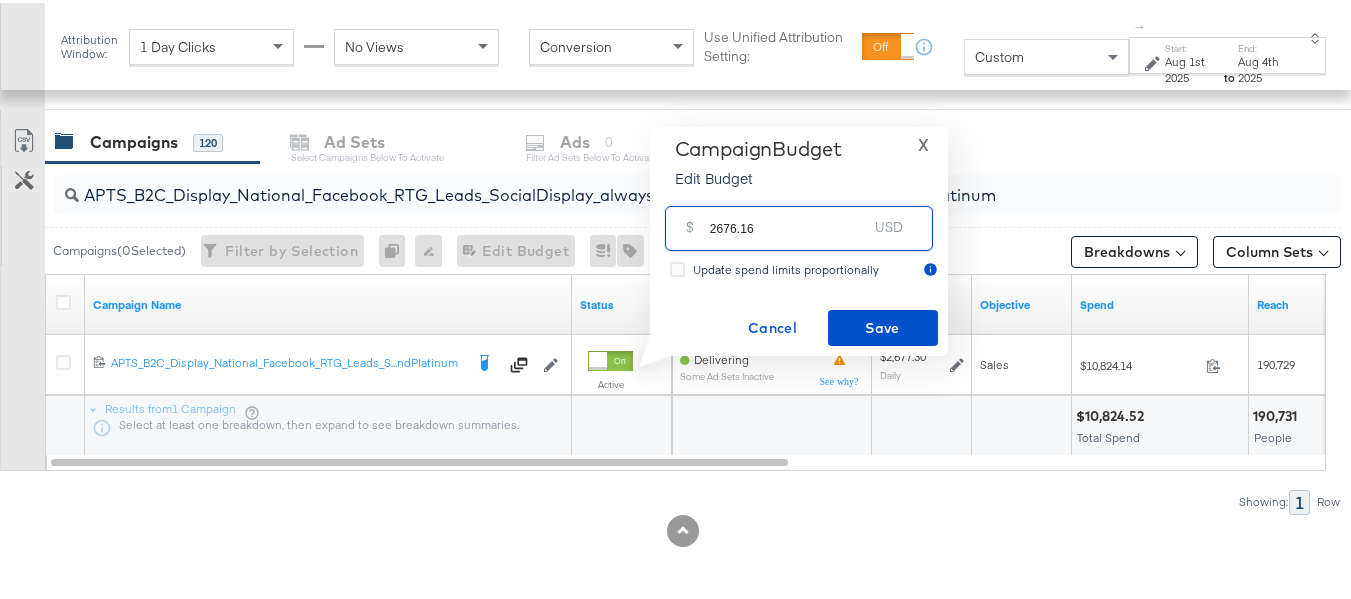 click on "2676.16" at bounding box center (789, 217) 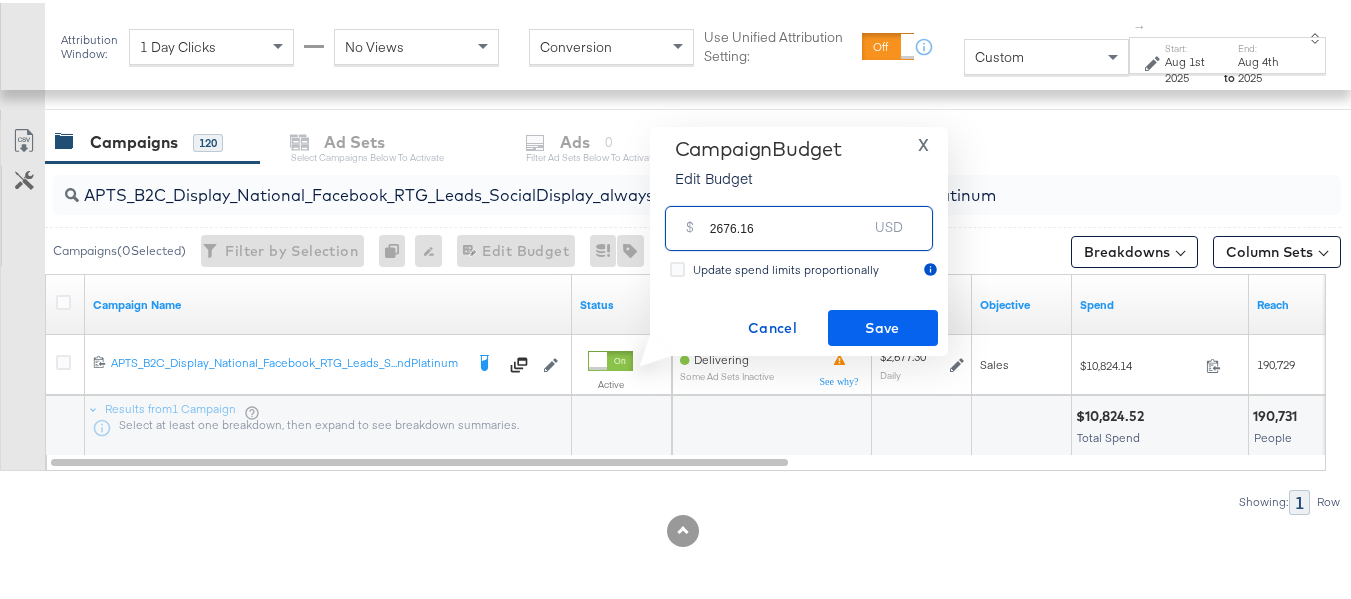 type on "2676.16" 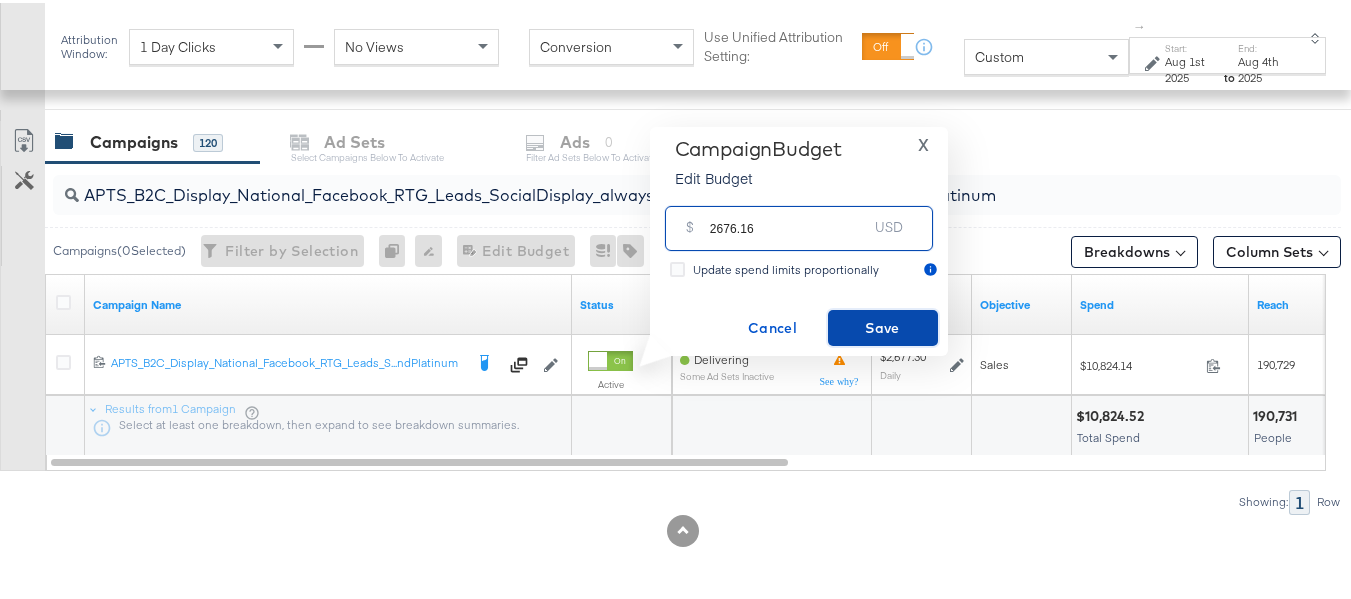 click on "Save" at bounding box center [883, 325] 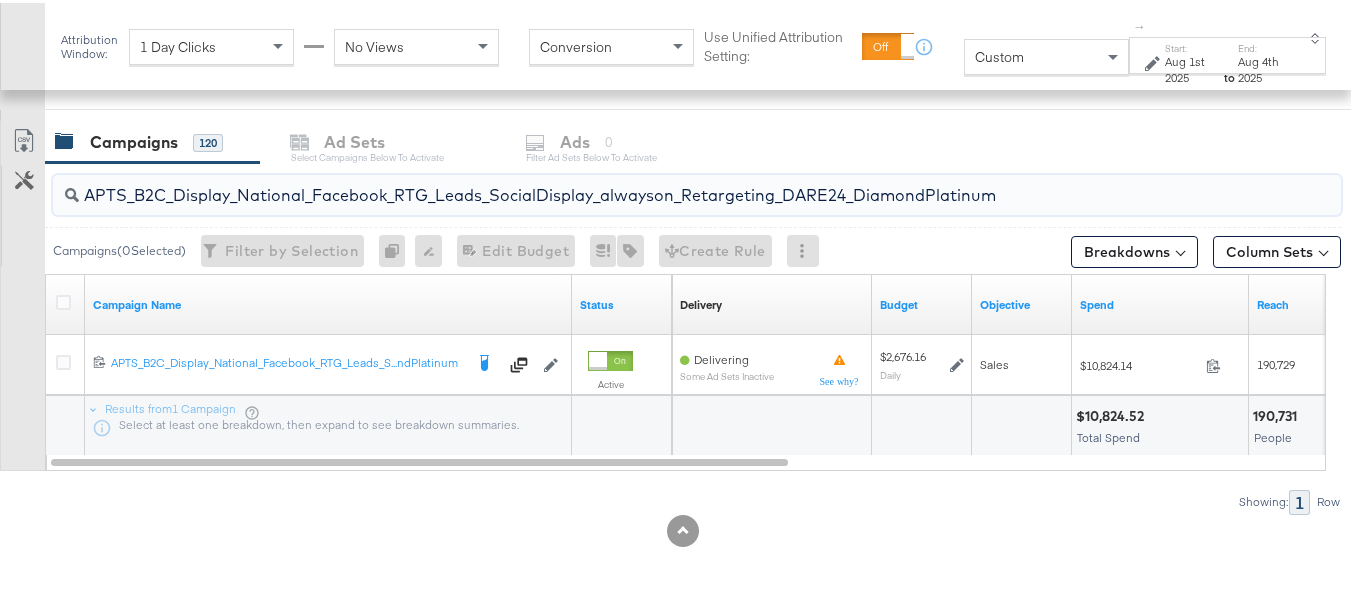 click on "APTS_B2C_Display_National_Facebook_RTG_Leads_SocialDisplay_alwayson_Retargeting_DARE24_DiamondPlatinum" at bounding box center [653, 184] 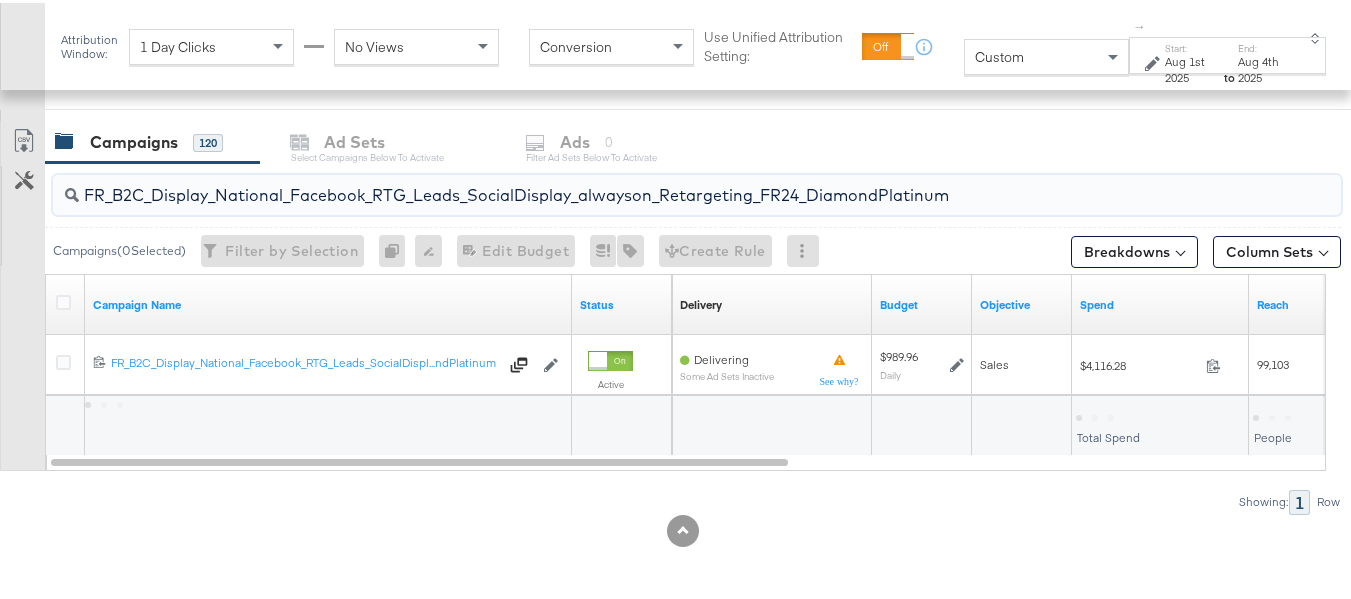 type on "FR_B2C_Display_National_Facebook_RTG_Leads_SocialDisplay_alwayson_Retargeting_FR24_DiamondPlatinum" 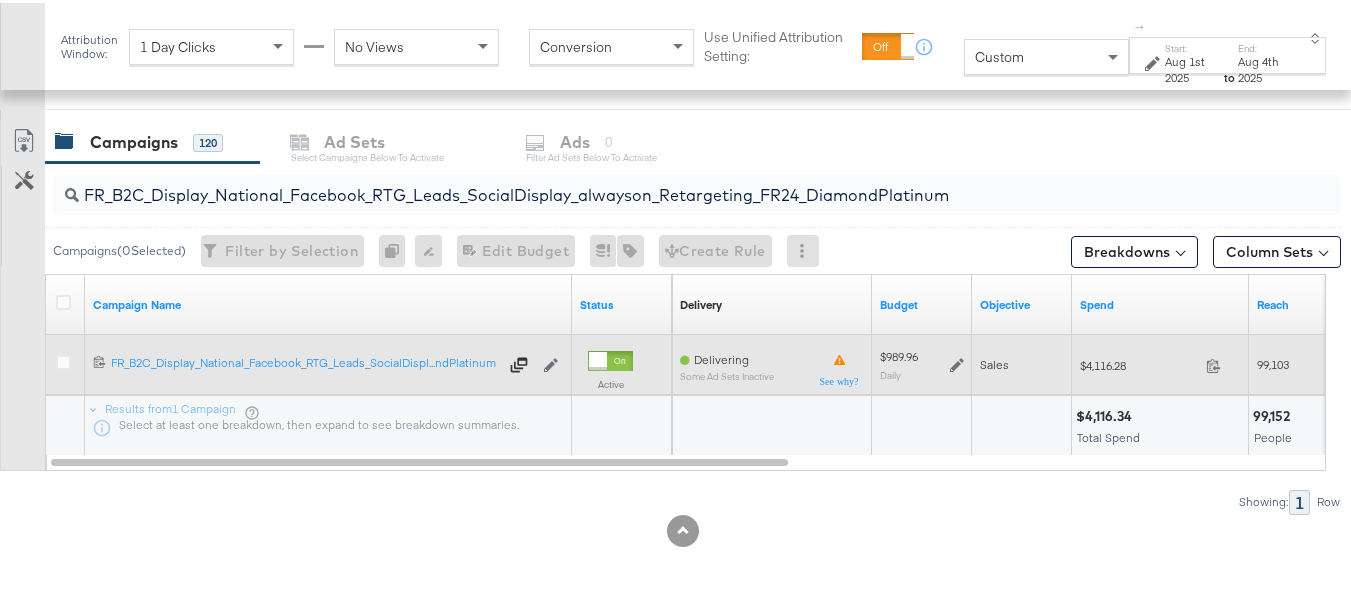 click 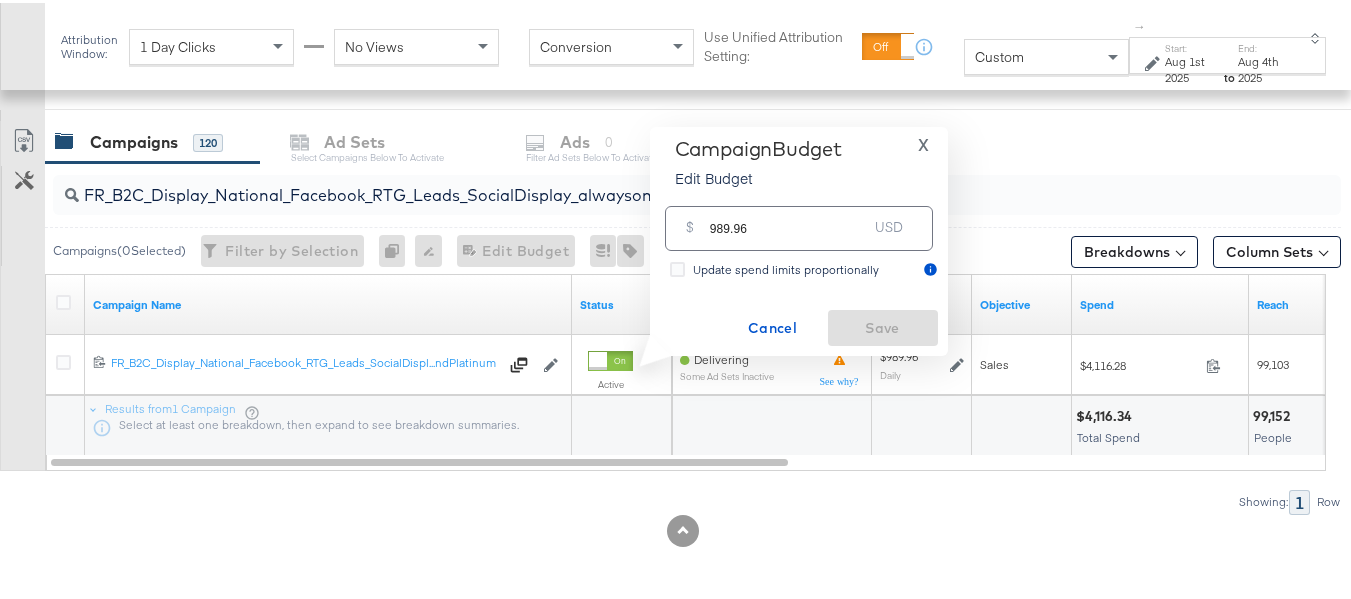 click on "989.96" at bounding box center [789, 217] 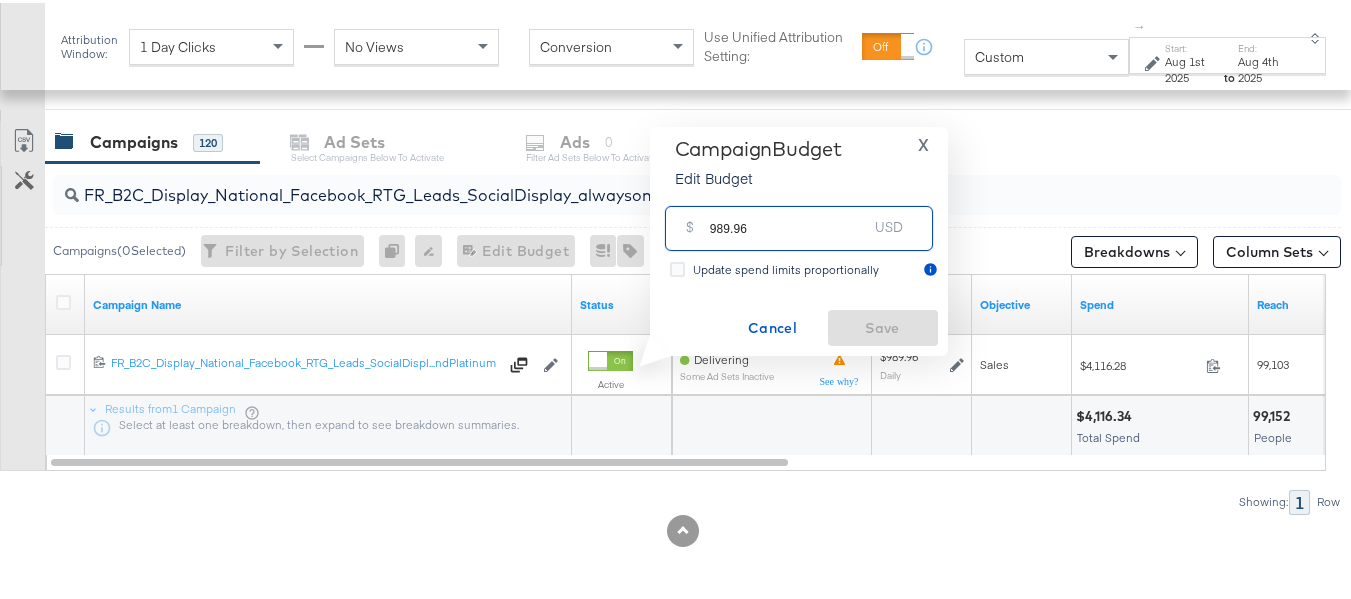paste on "$1,028.22" 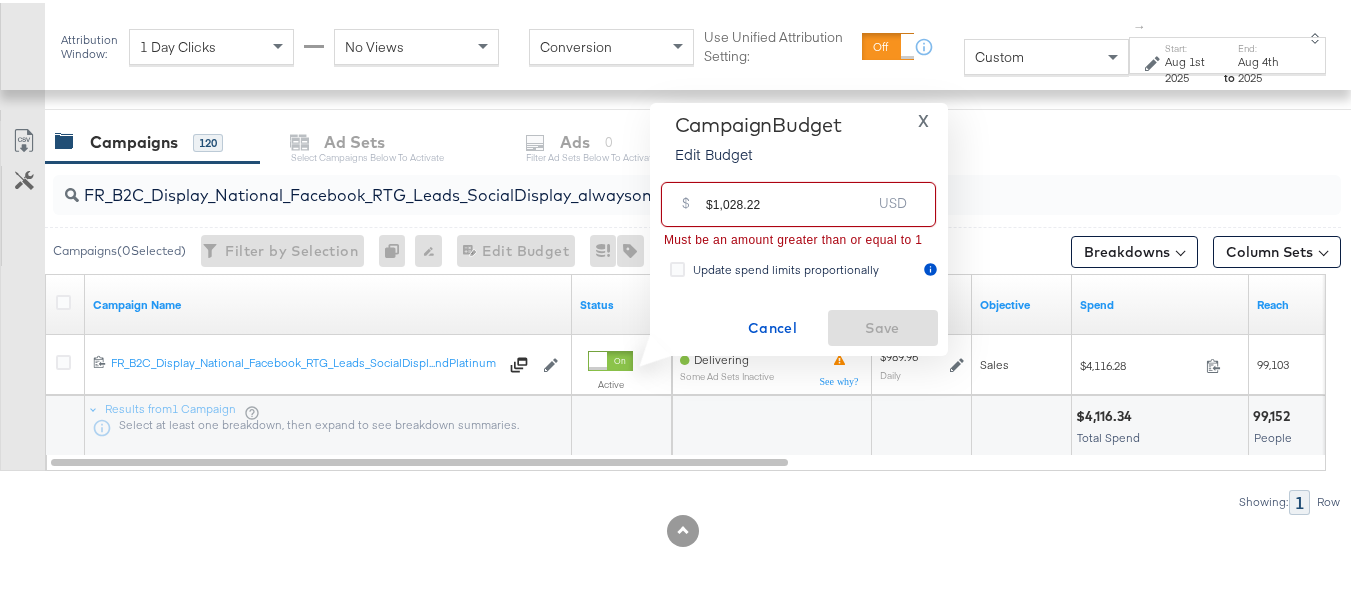 drag, startPoint x: 711, startPoint y: 203, endPoint x: 659, endPoint y: 202, distance: 52.009613 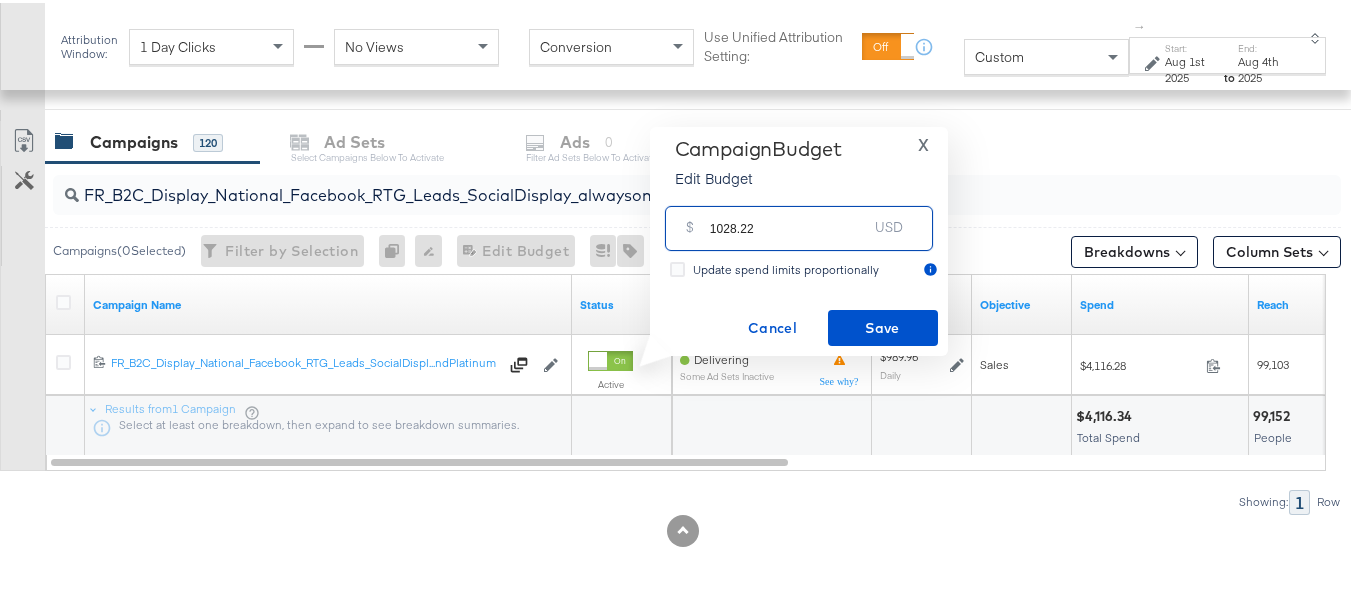 click on "1028.22" at bounding box center [789, 217] 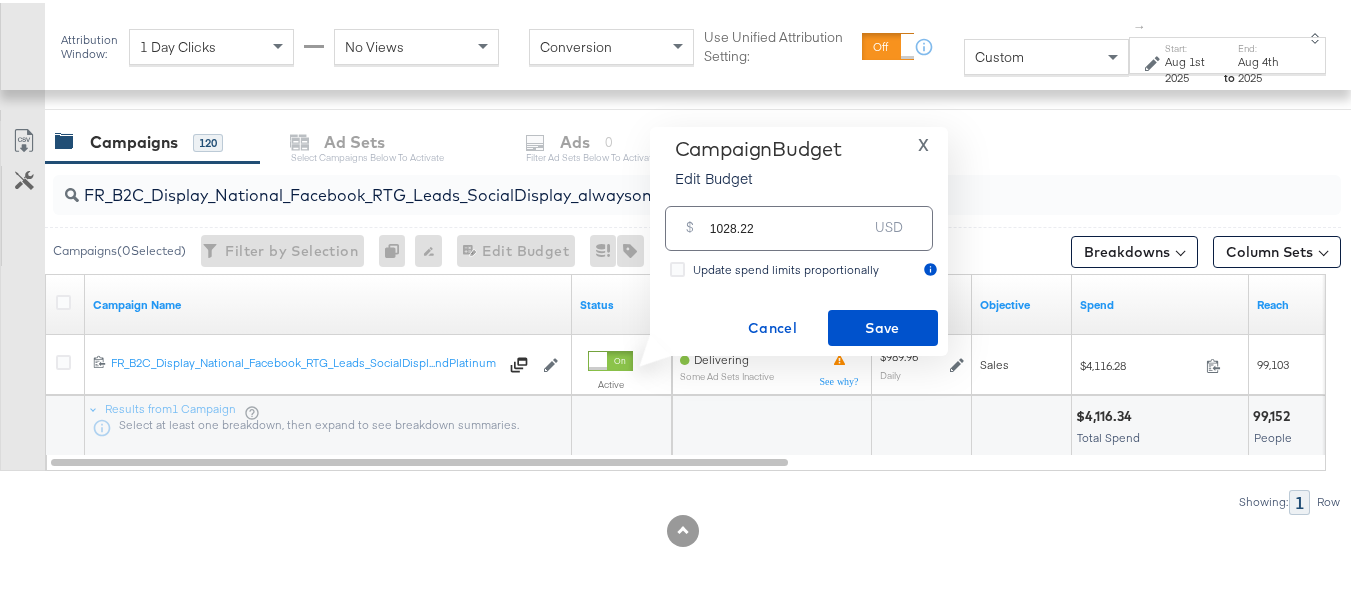 click on "Campaign  Budget Edit Budget X $ 1028.22 USD Update spend limits proportionally Cancel Save" at bounding box center (799, 238) 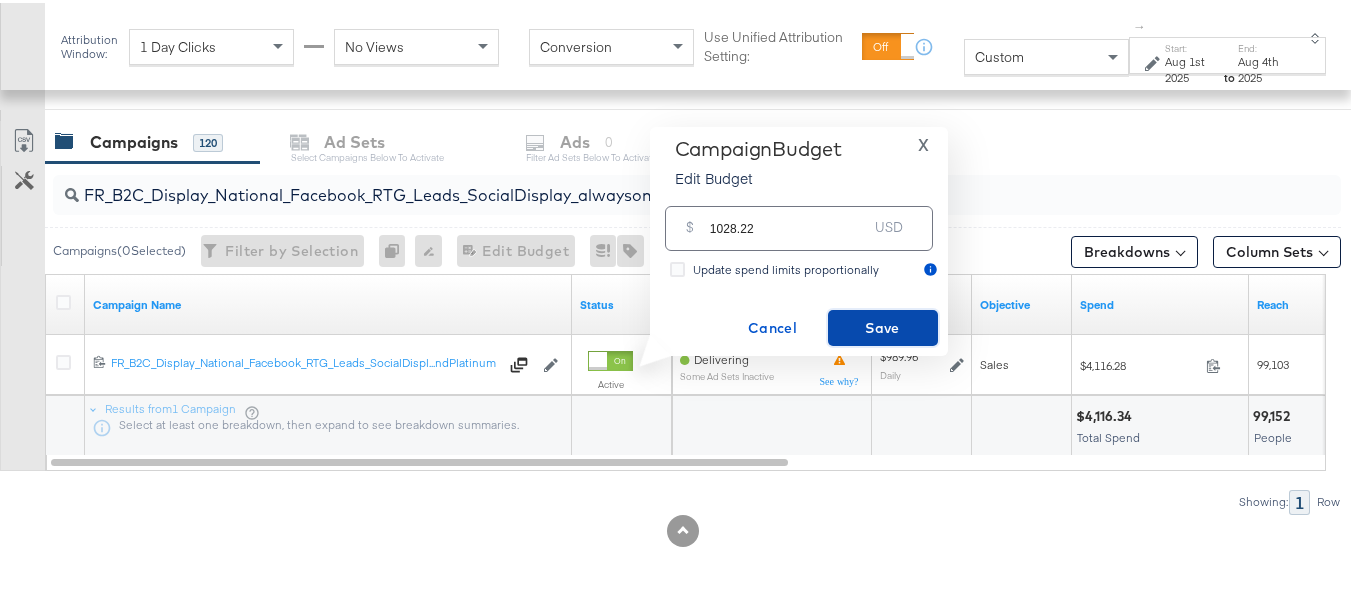 click on "Save" at bounding box center (883, 325) 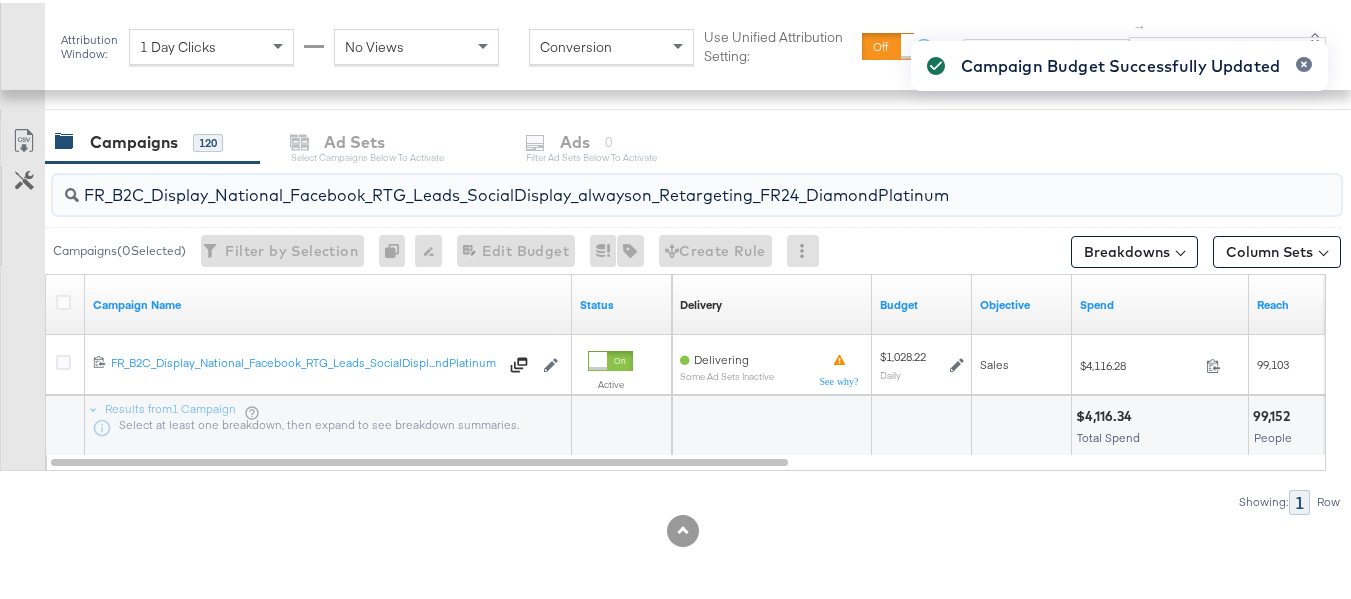 click on "FR_B2C_Display_National_Facebook_RTG_Leads_SocialDisplay_alwayson_Retargeting_FR24_DiamondPlatinum" at bounding box center (653, 184) 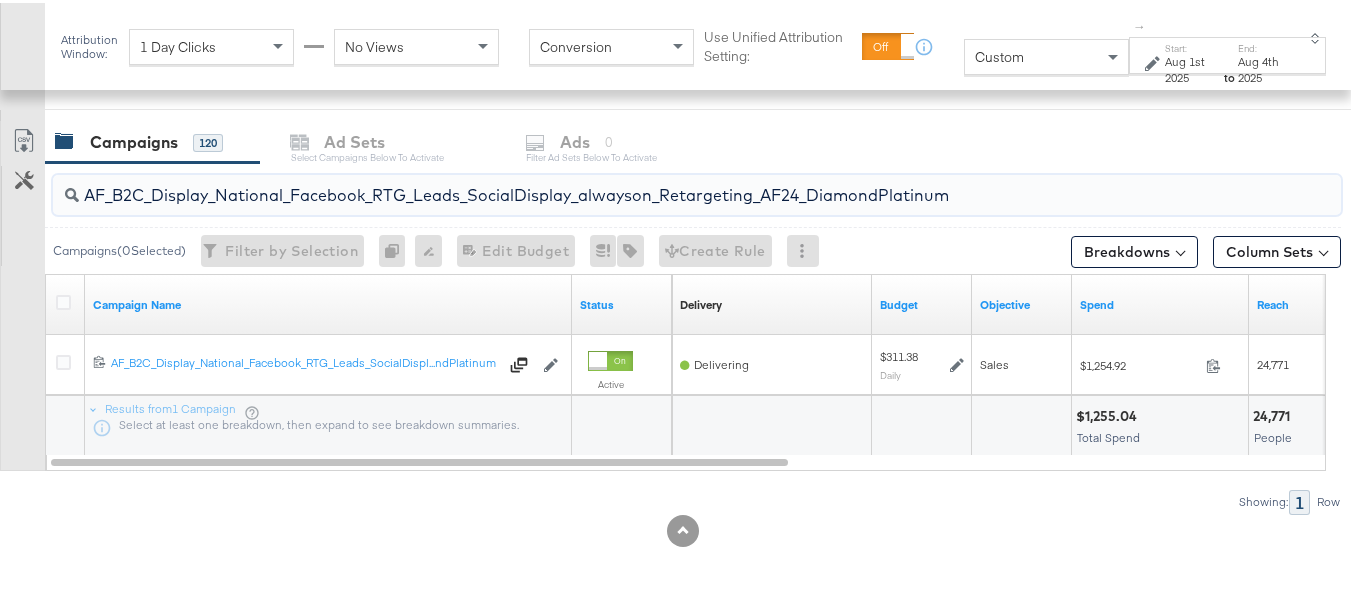 type on "AF_B2C_Display_National_Facebook_RTG_Leads_SocialDisplay_alwayson_Retargeting_AF24_DiamondPlatinum" 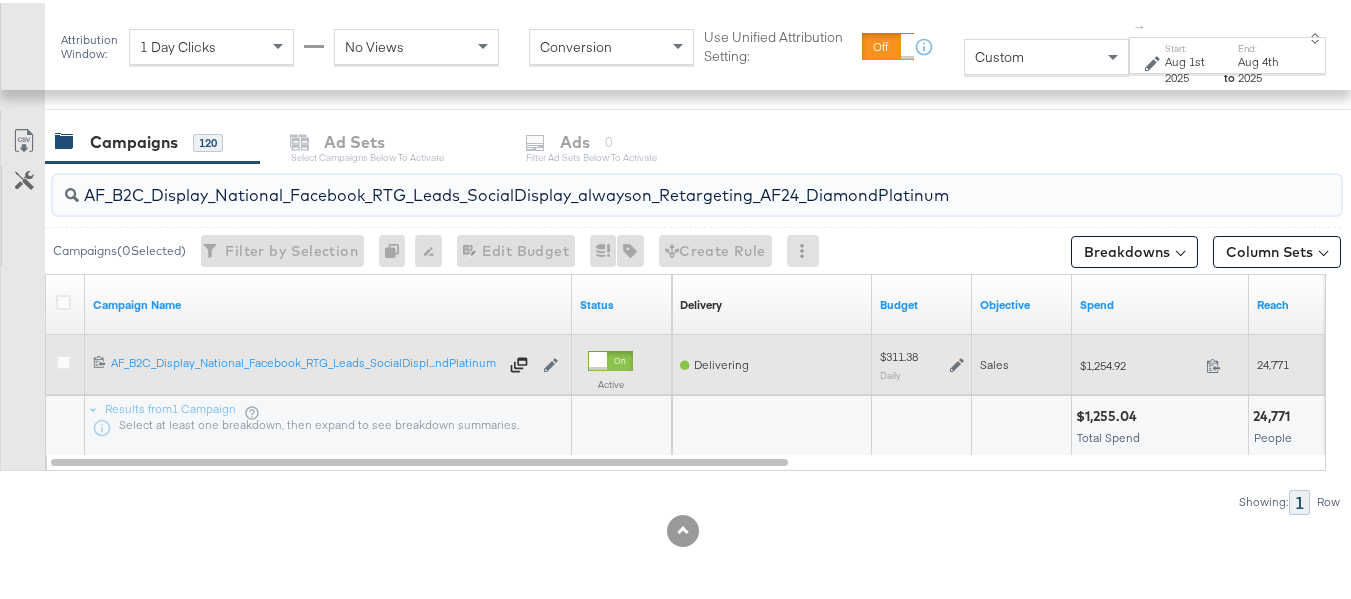 click 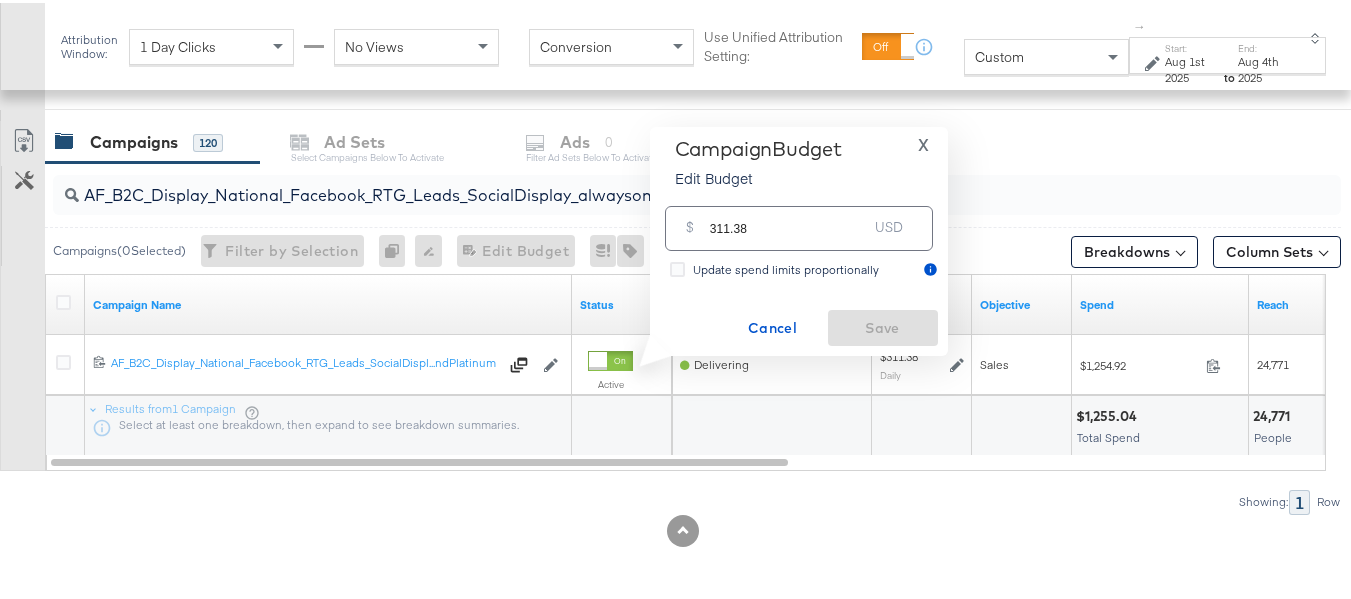 click on "311.38" at bounding box center [789, 217] 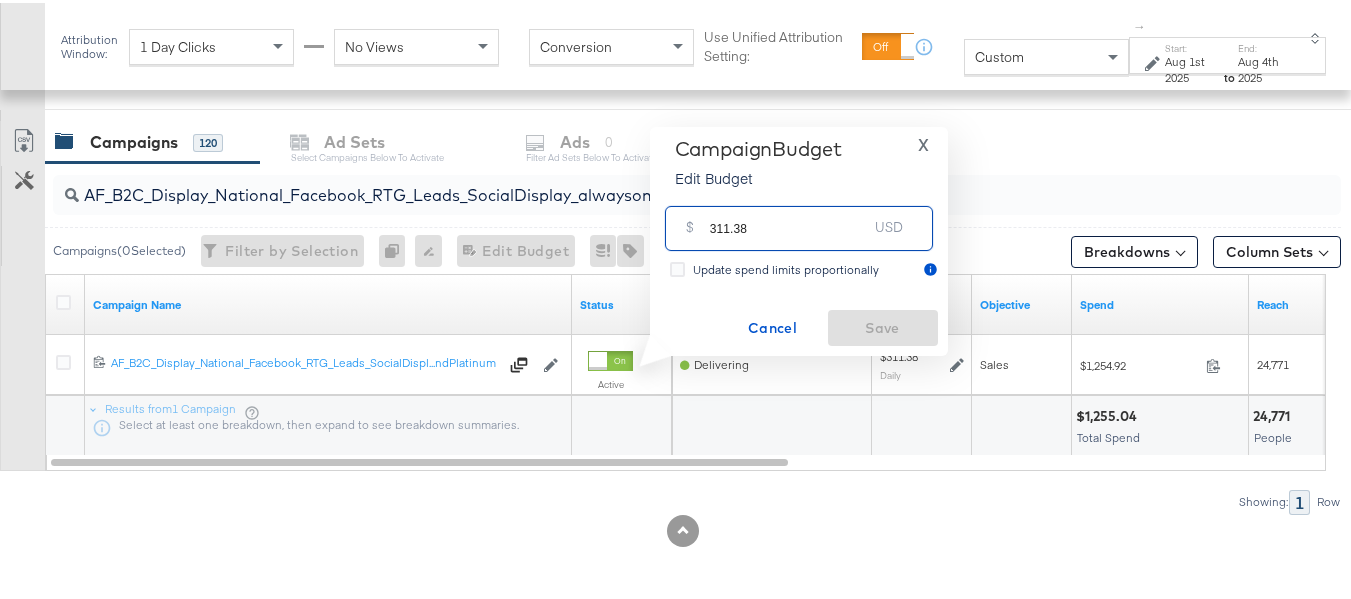 paste on "$311.31" 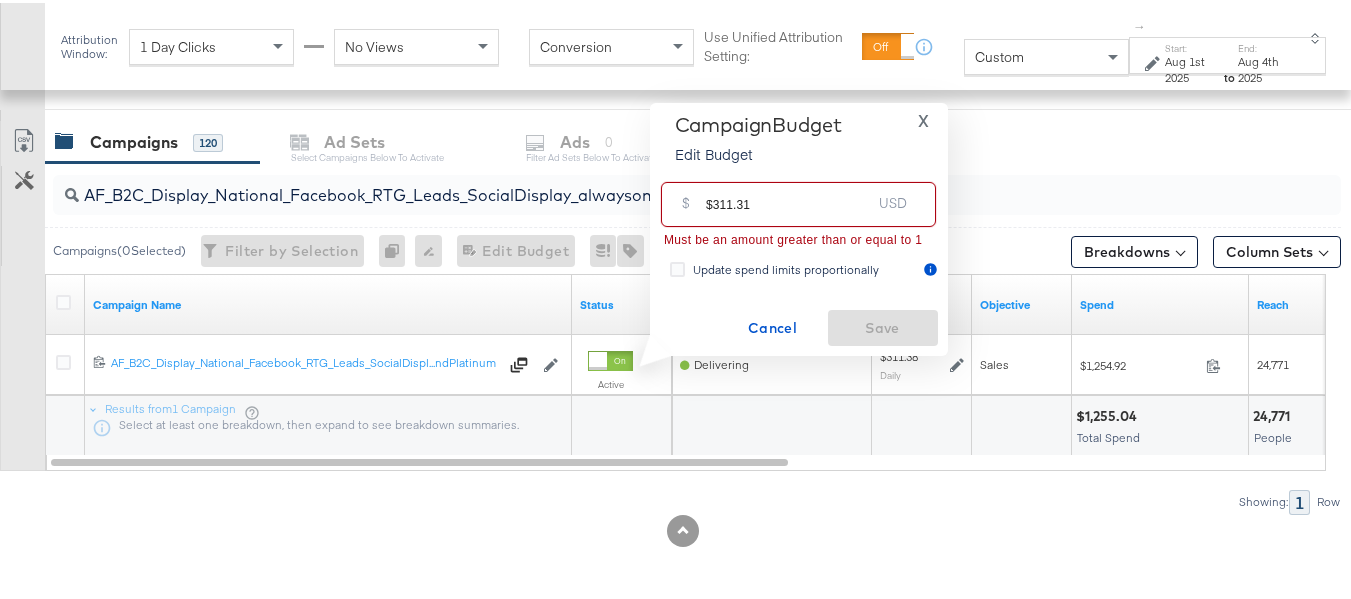drag, startPoint x: 711, startPoint y: 197, endPoint x: 626, endPoint y: 197, distance: 85 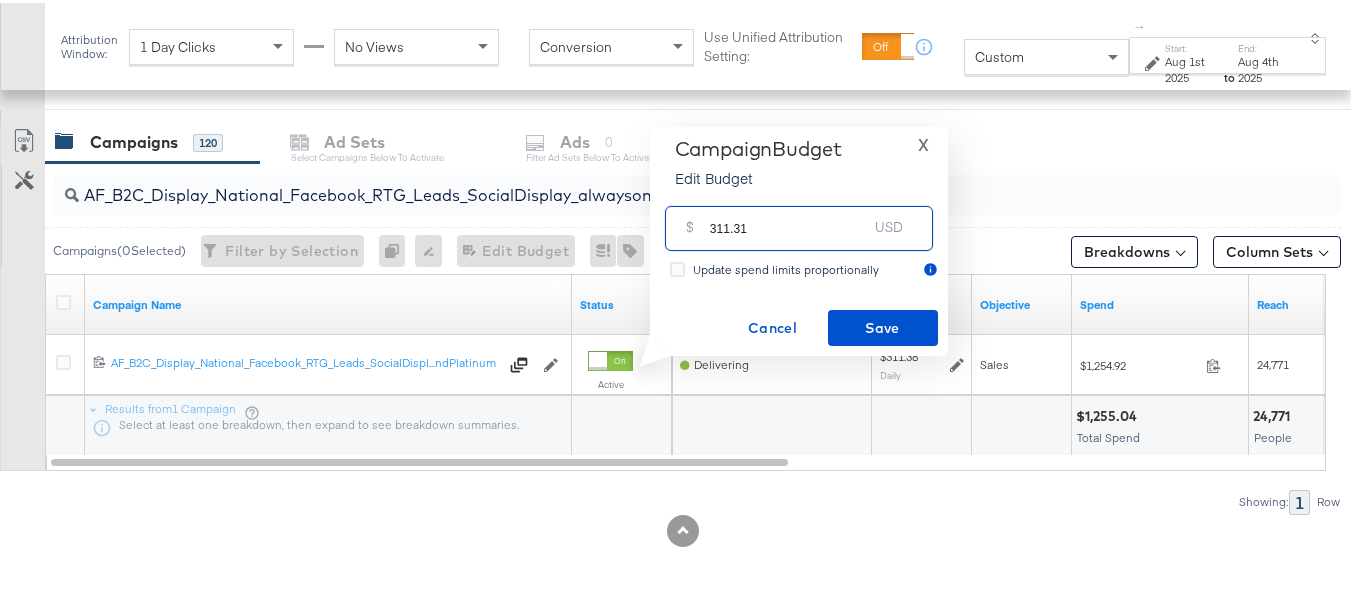 click on "311.31" at bounding box center (789, 217) 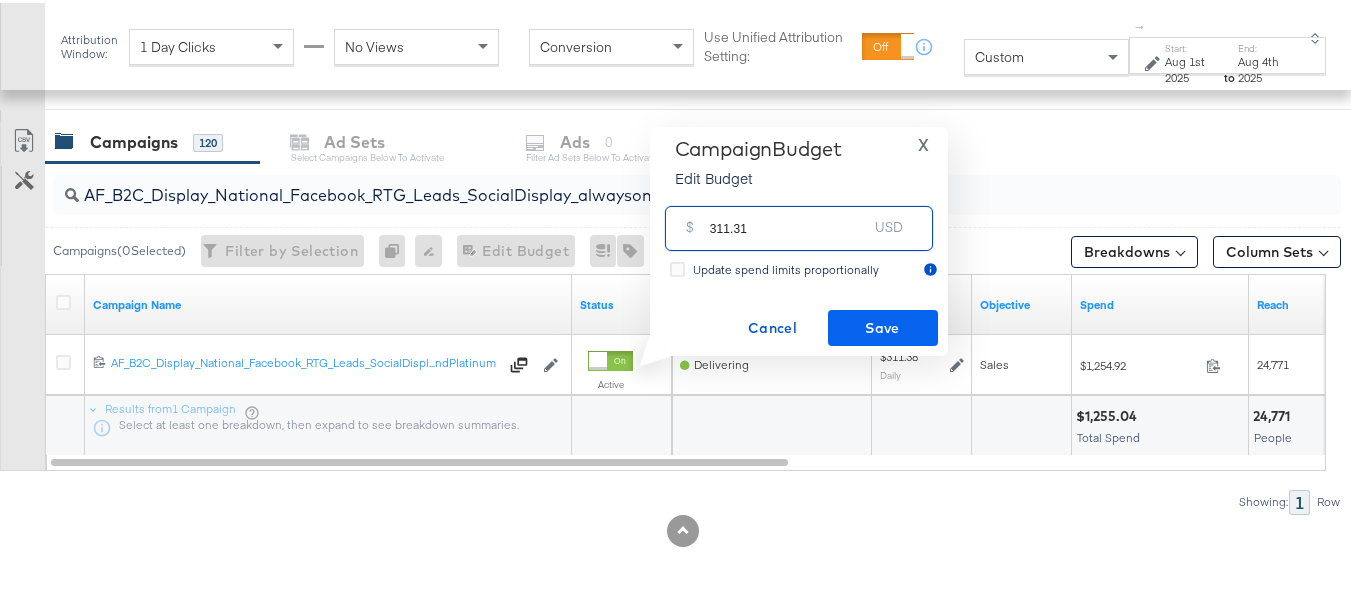 type on "311.31" 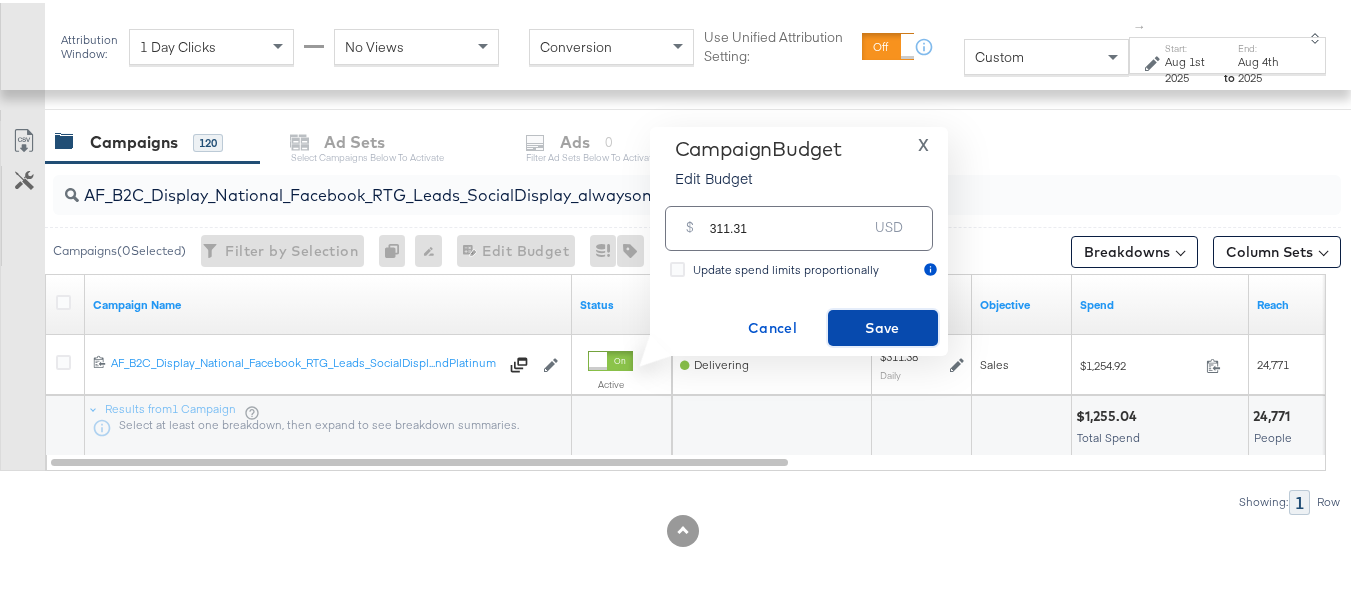 click on "Save" at bounding box center [883, 325] 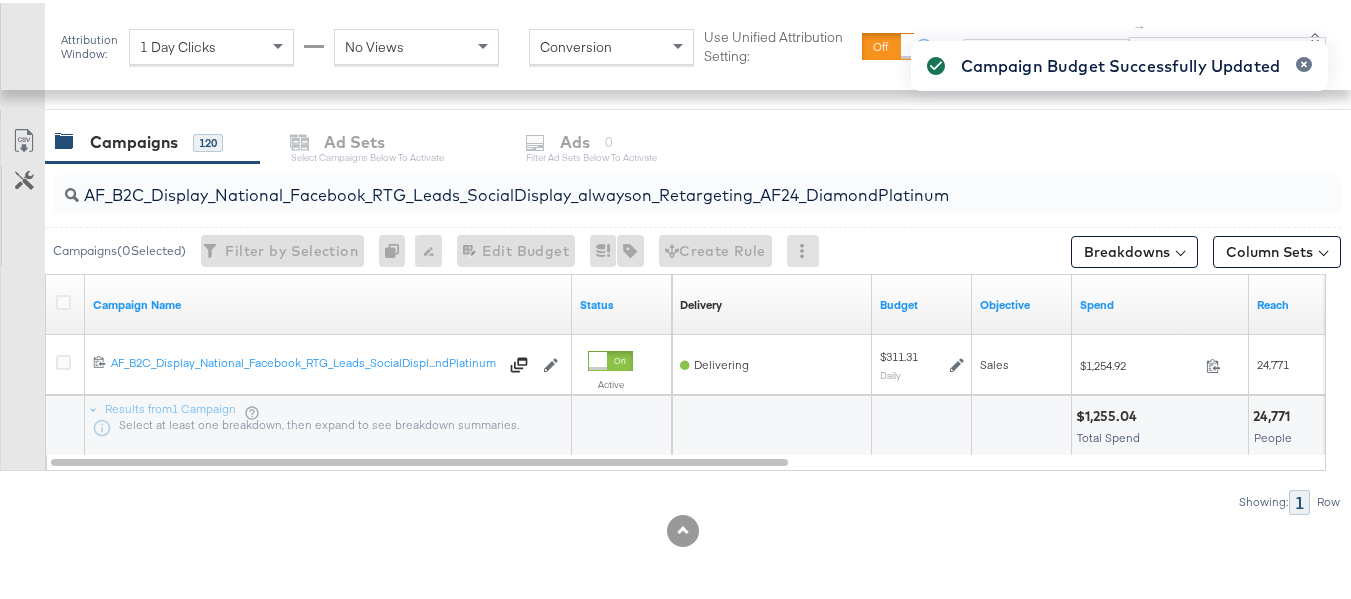 click on "AF_B2C_Display_National_Facebook_RTG_Leads_SocialDisplay_alwayson_Retargeting_AF24_DiamondPlatinum" at bounding box center (653, 184) 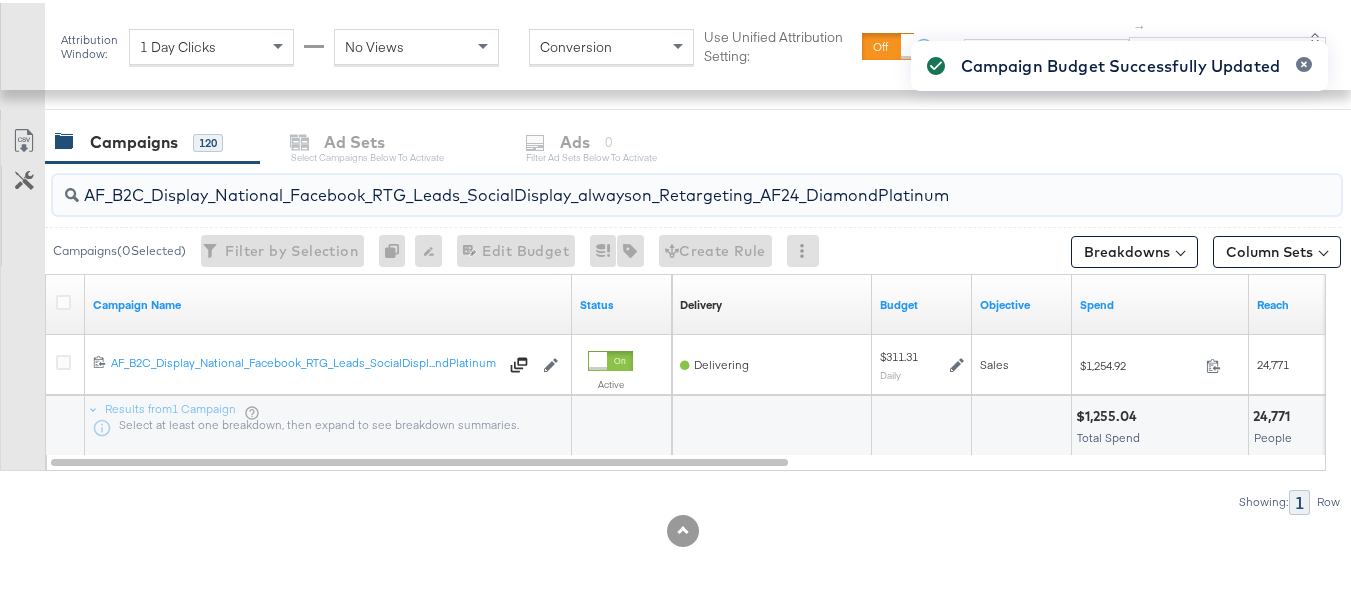 paste on "HL_B2C_Display_National_Facebook_RTG_Leads_SocialDisplay_alwayson_Retargeting_AHL" 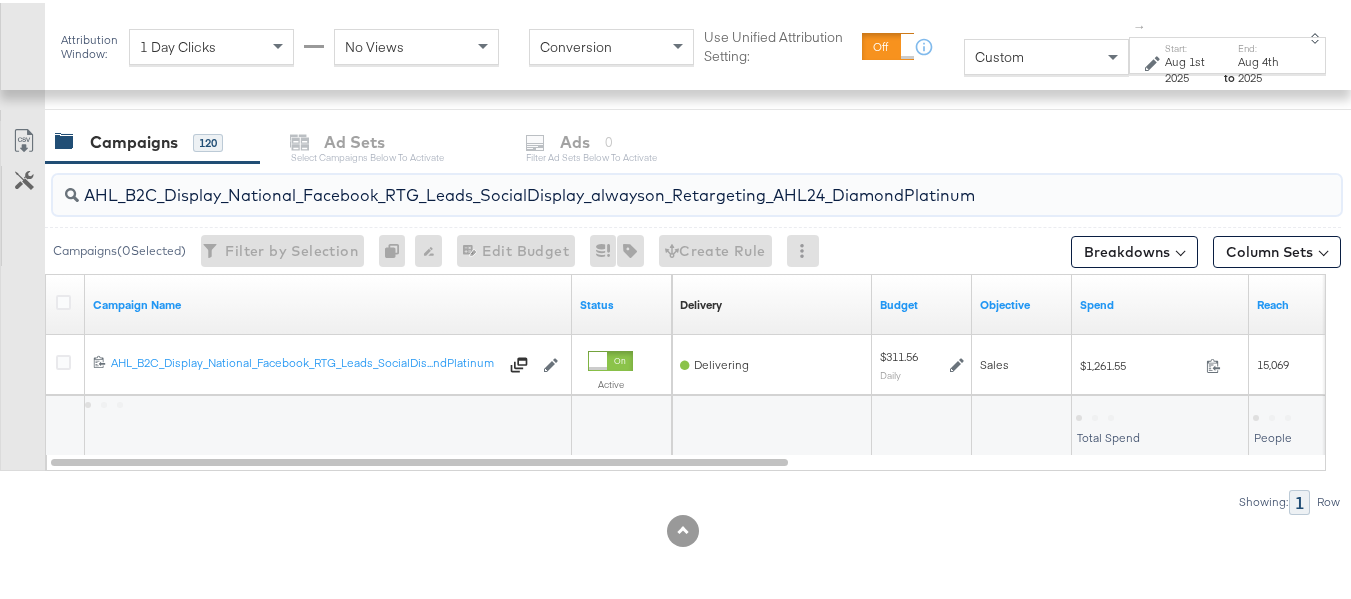 type on "AHL_B2C_Display_National_Facebook_RTG_Leads_SocialDisplay_alwayson_Retargeting_AHL24_DiamondPlatinum" 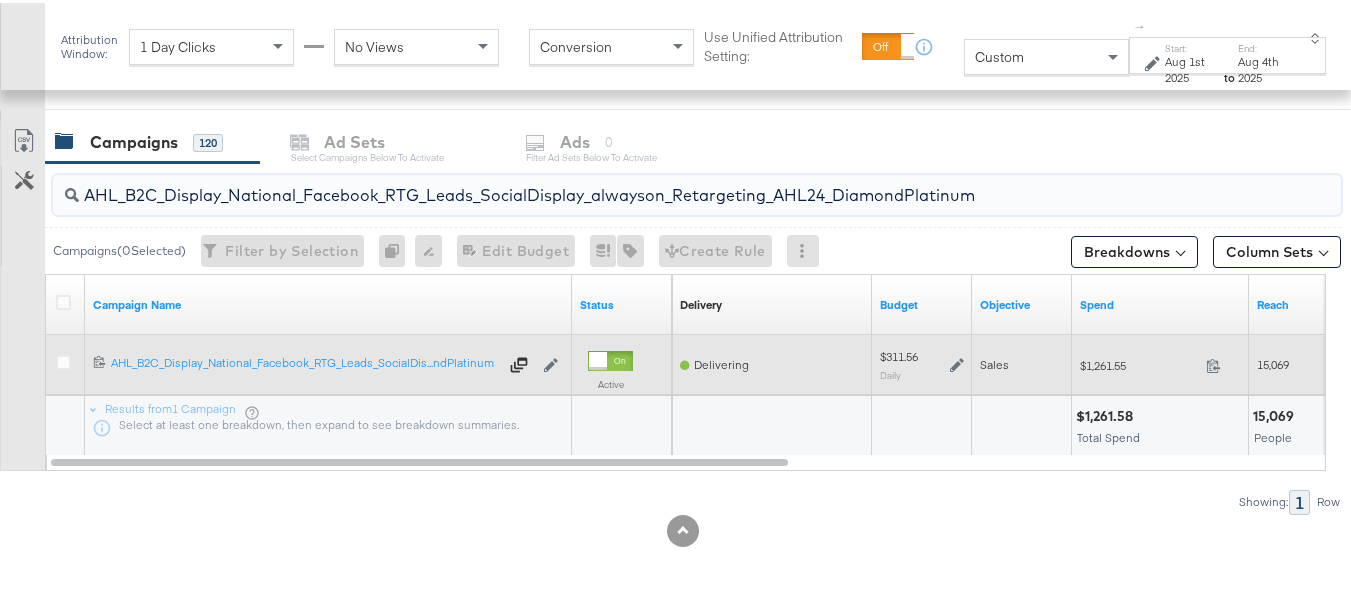 click on "$311.56 Daily" at bounding box center (922, 361) 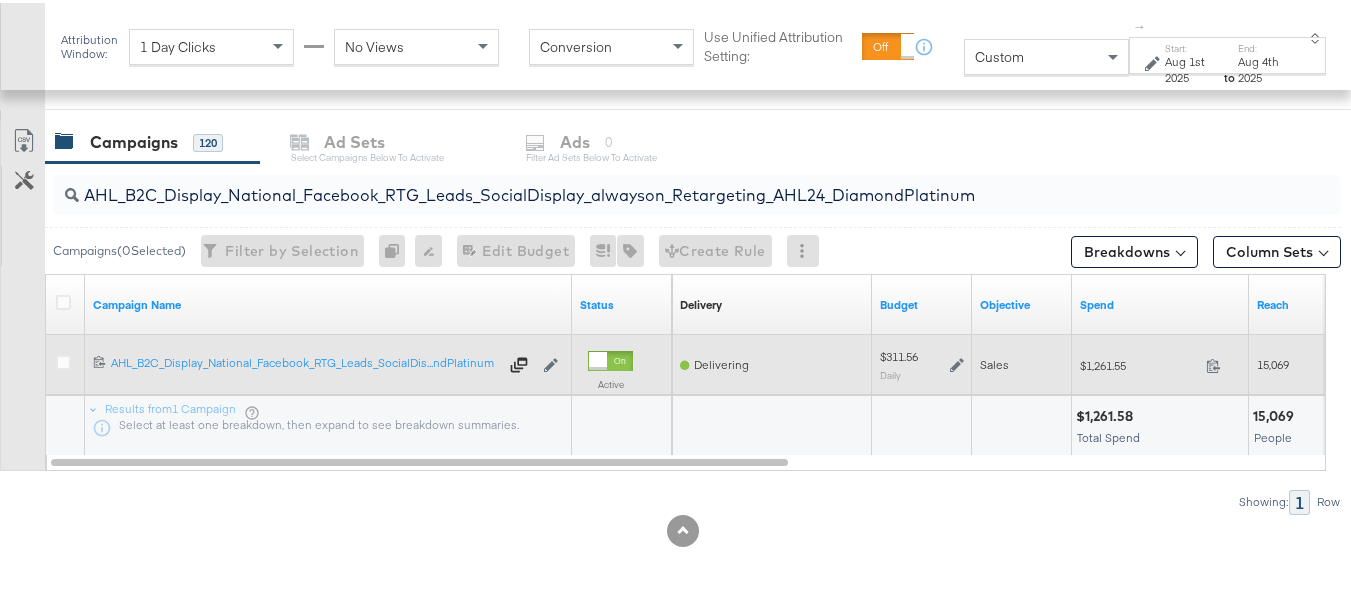 click 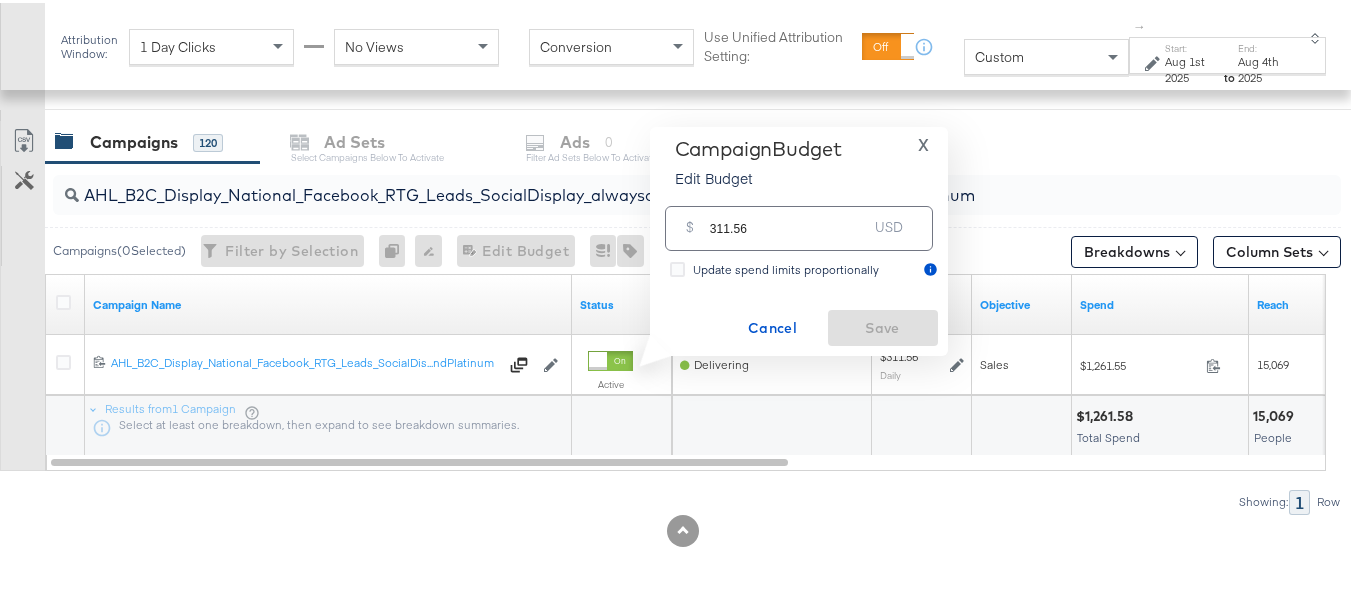 click on "Campaign  Budget Edit Budget" at bounding box center [758, 164] 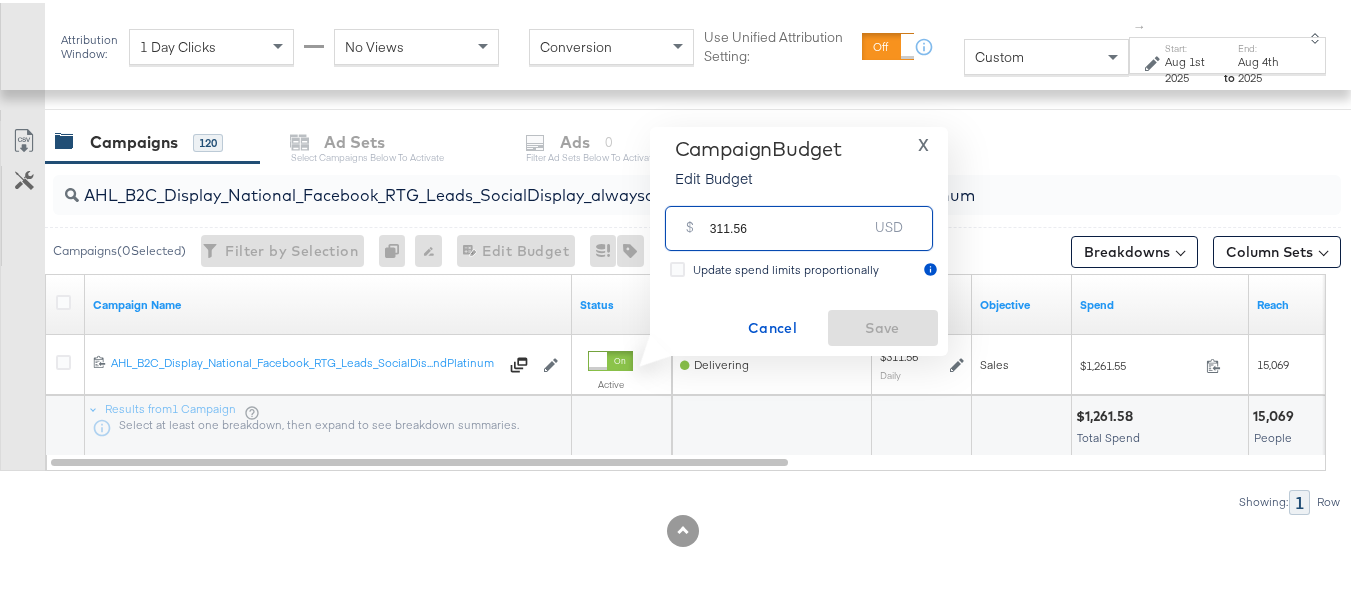paste on "$311.08" 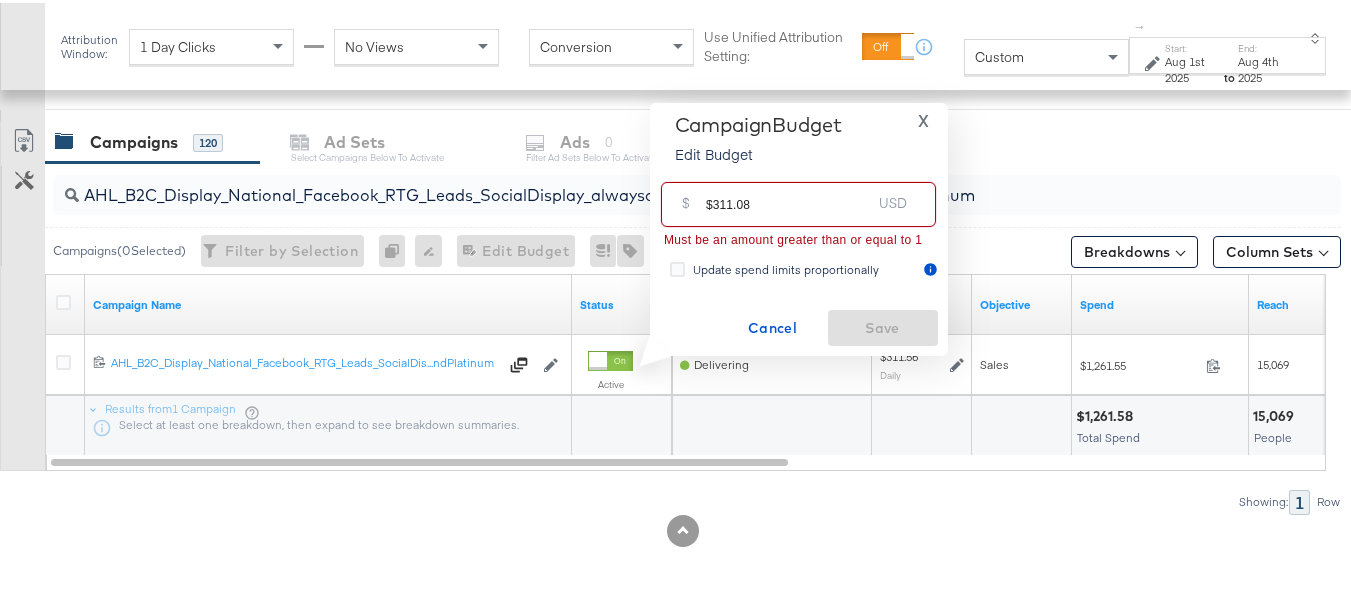 drag, startPoint x: 707, startPoint y: 203, endPoint x: 645, endPoint y: 203, distance: 62 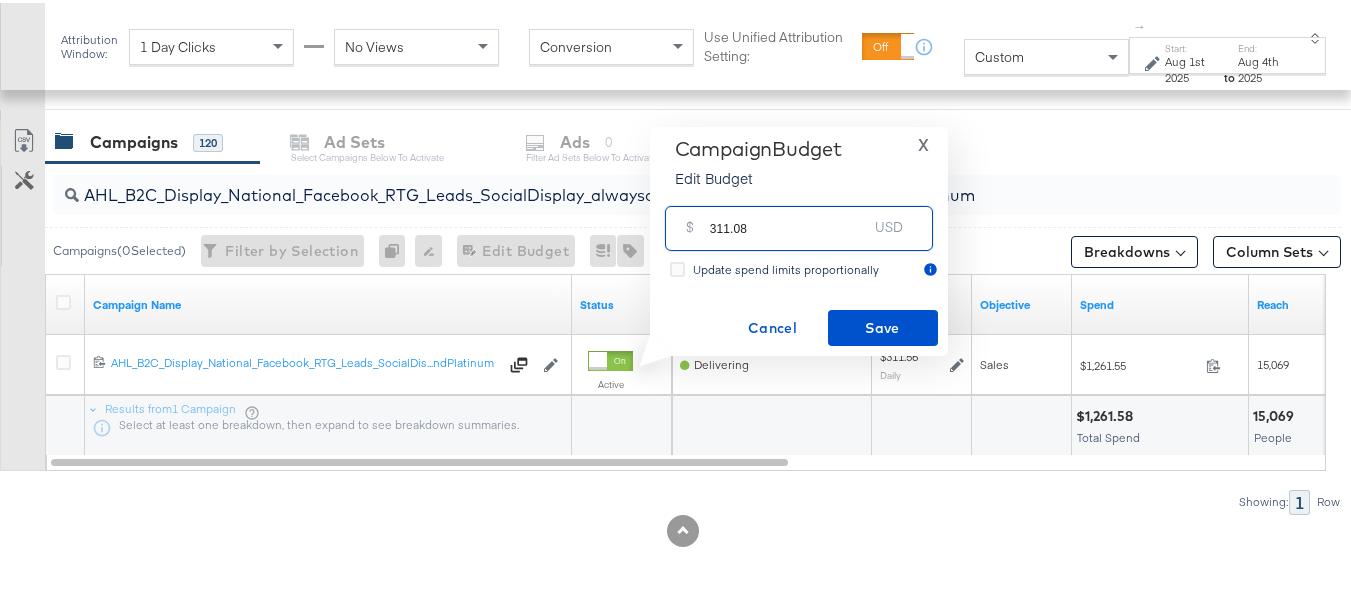 click on "311.08" at bounding box center (789, 217) 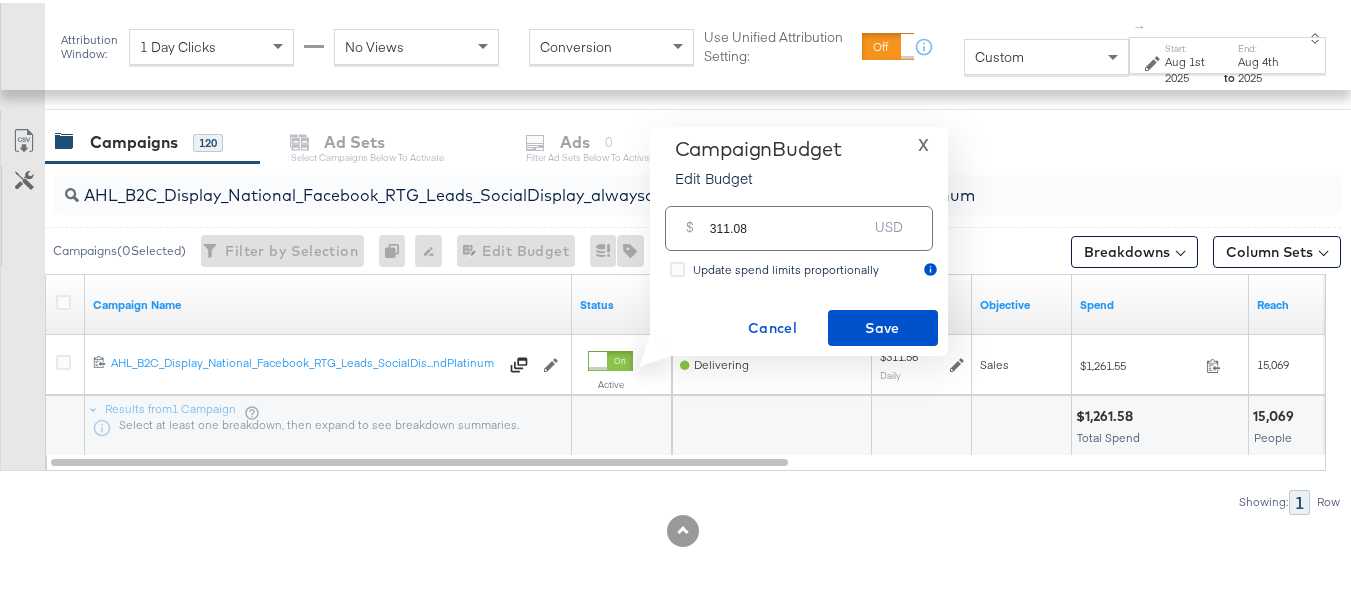 click on "Campaign  Budget Edit Budget X $ 311.08 USD Update spend limits proportionally Cancel Save" at bounding box center [799, 238] 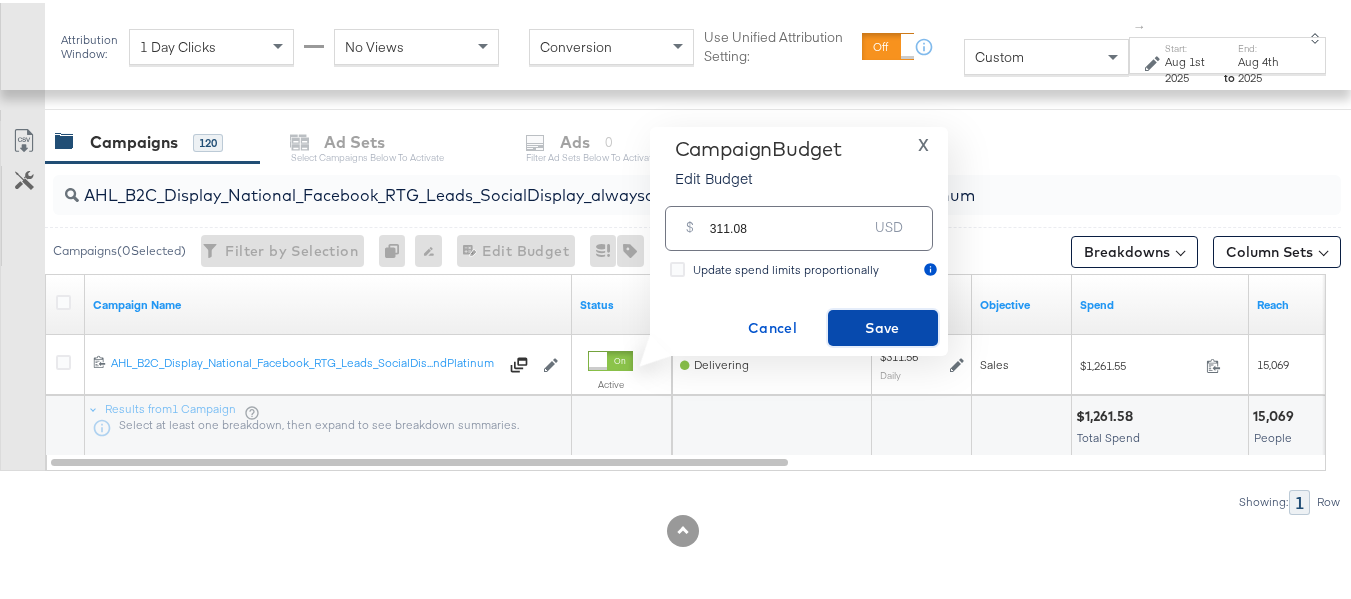 click on "Save" at bounding box center [883, 325] 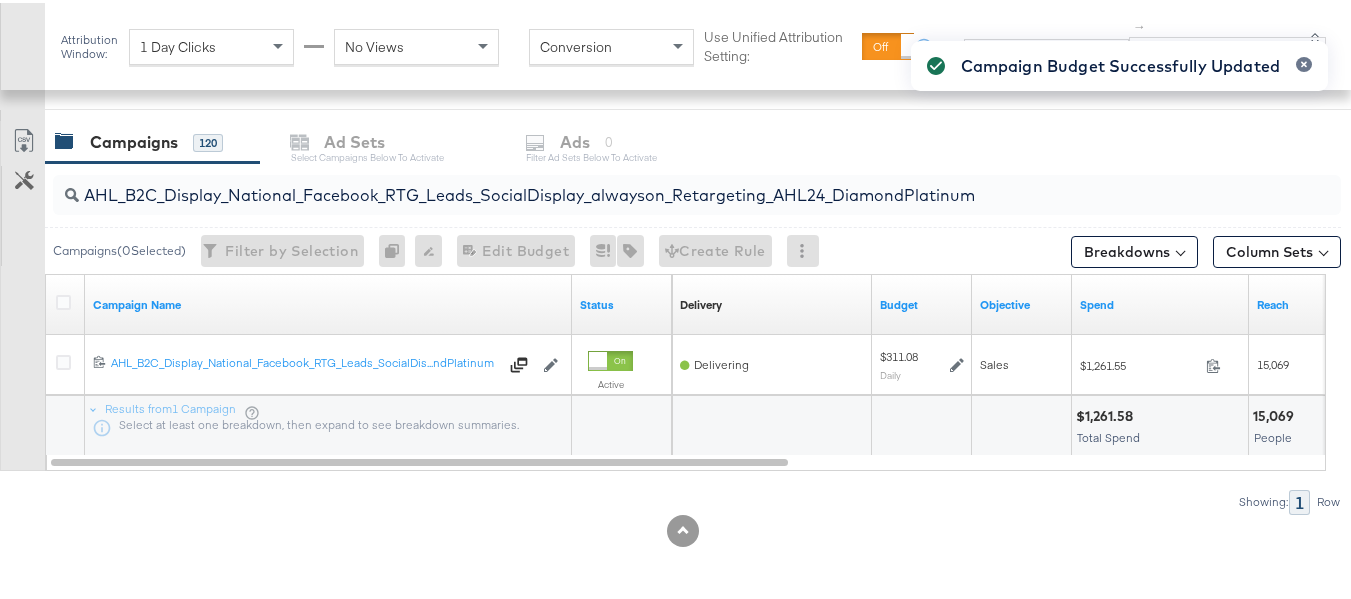 click on "AHL_B2C_Display_National_Facebook_RTG_Leads_SocialDisplay_alwayson_Retargeting_AHL24_DiamondPlatinum" at bounding box center (653, 184) 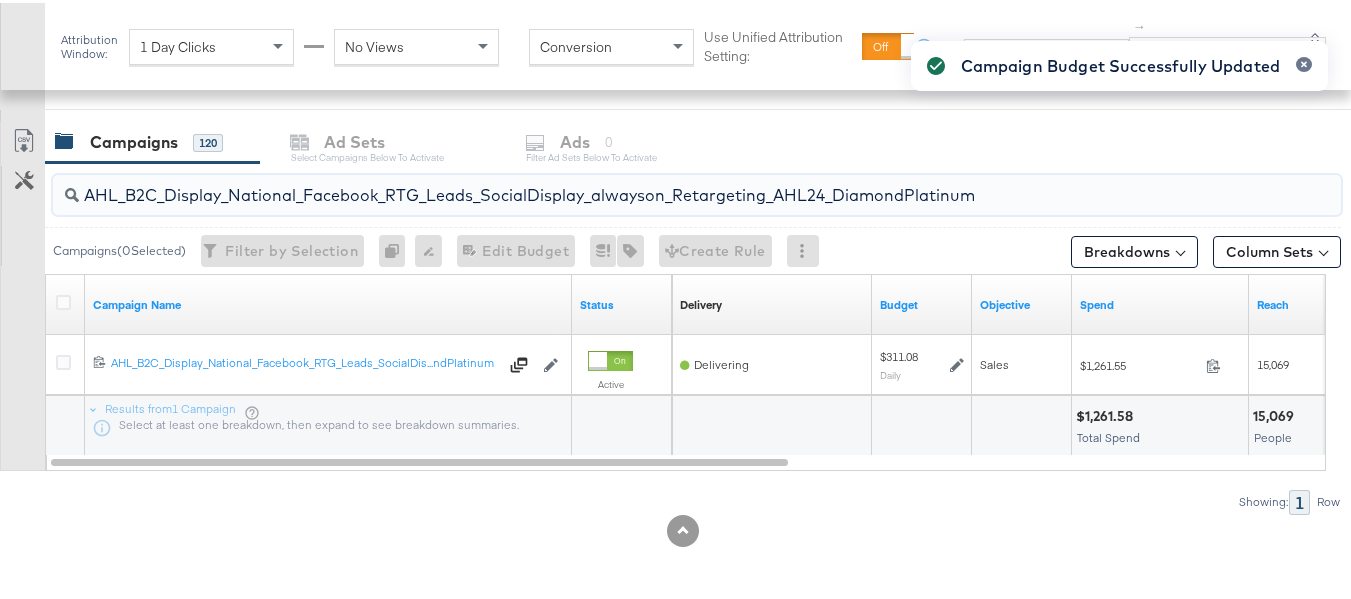 paste on "PTS_B2C_Display_National_Facebook_PRO_Traffic_SocialDisplay_alwayson_ASC_DARE24_ViewContent" 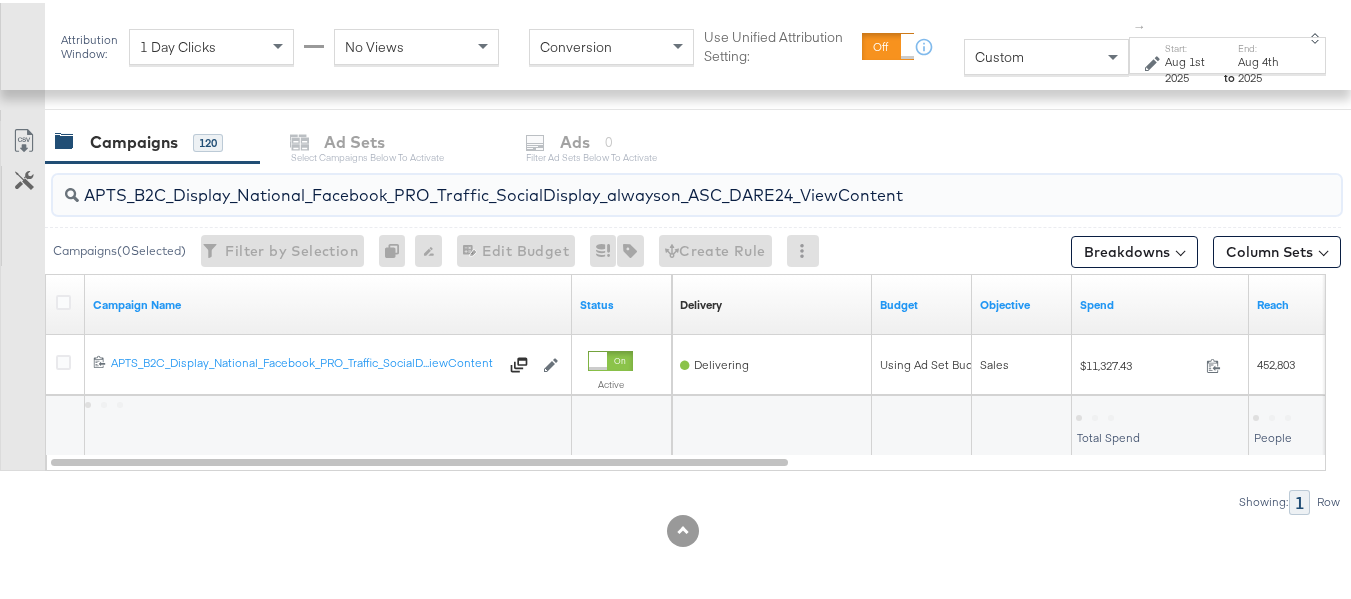 type on "APTS_B2C_Display_National_Facebook_PRO_Traffic_SocialDisplay_alwayson_ASC_DARE24_ViewContent" 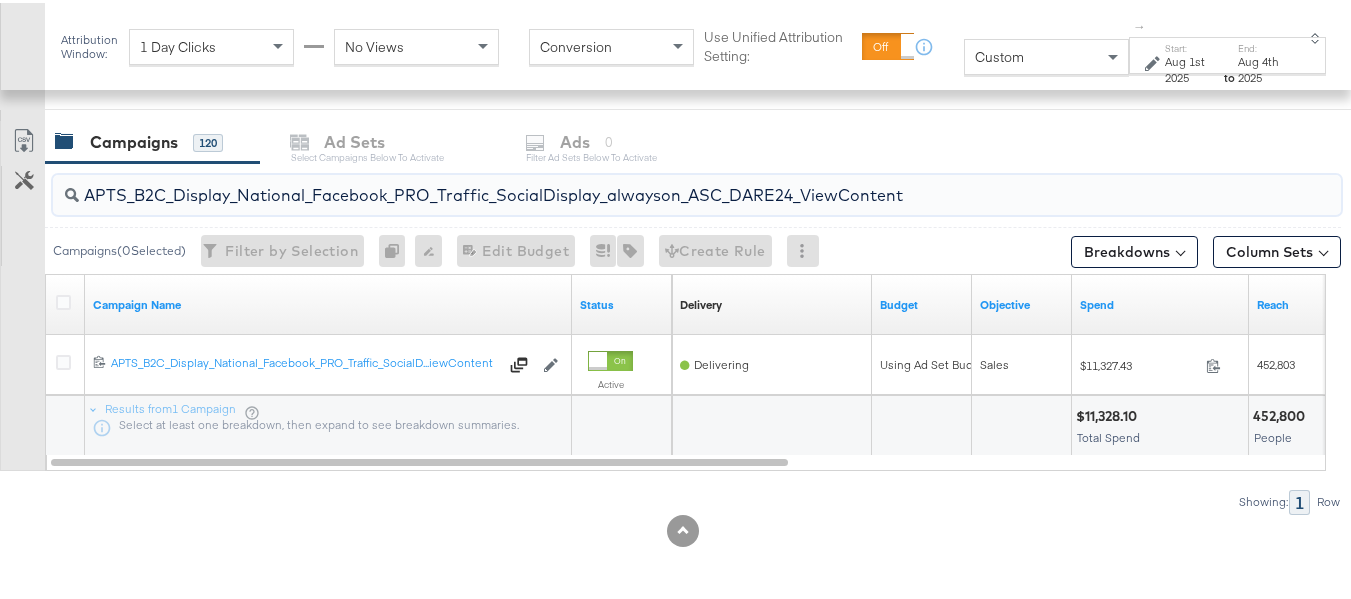click at bounding box center (66, 302) 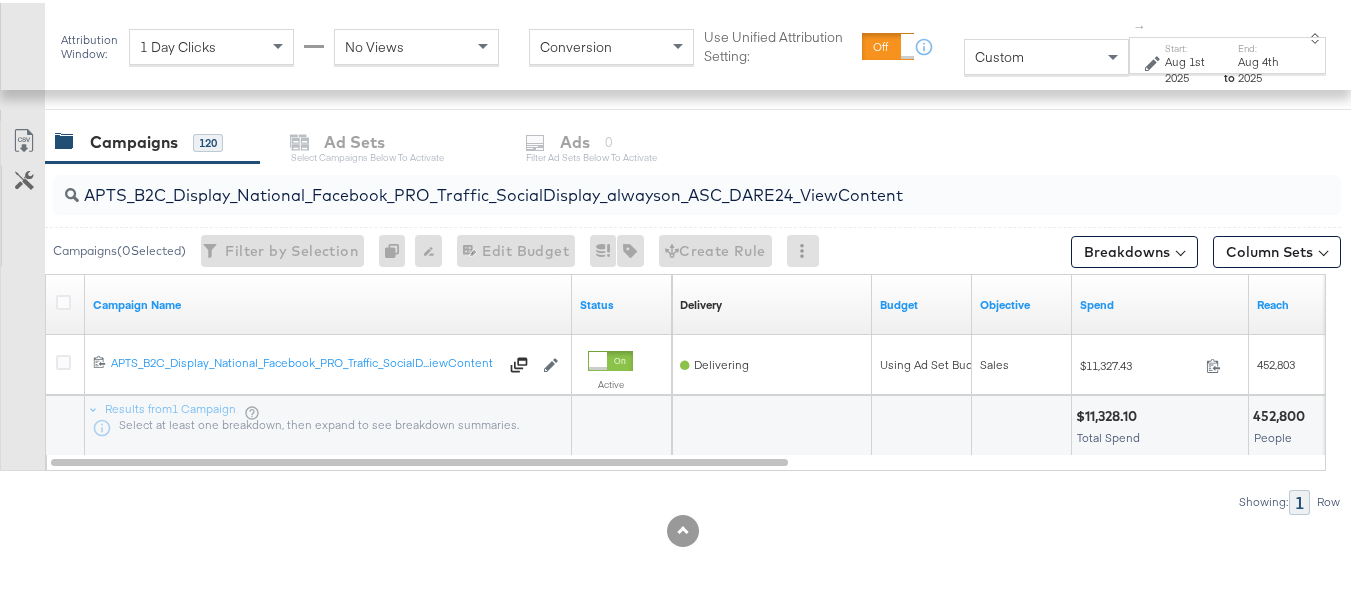 click at bounding box center (66, 302) 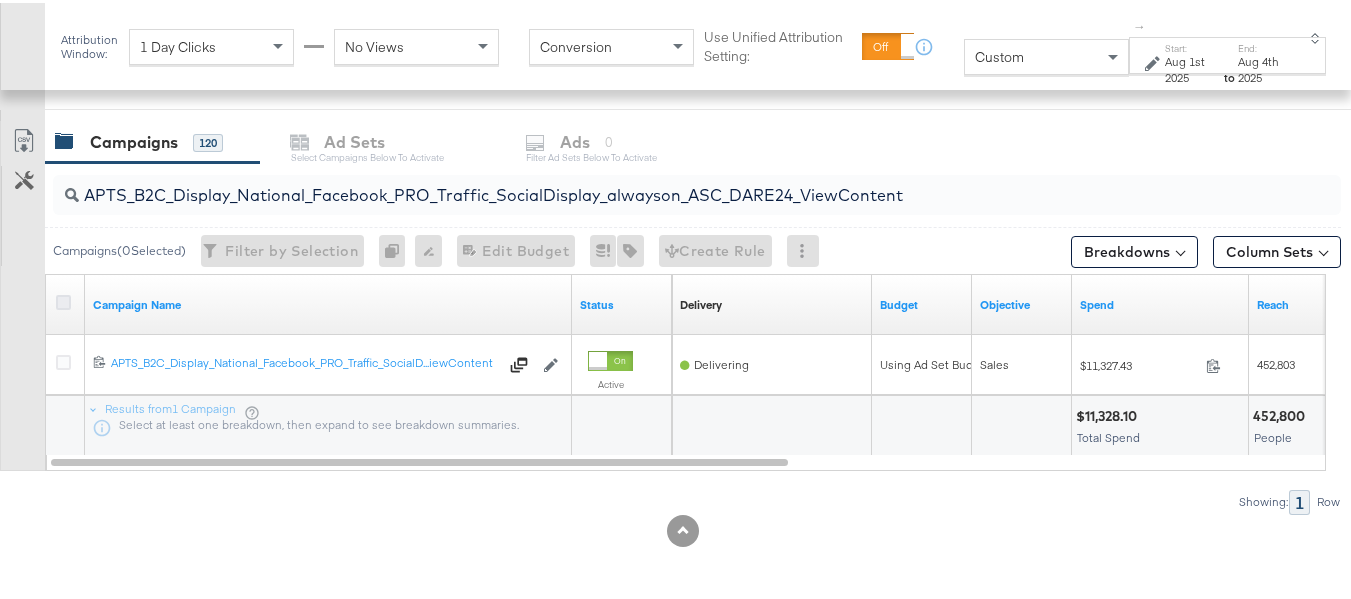 click at bounding box center (63, 299) 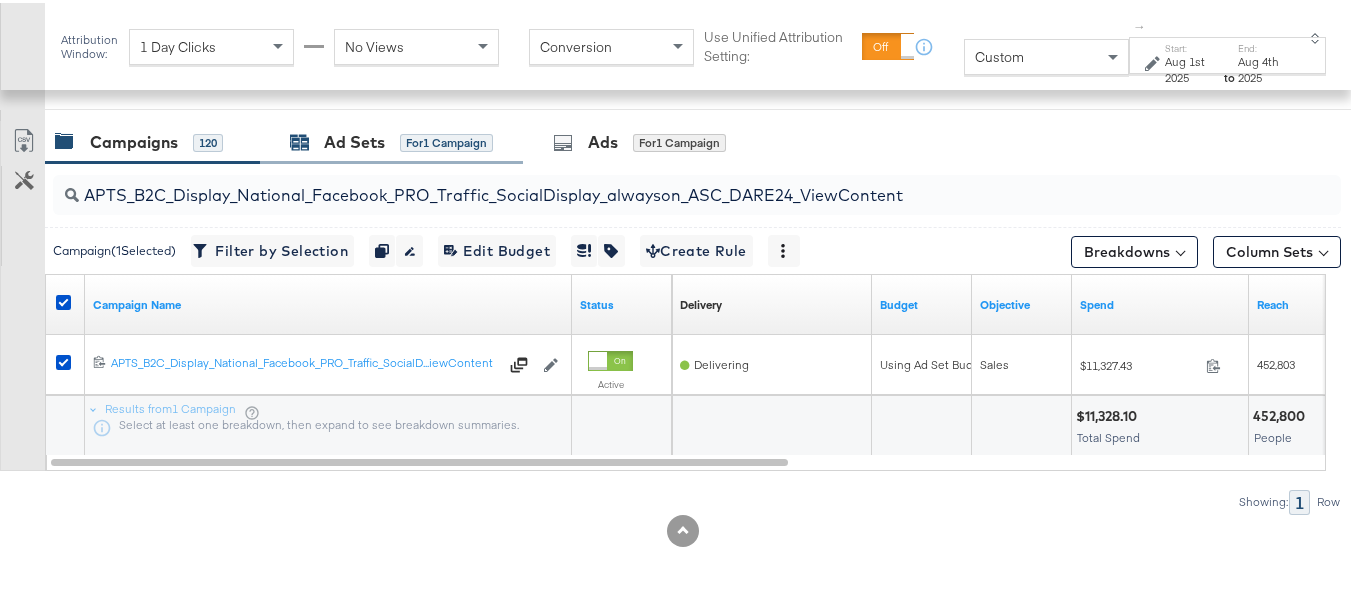 click on "Ad Sets for  1   Campaign" at bounding box center [391, 139] 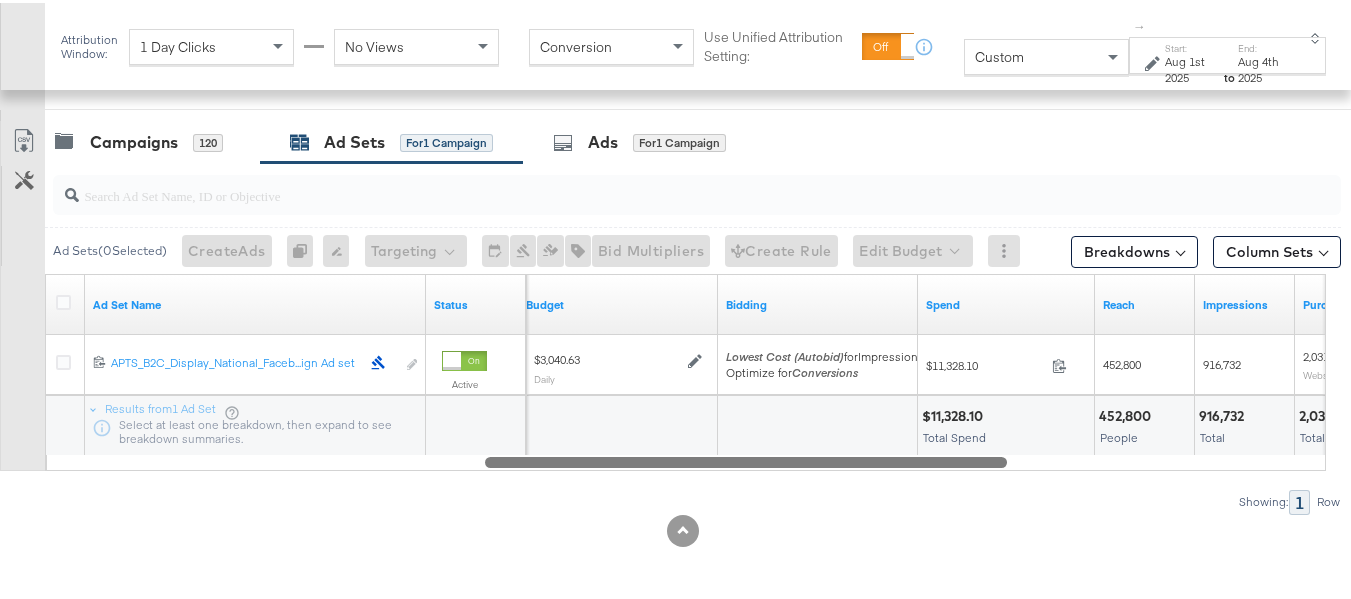 drag, startPoint x: 460, startPoint y: 454, endPoint x: 827, endPoint y: 444, distance: 367.1362 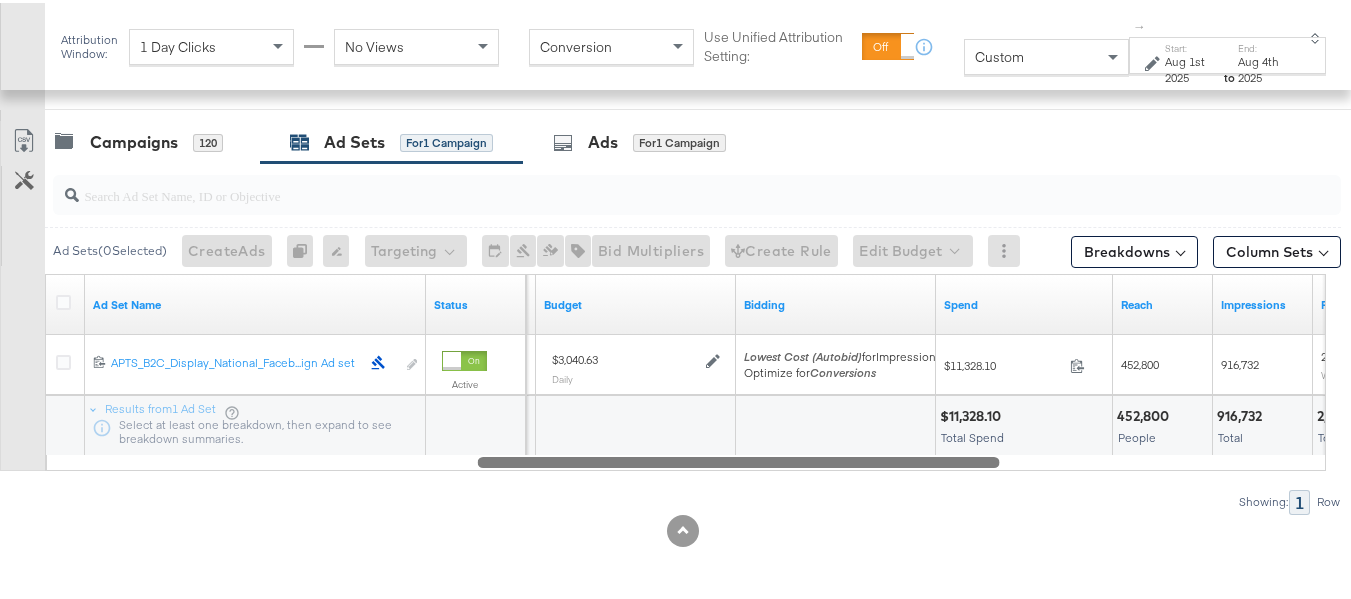 click at bounding box center [739, 458] 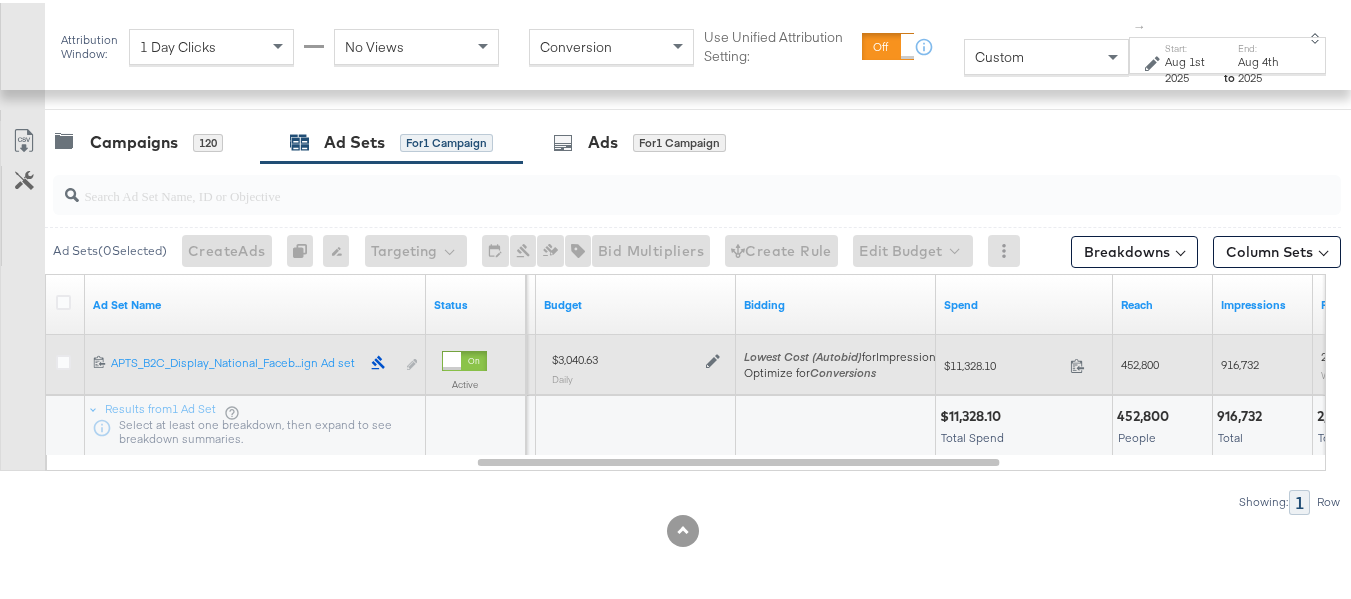 click 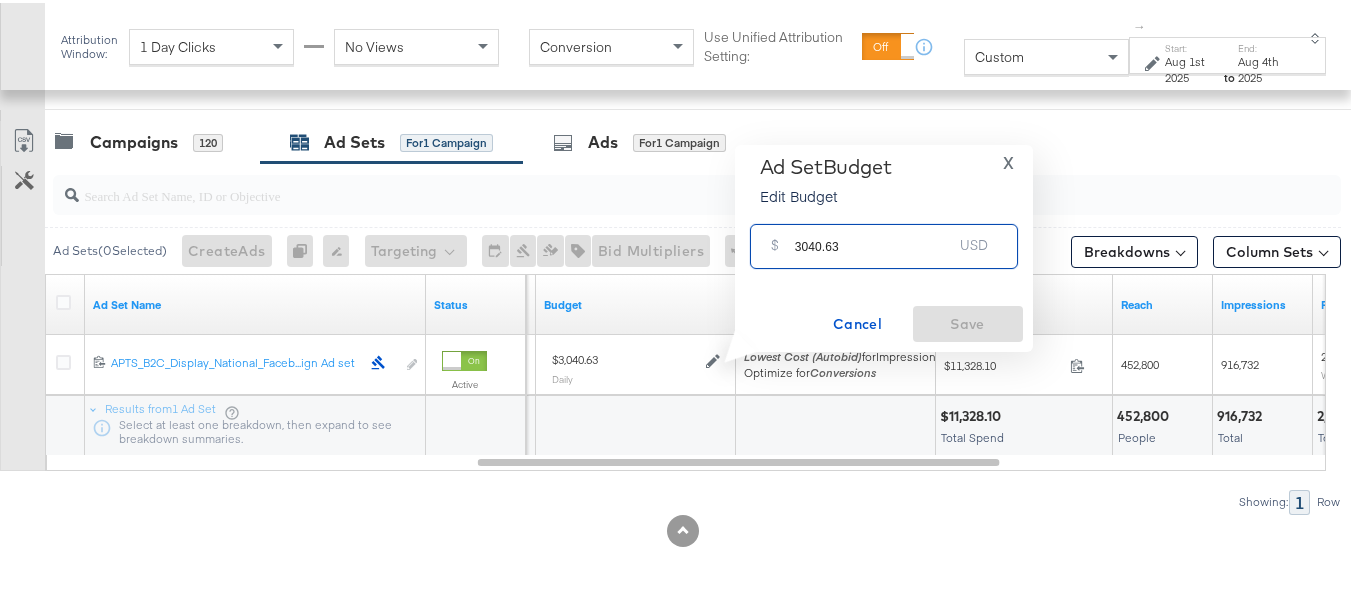 click on "3040.63" at bounding box center (874, 235) 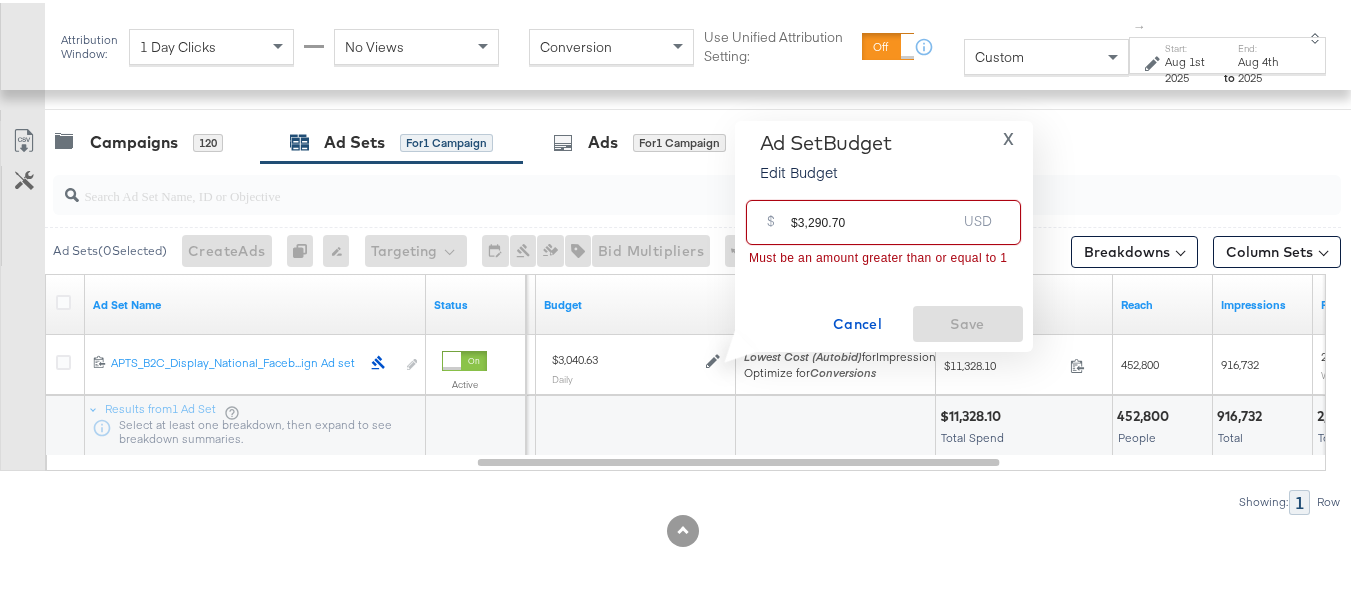 drag, startPoint x: 799, startPoint y: 219, endPoint x: 758, endPoint y: 216, distance: 41.109608 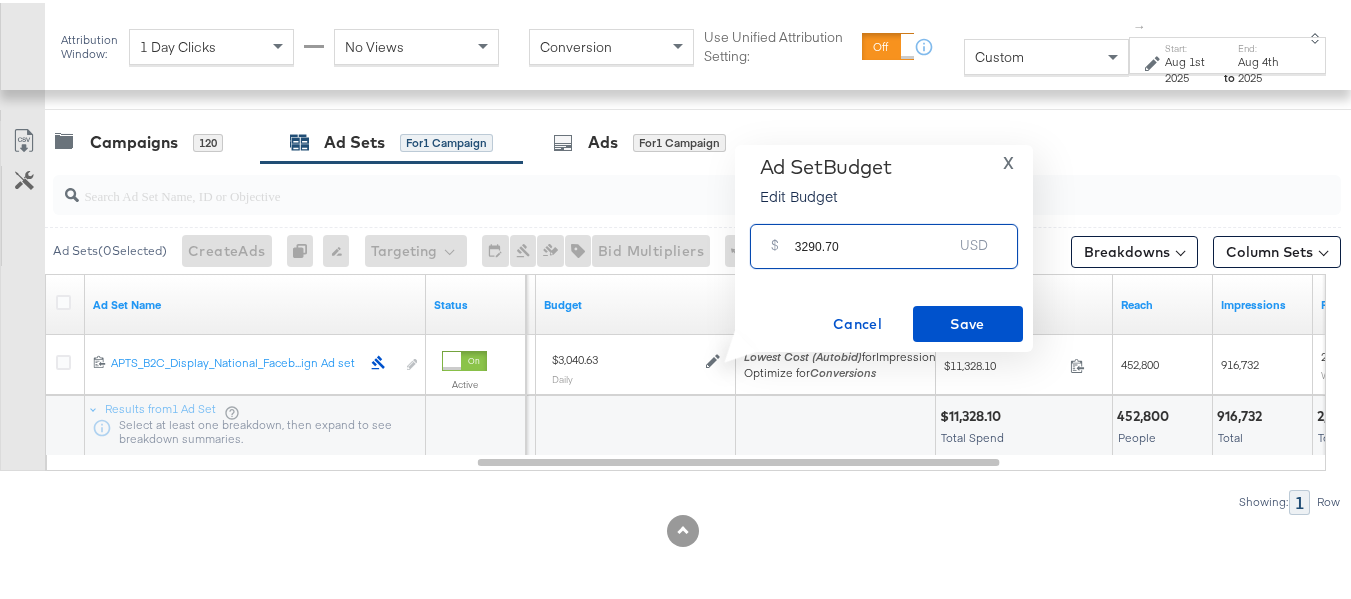 click on "3290.70" at bounding box center [874, 235] 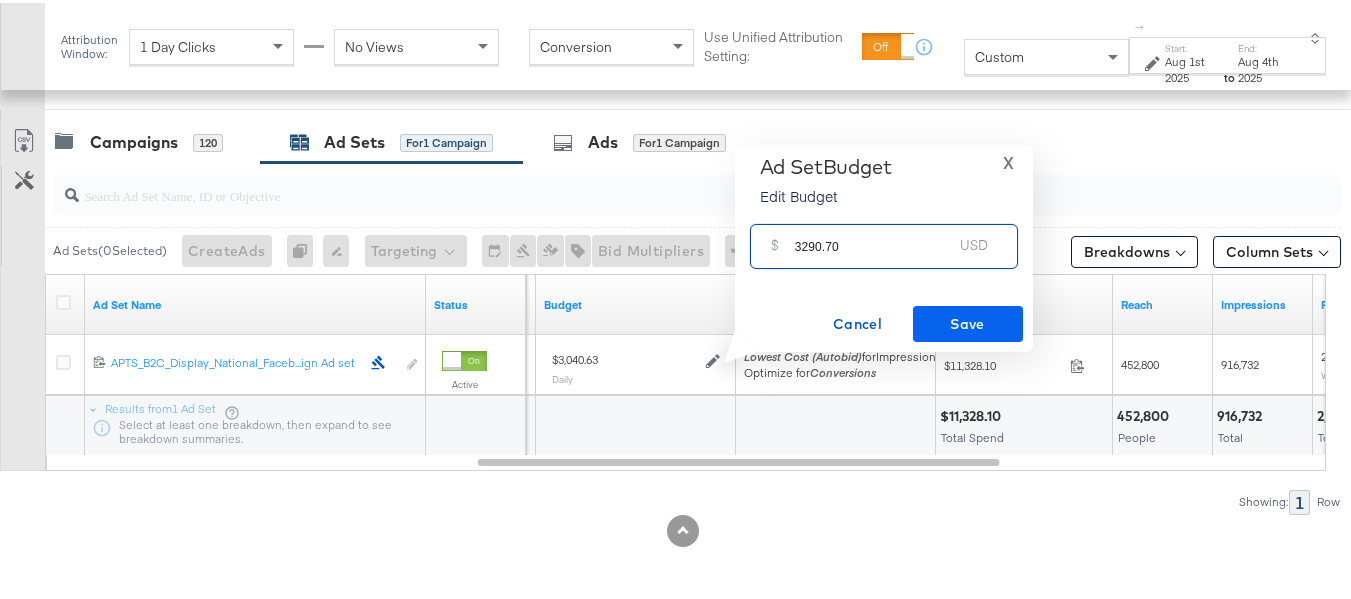 type on "3290.70" 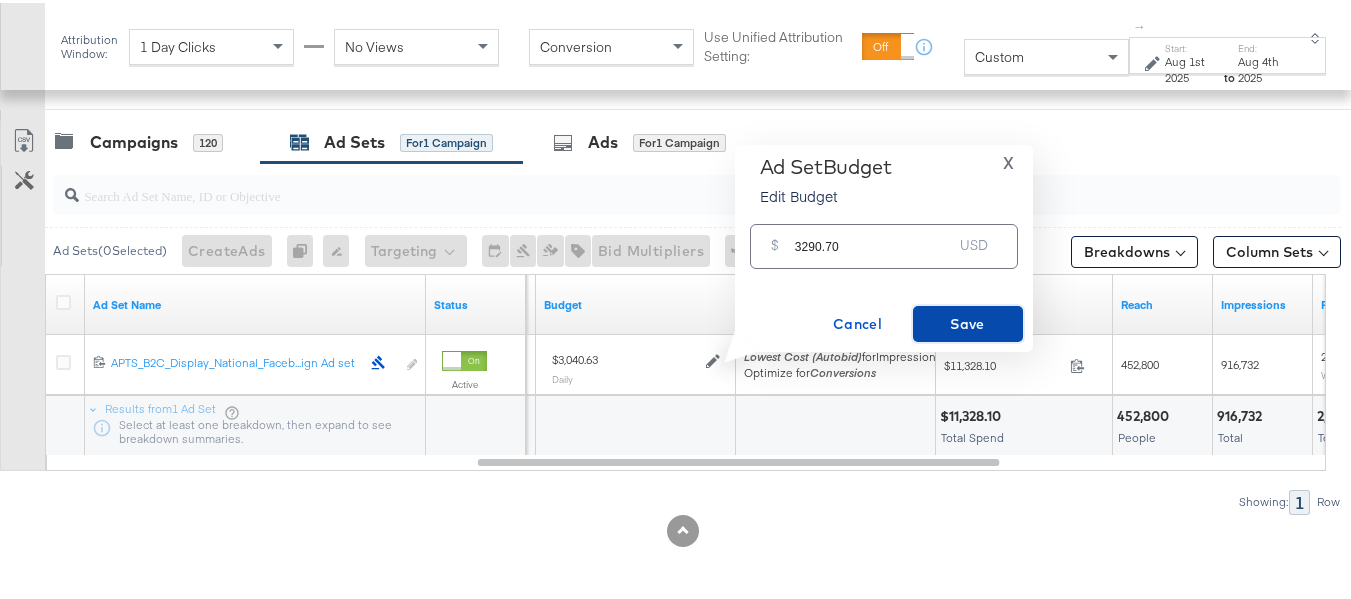 click on "Save" at bounding box center (968, 321) 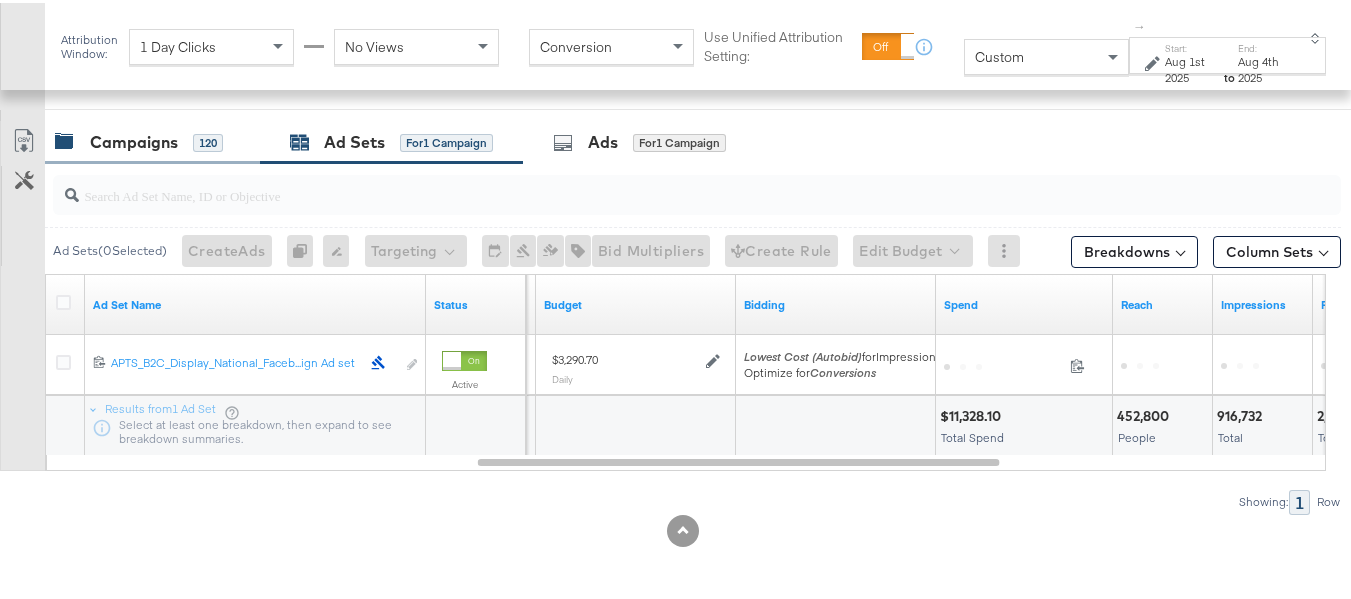 click on "Campaigns" at bounding box center (134, 139) 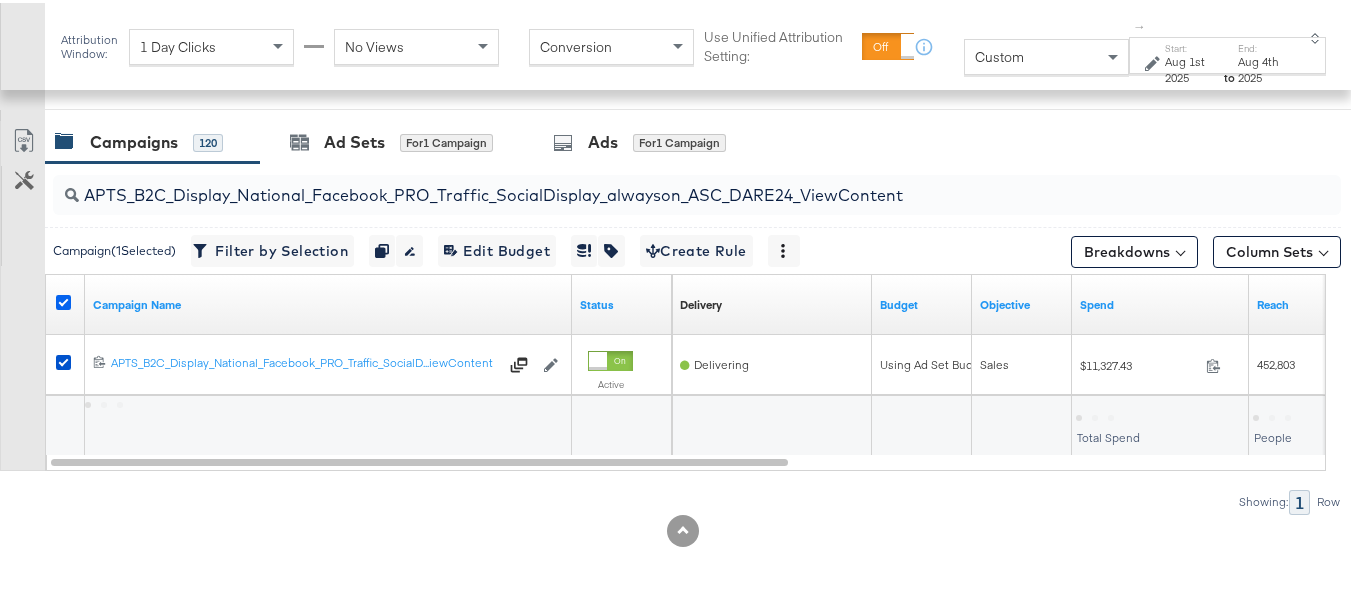 click at bounding box center (63, 299) 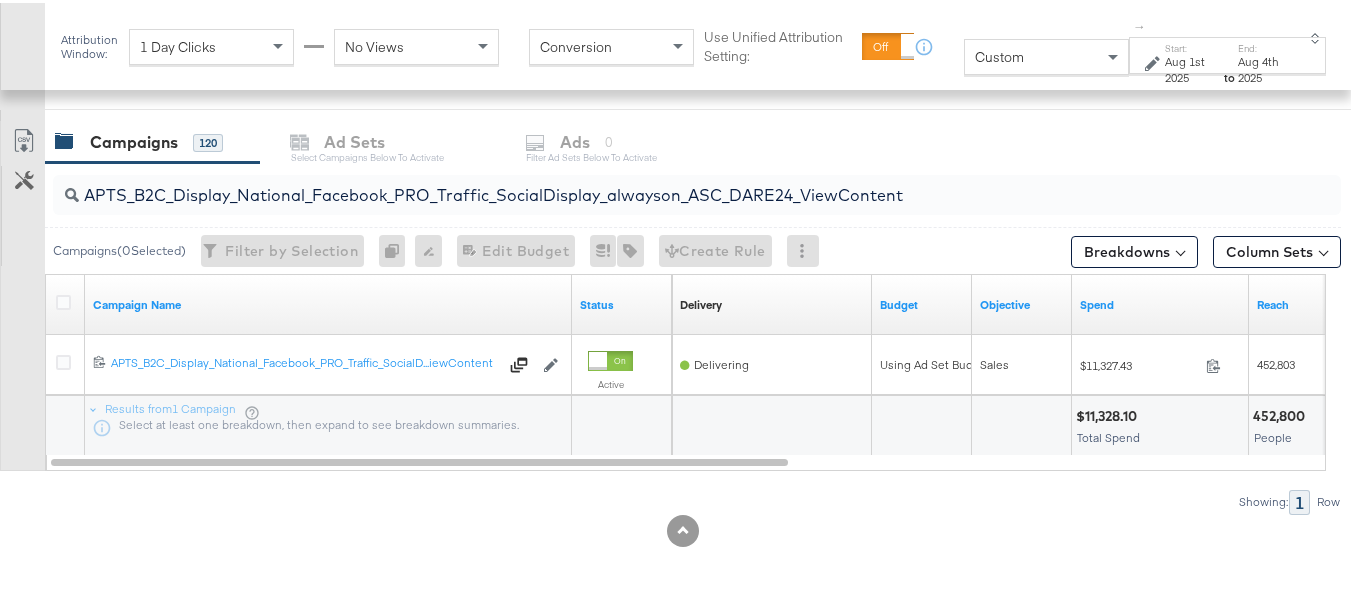 click on "APTS_B2C_Display_National_Facebook_PRO_Traffic_SocialDisplay_alwayson_ASC_DARE24_ViewContent" at bounding box center [697, 192] 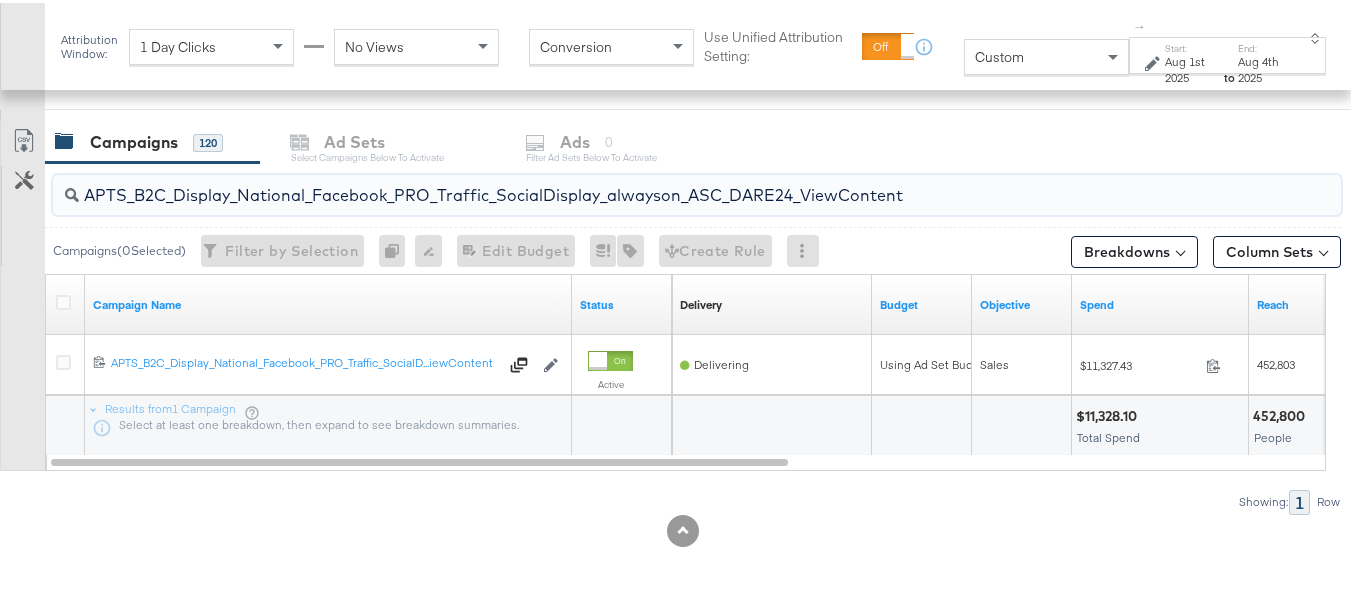 paste on "Leads_SocialDisplay_alwayson_ASC_DARE24_Purchase" 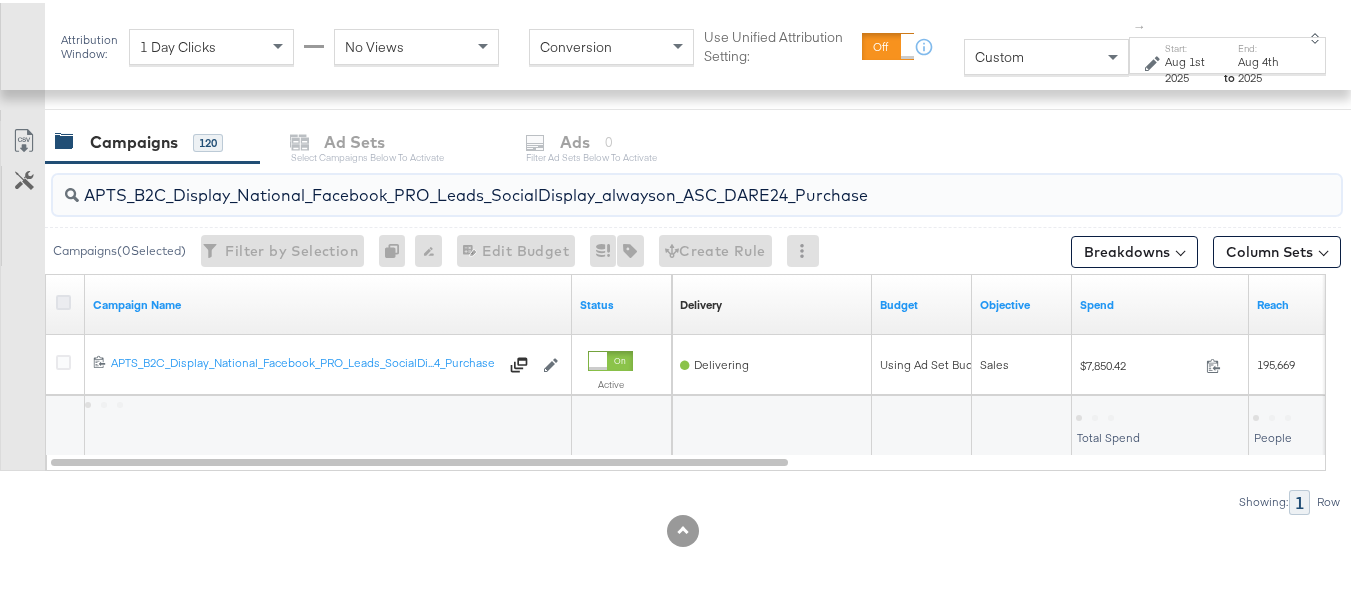 type on "APTS_B2C_Display_National_Facebook_PRO_Leads_SocialDisplay_alwayson_ASC_DARE24_Purchase" 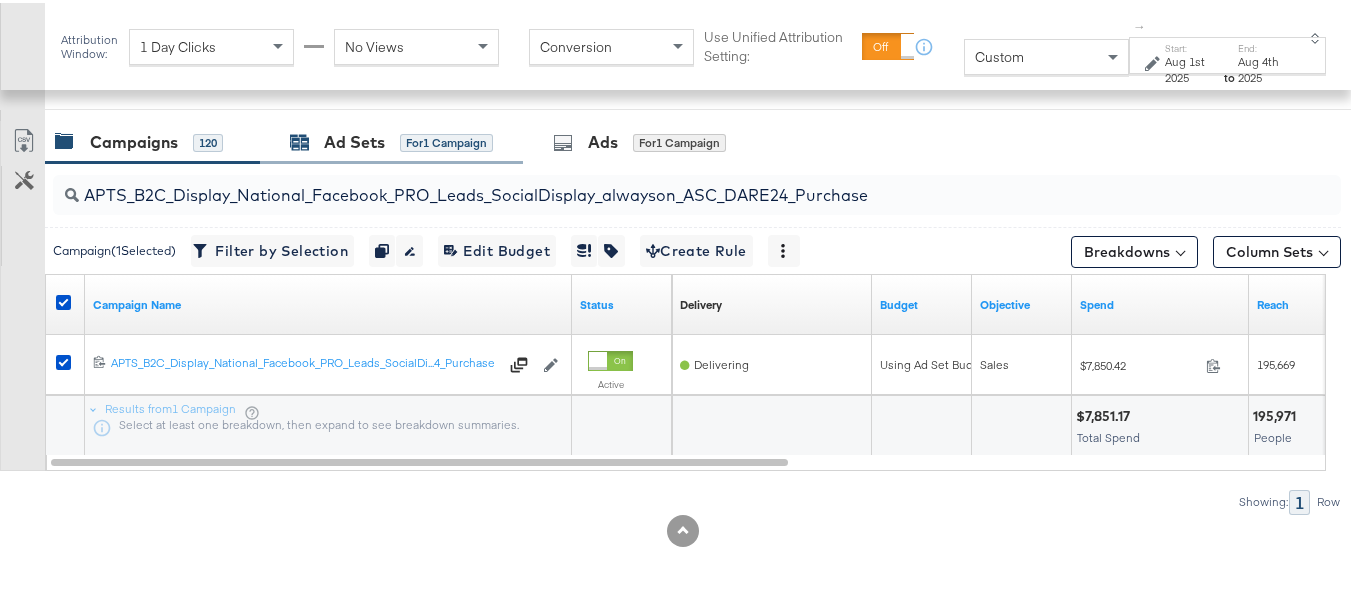 click on "Ad Sets" at bounding box center (354, 139) 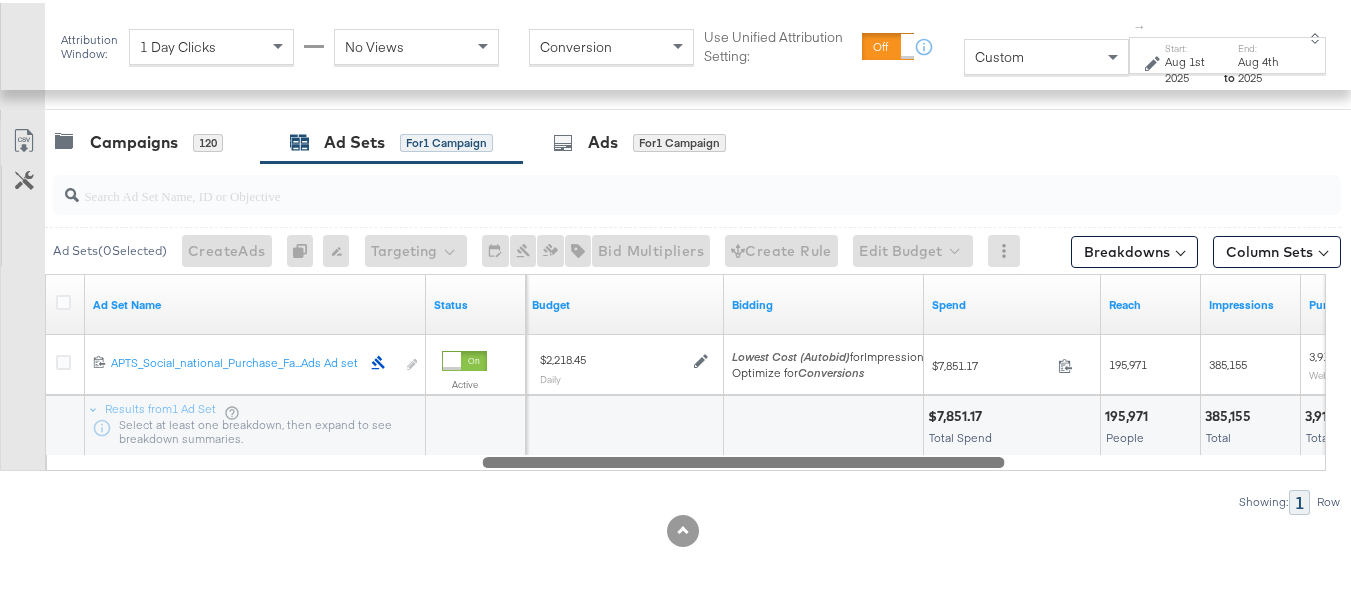 drag, startPoint x: 541, startPoint y: 464, endPoint x: 975, endPoint y: 450, distance: 434.22574 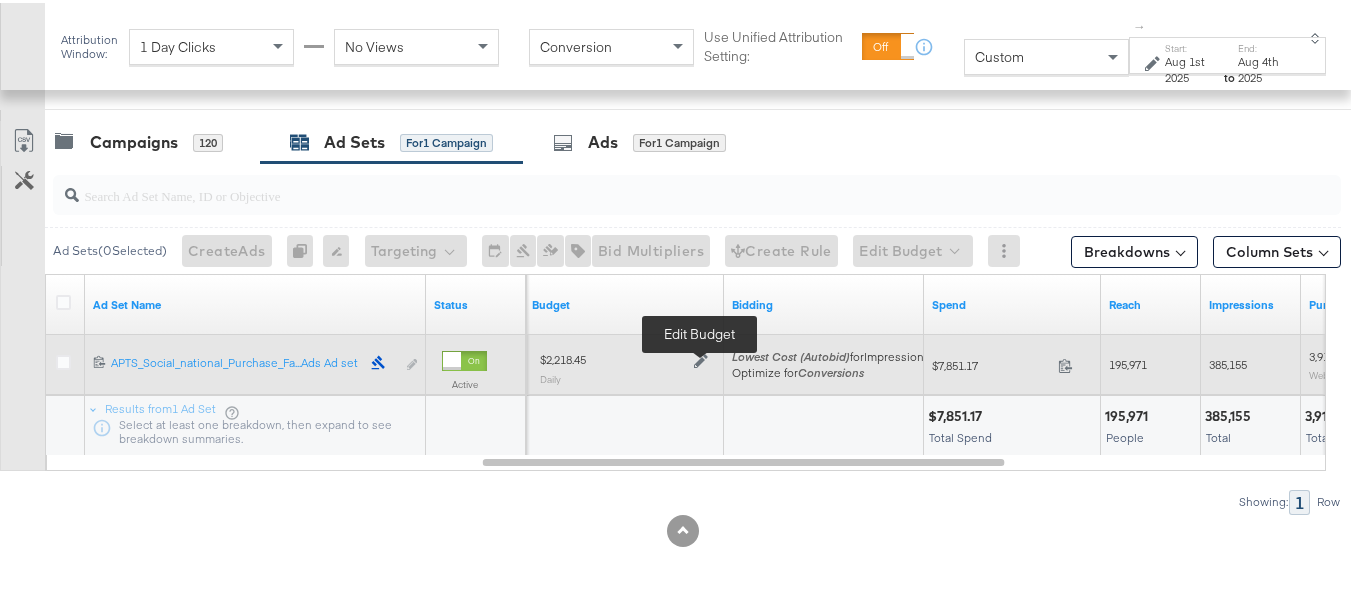 click 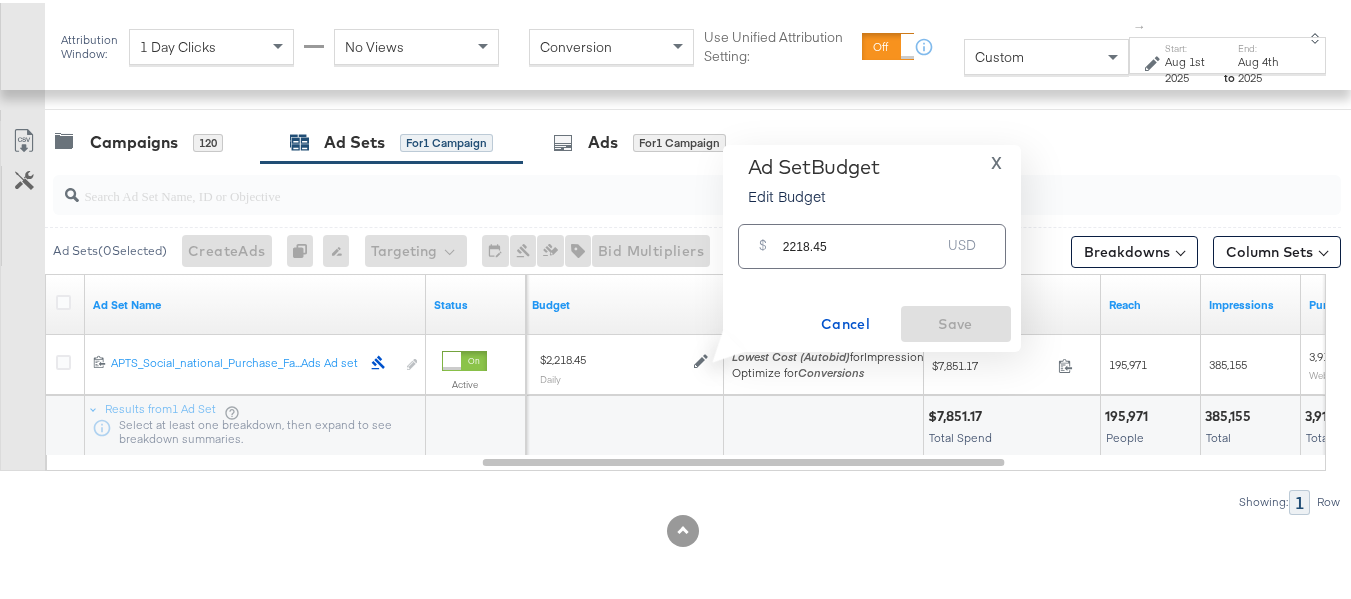 click on "Ad Set  Budget Edit Budget X $ 2218.45 USD Cancel Save" at bounding box center [872, 245] 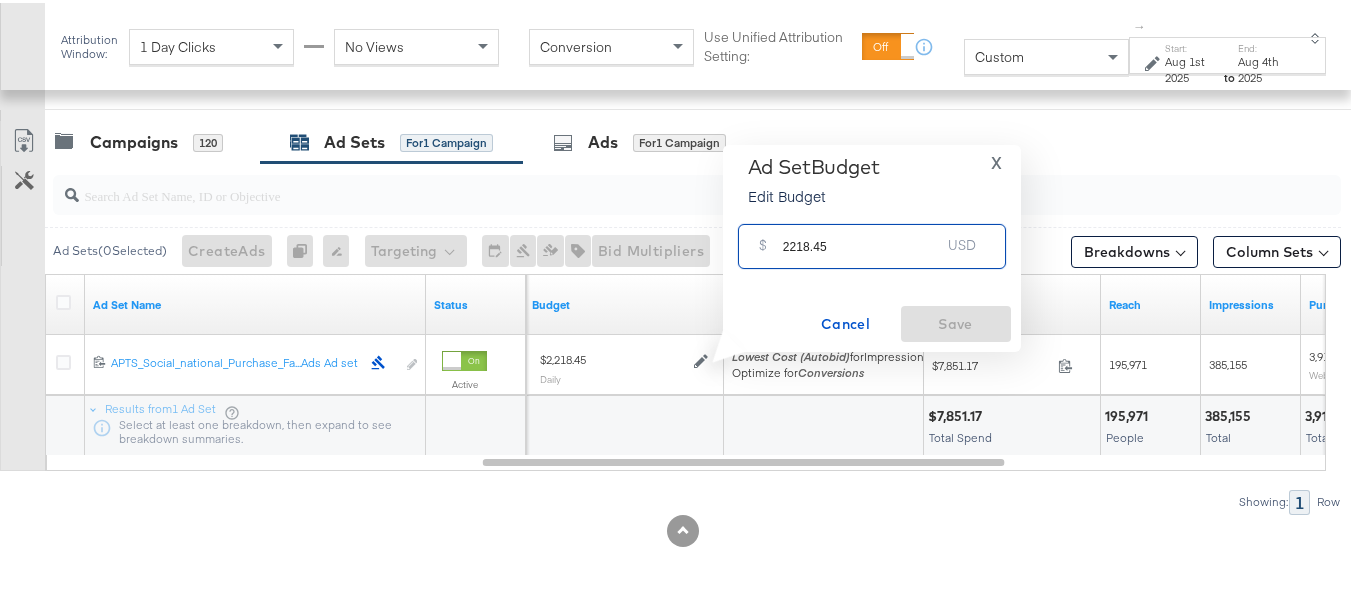paste on "$2,255.19" 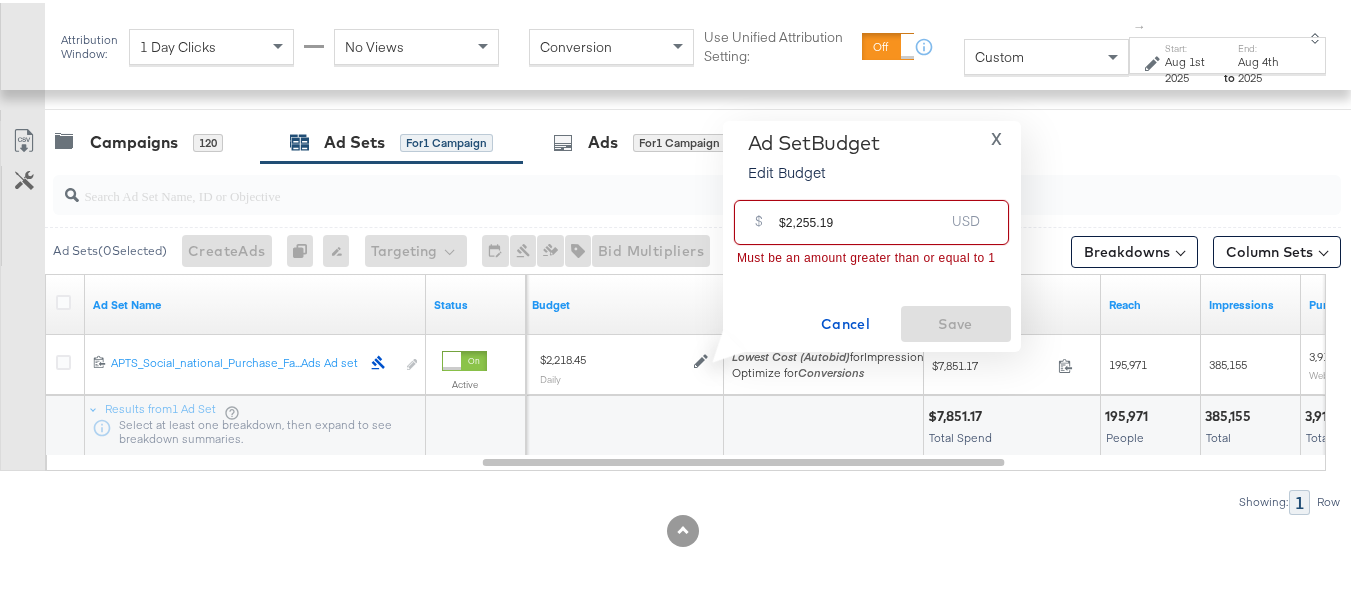 drag, startPoint x: 787, startPoint y: 221, endPoint x: 800, endPoint y: 221, distance: 13 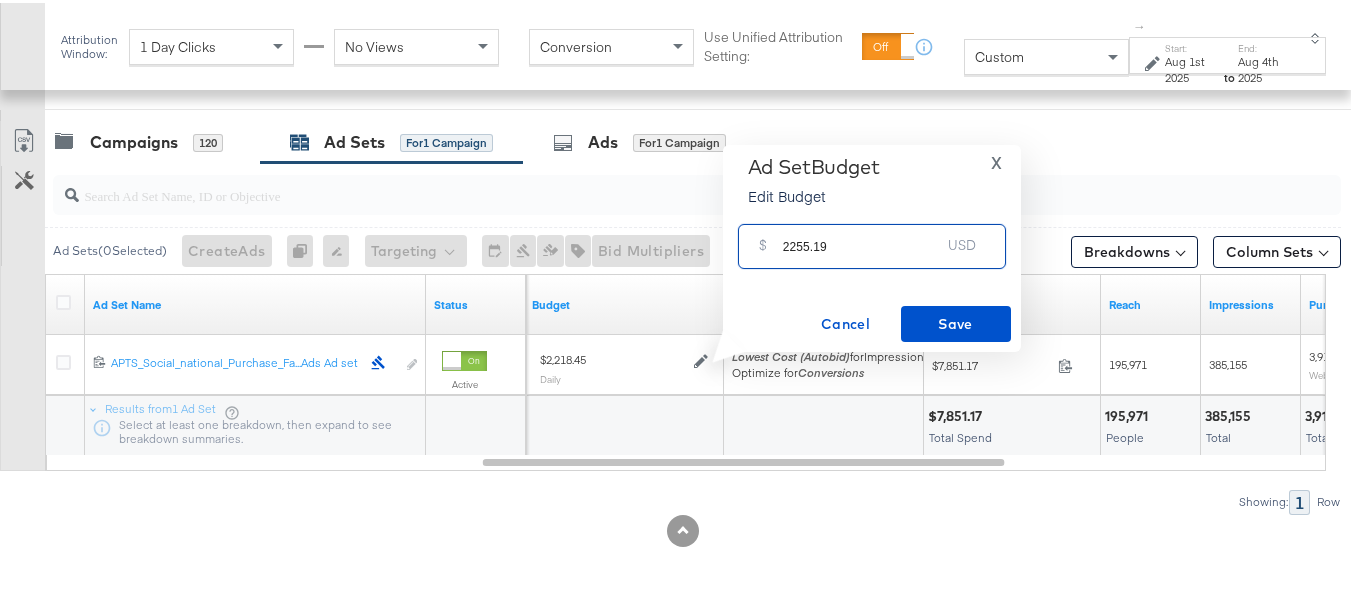click on "2255.19" at bounding box center (862, 235) 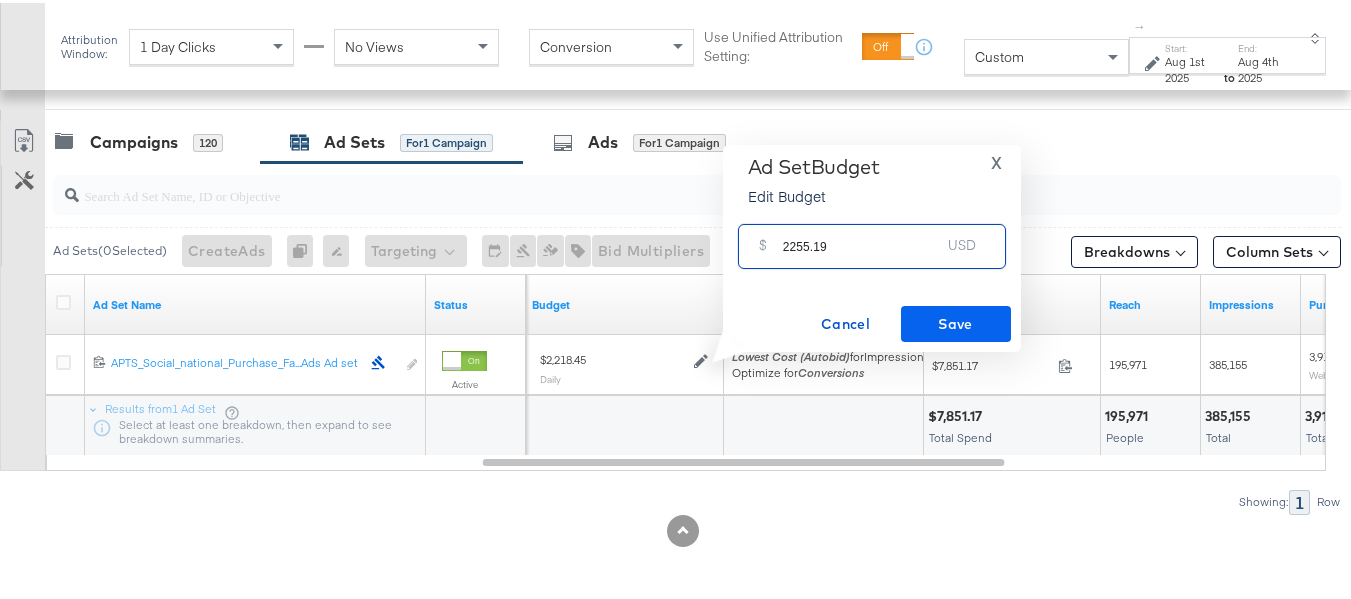 type on "2255.19" 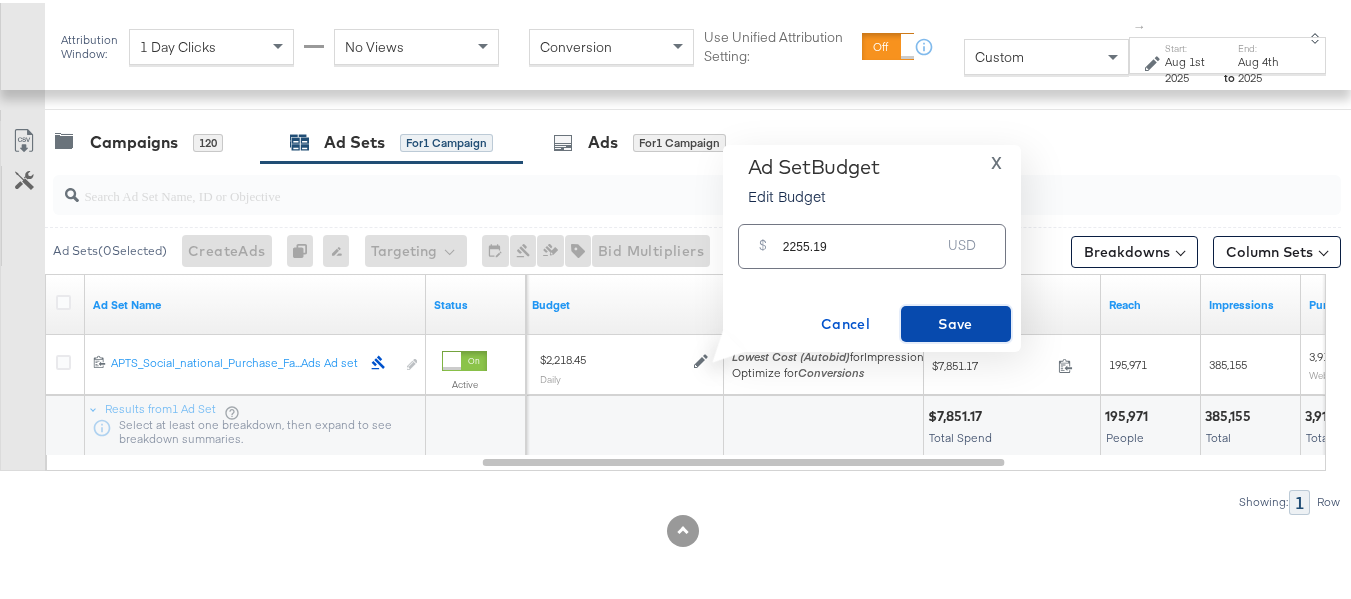click on "Save" at bounding box center [956, 321] 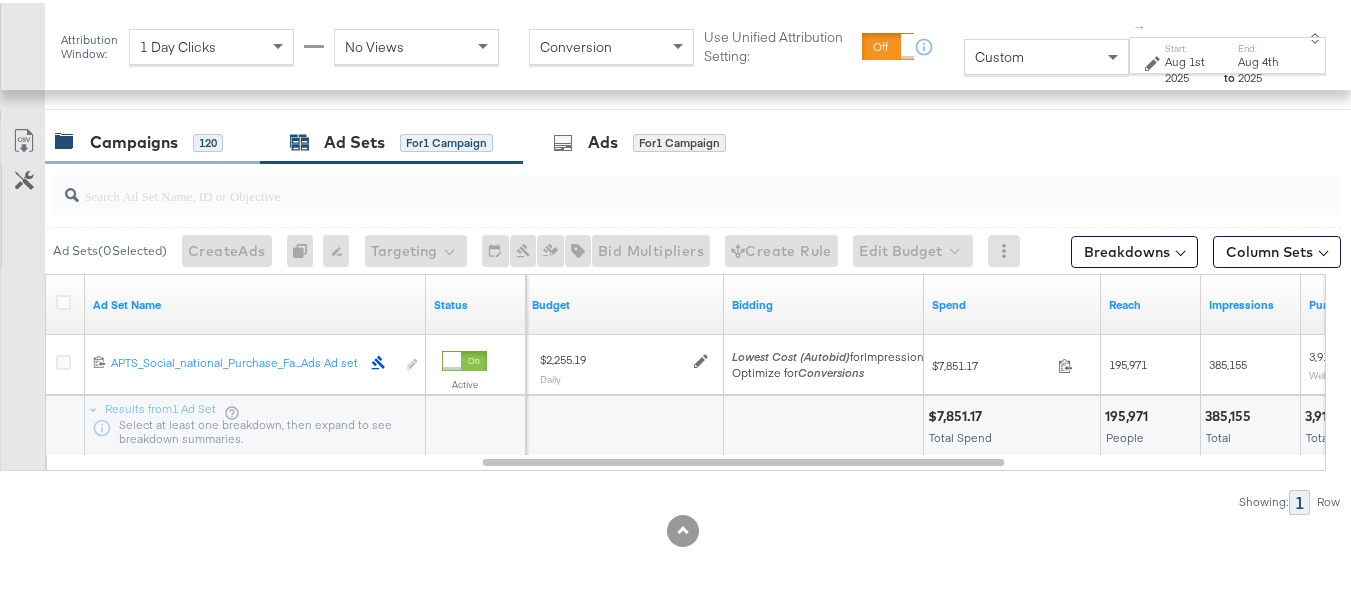 click on "Campaigns" at bounding box center [134, 139] 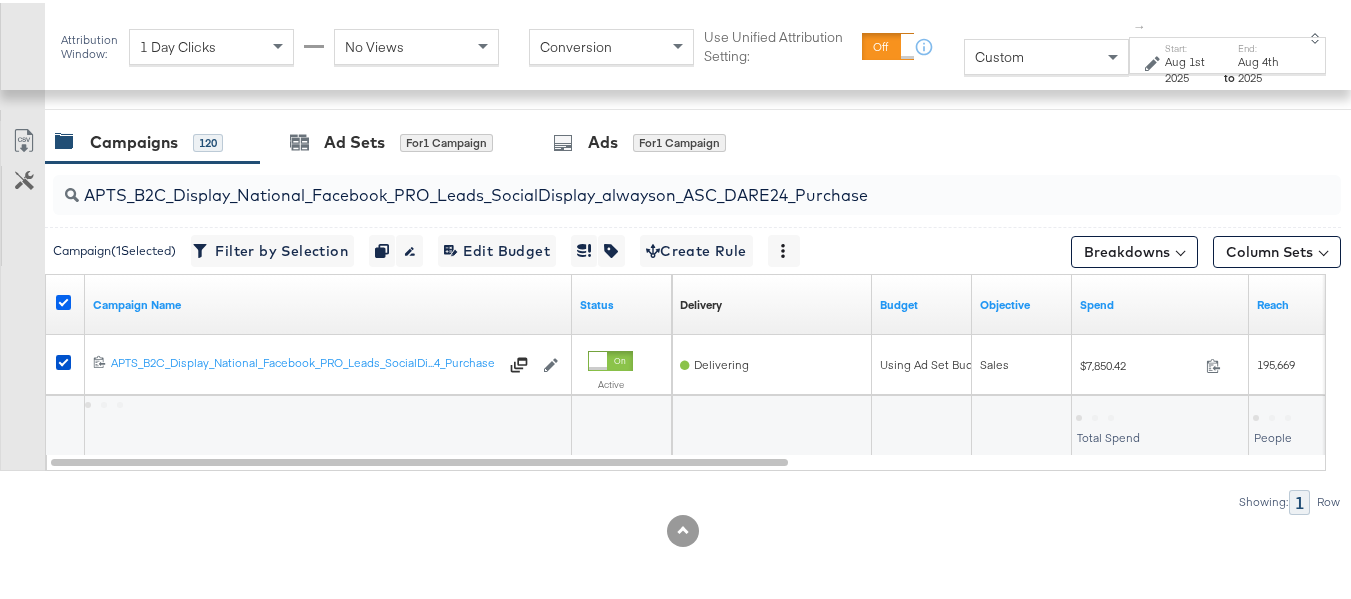 click at bounding box center [63, 299] 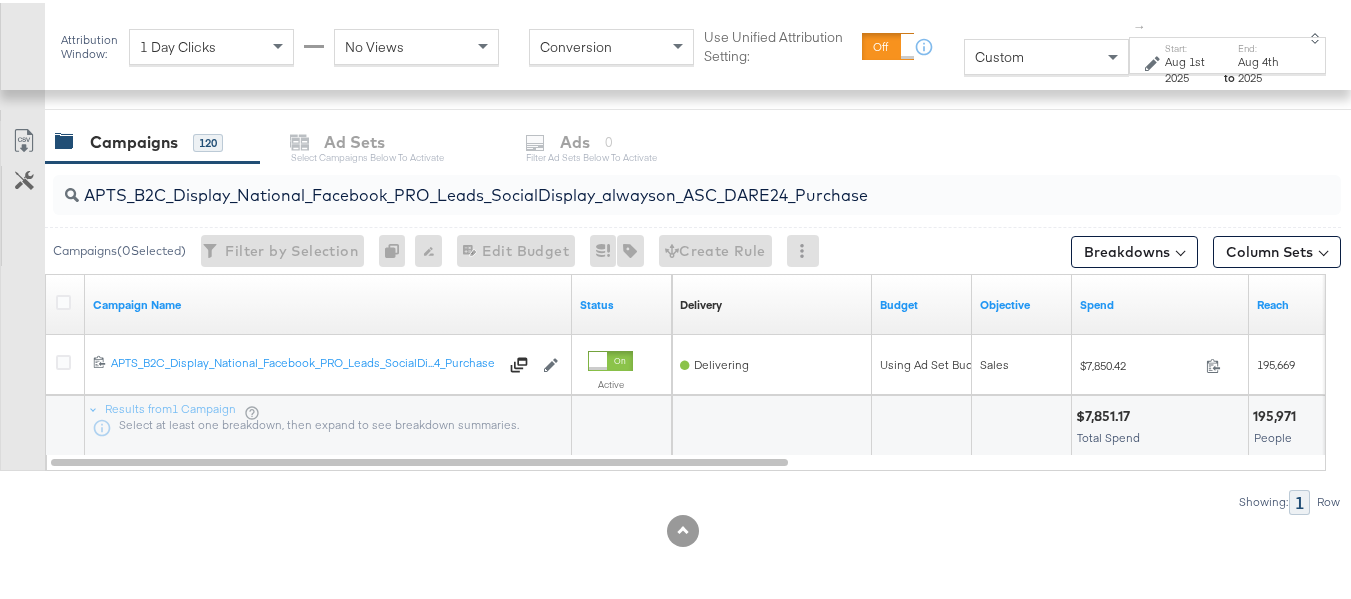 click on "APTS_B2C_Display_National_Facebook_PRO_Leads_SocialDisplay_alwayson_ASC_DARE24_Purchase" at bounding box center (653, 184) 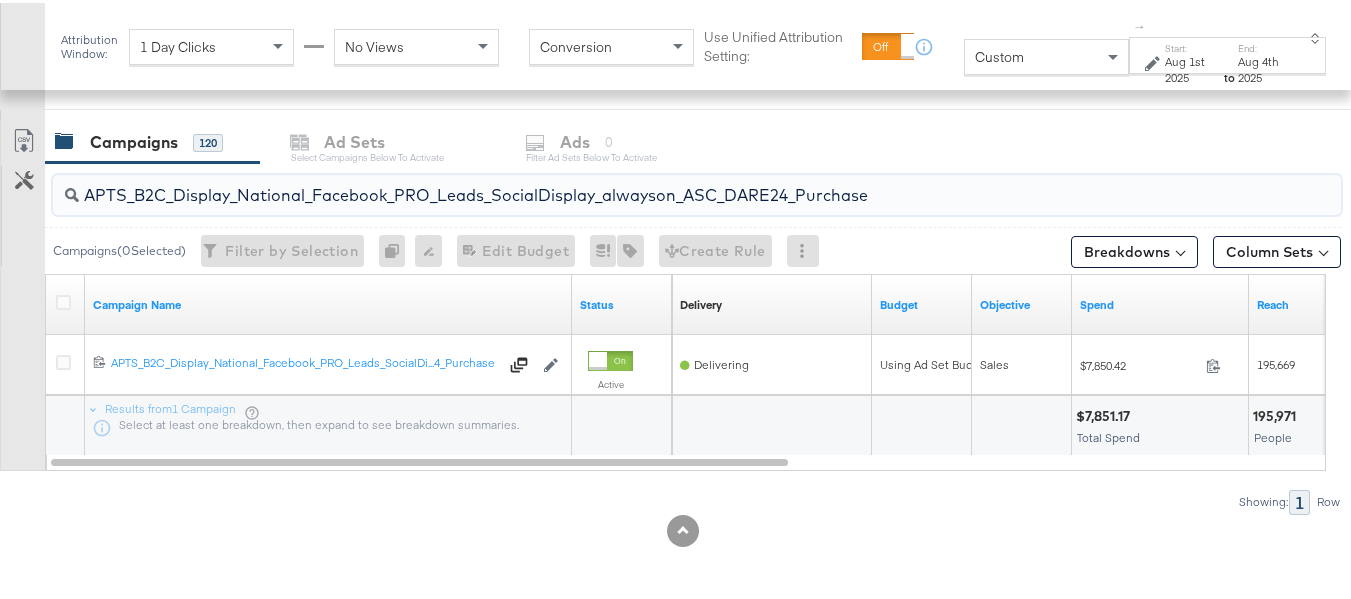 paste on "F_B2C_Display_National_Facebook_PRO_Traffic_SocialDisplay_alwayson_ASC_AF24_ViewContent" 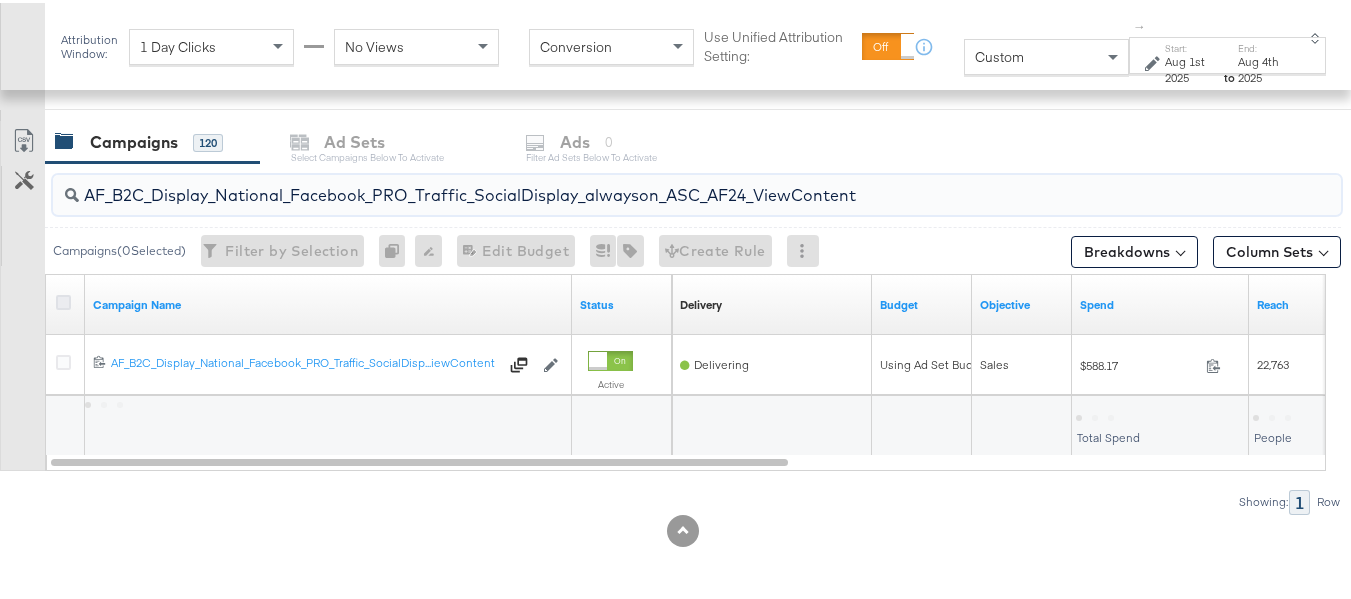 type on "AF_B2C_Display_National_Facebook_PRO_Traffic_SocialDisplay_alwayson_ASC_AF24_ViewContent" 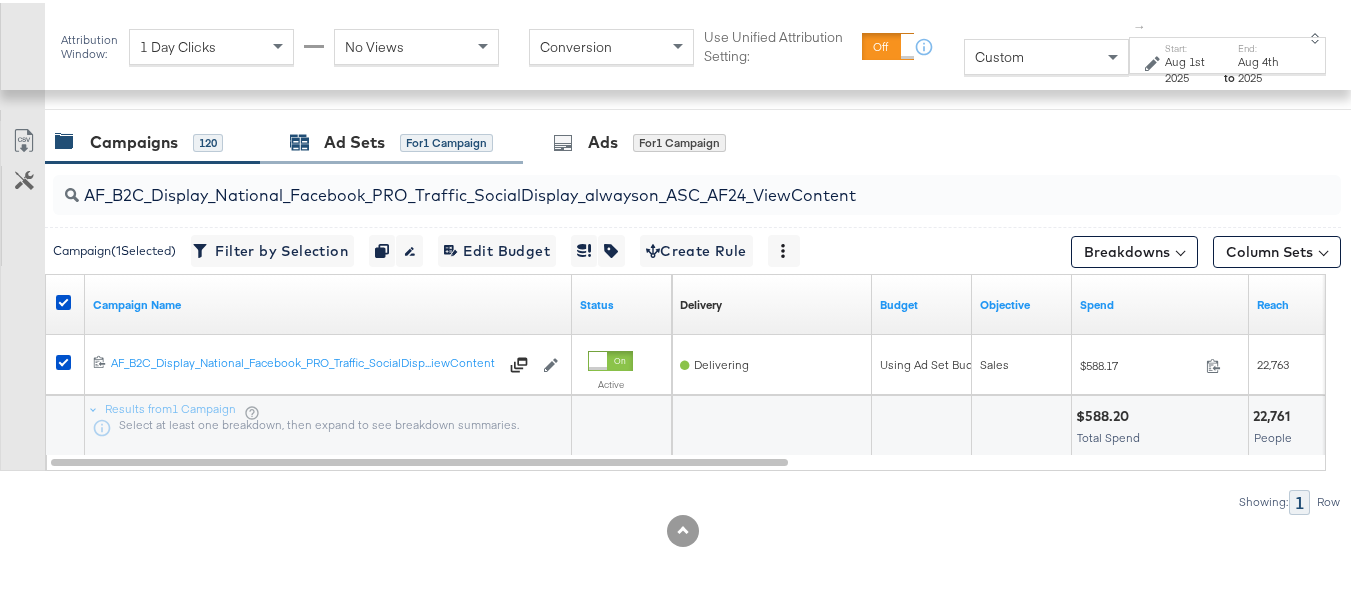 click on "Ad Sets" at bounding box center [354, 139] 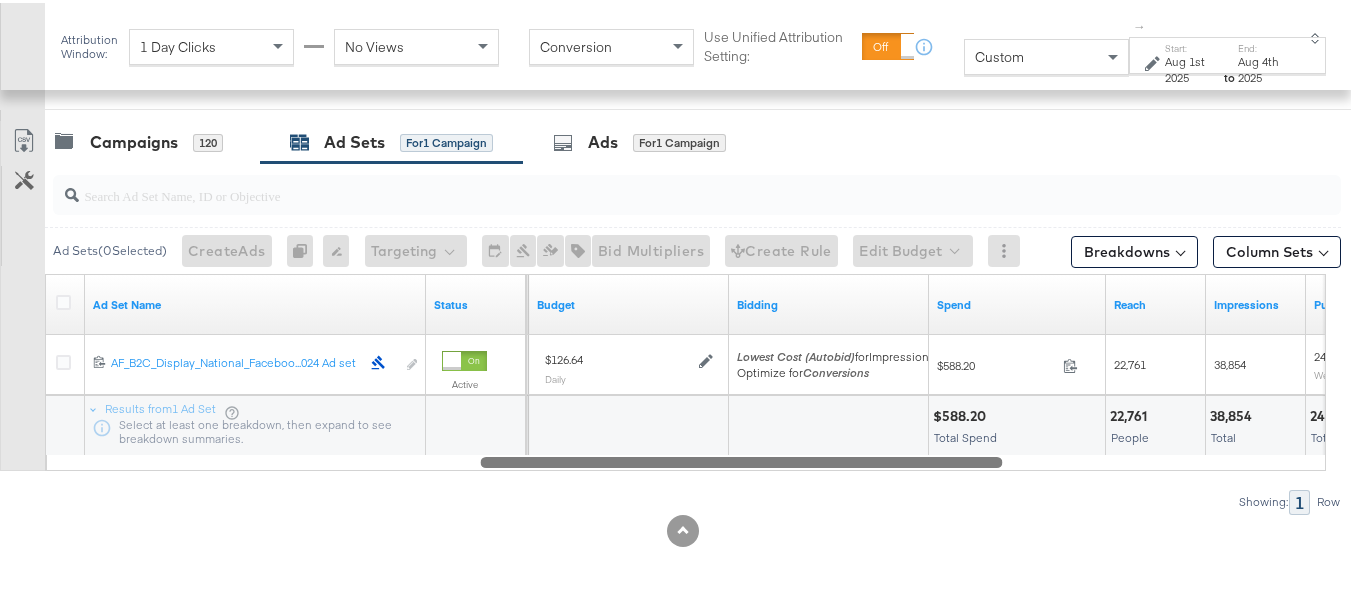 drag, startPoint x: 394, startPoint y: 463, endPoint x: 807, endPoint y: 464, distance: 413.00122 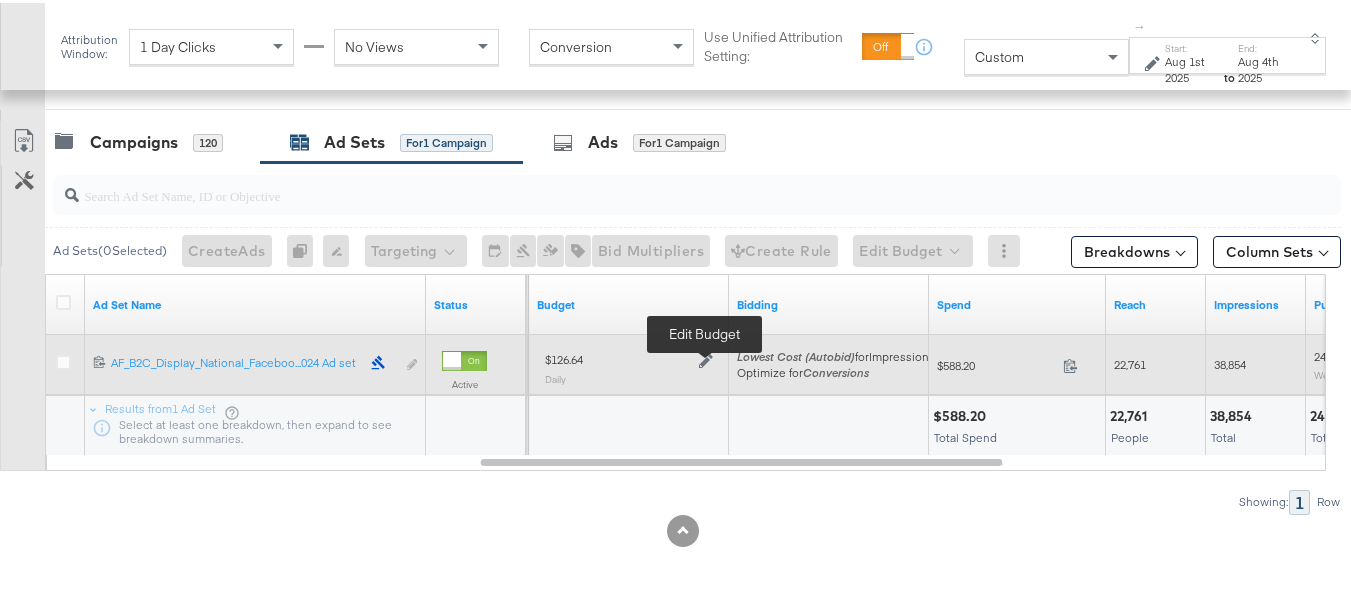 click 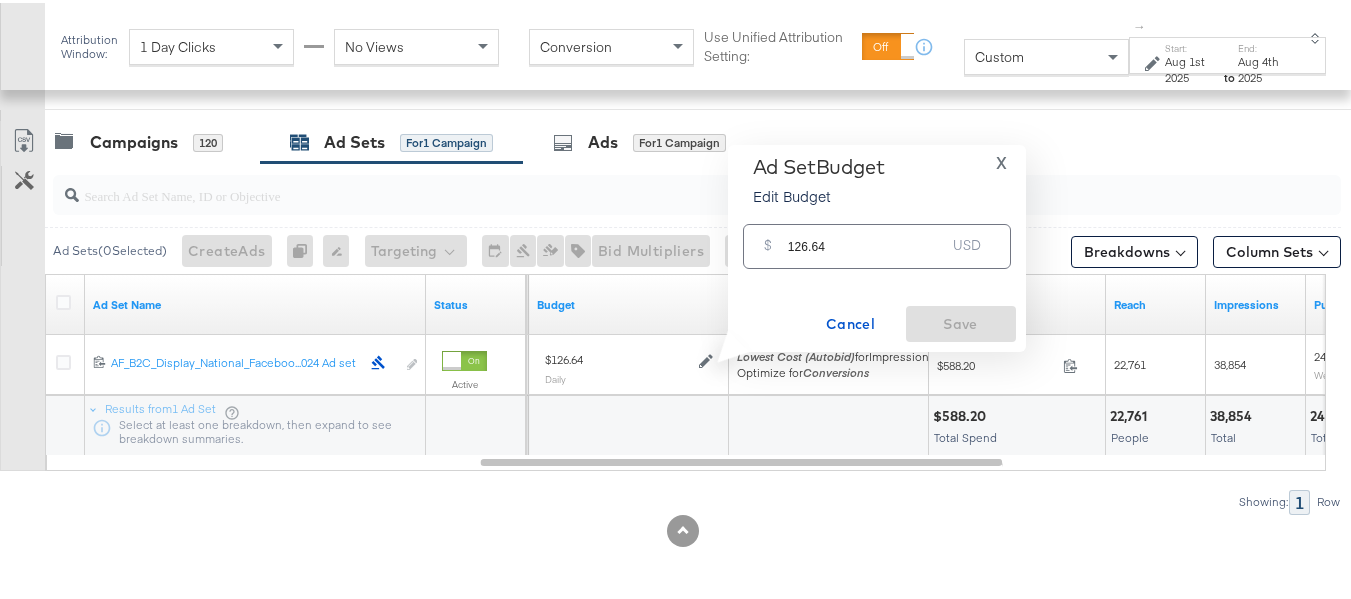 click on "126.64" at bounding box center (867, 235) 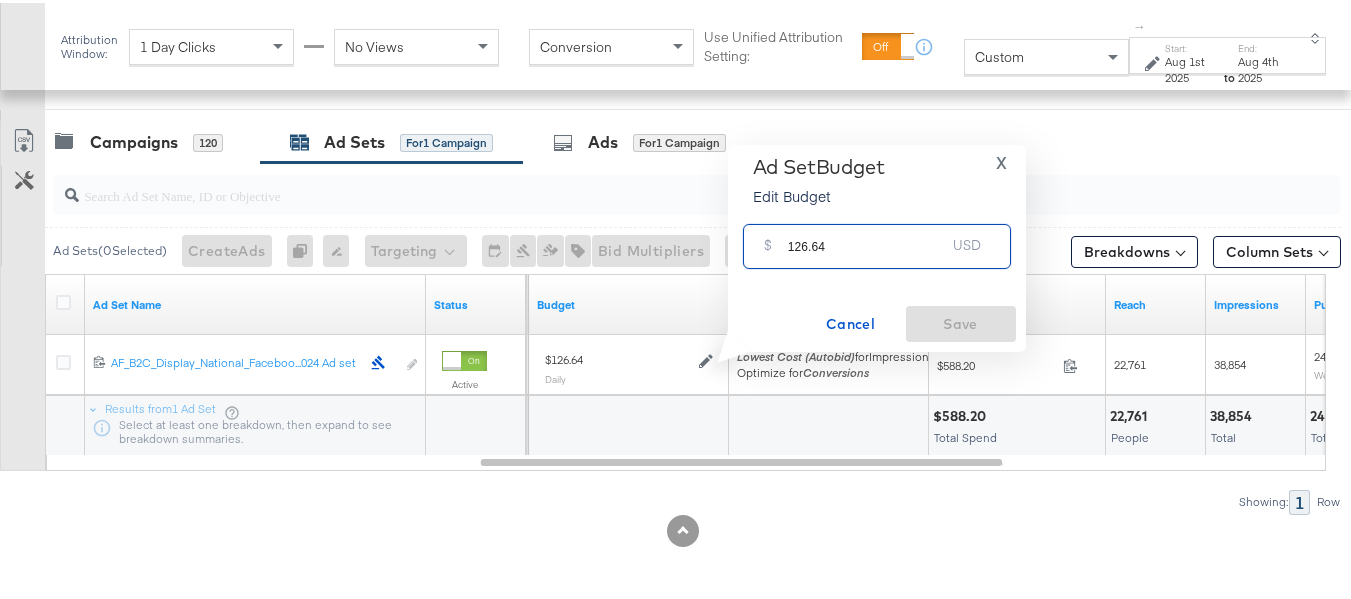 paste on "$151.97" 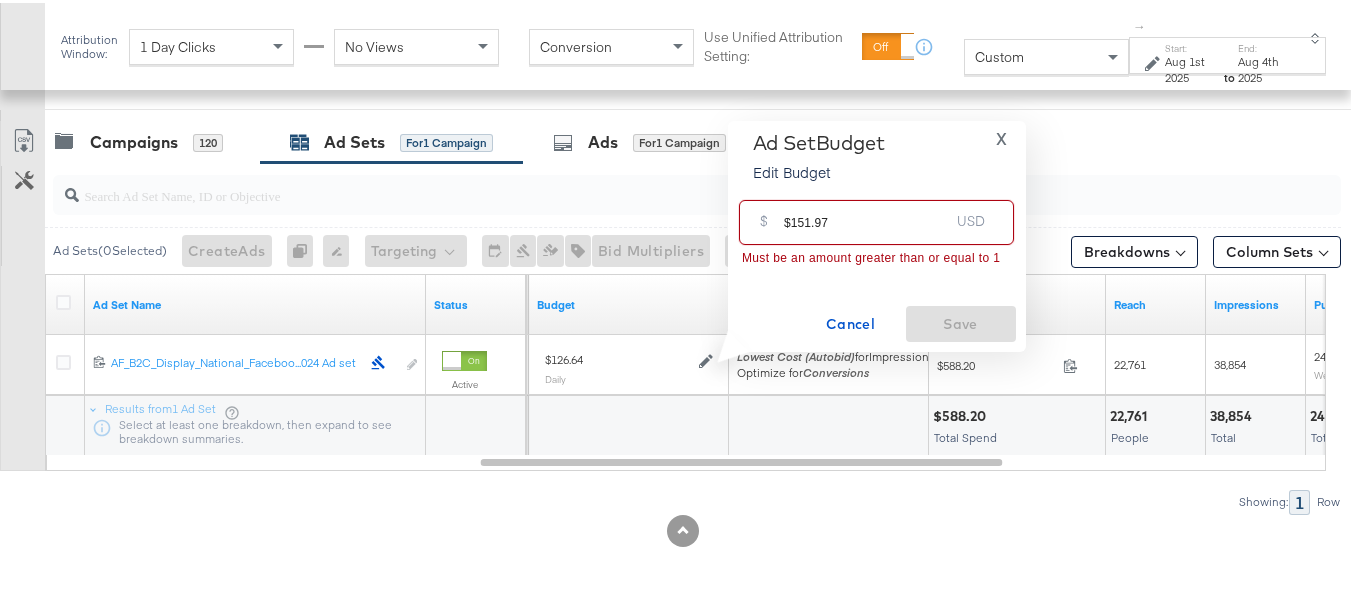 drag, startPoint x: 790, startPoint y: 218, endPoint x: 744, endPoint y: 216, distance: 46.043457 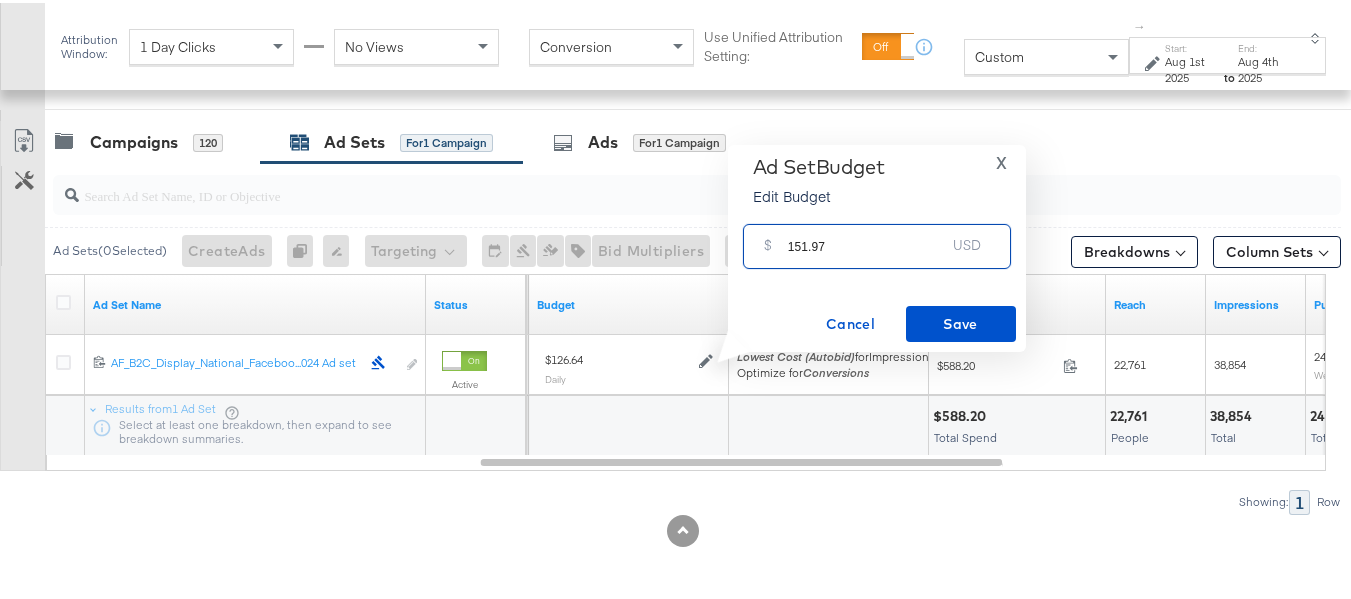 click on "151.97" at bounding box center [867, 235] 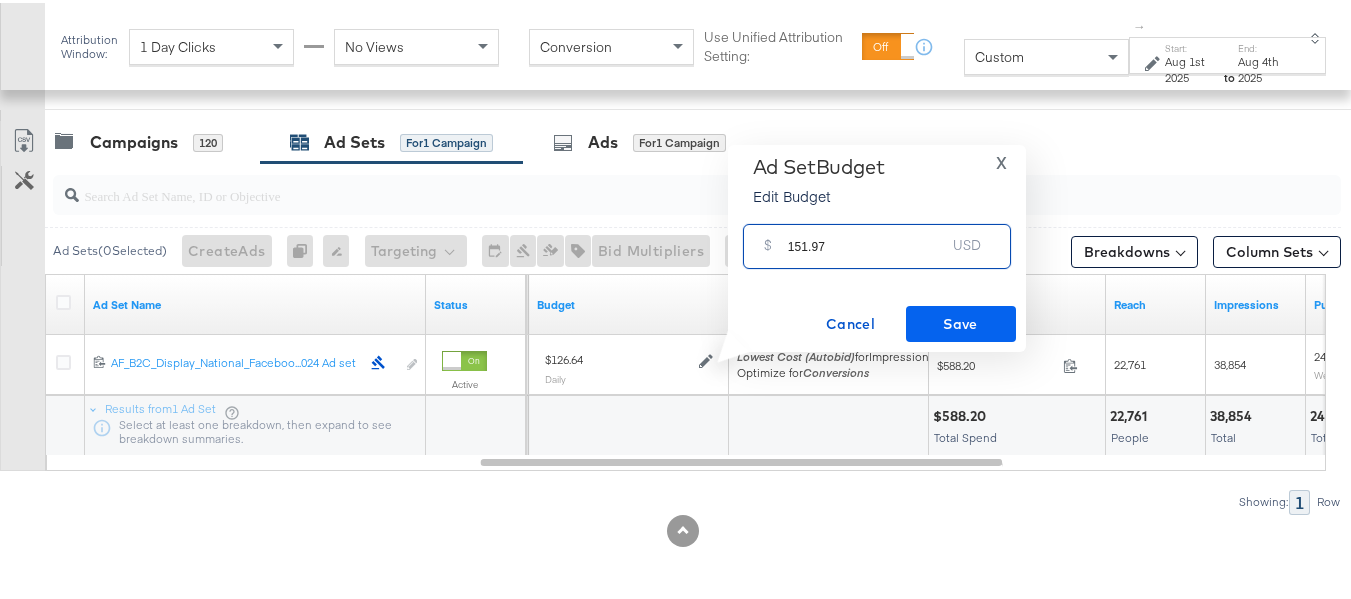 type on "151.97" 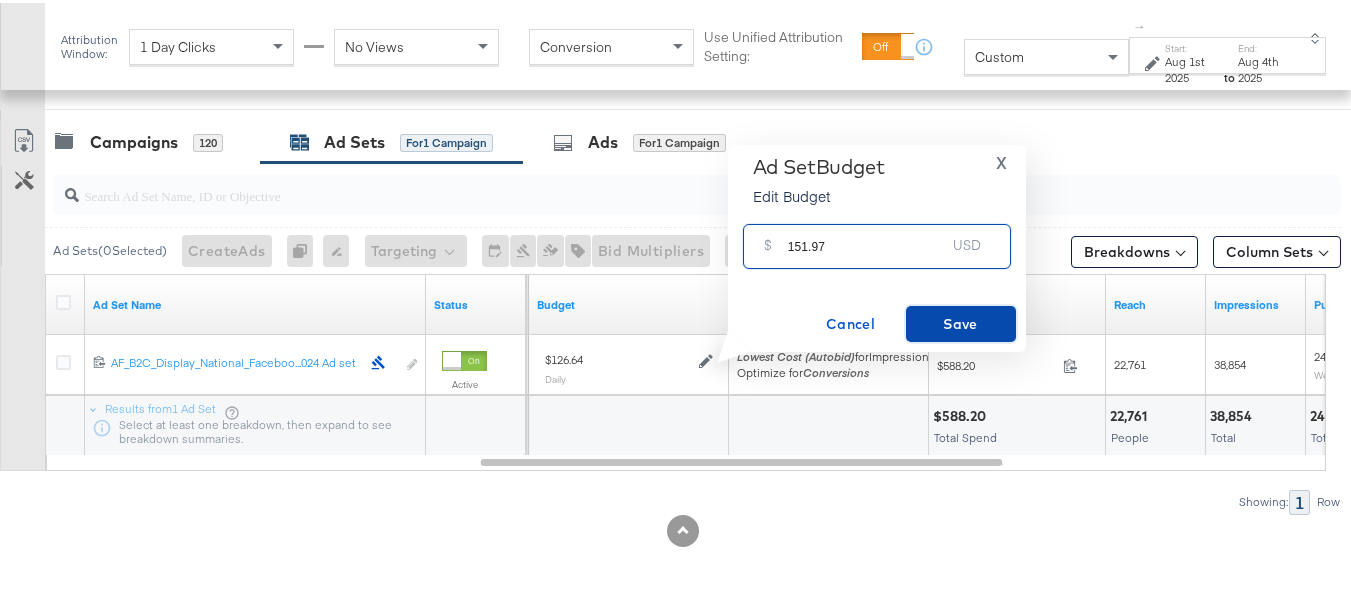 click on "Save" at bounding box center [961, 321] 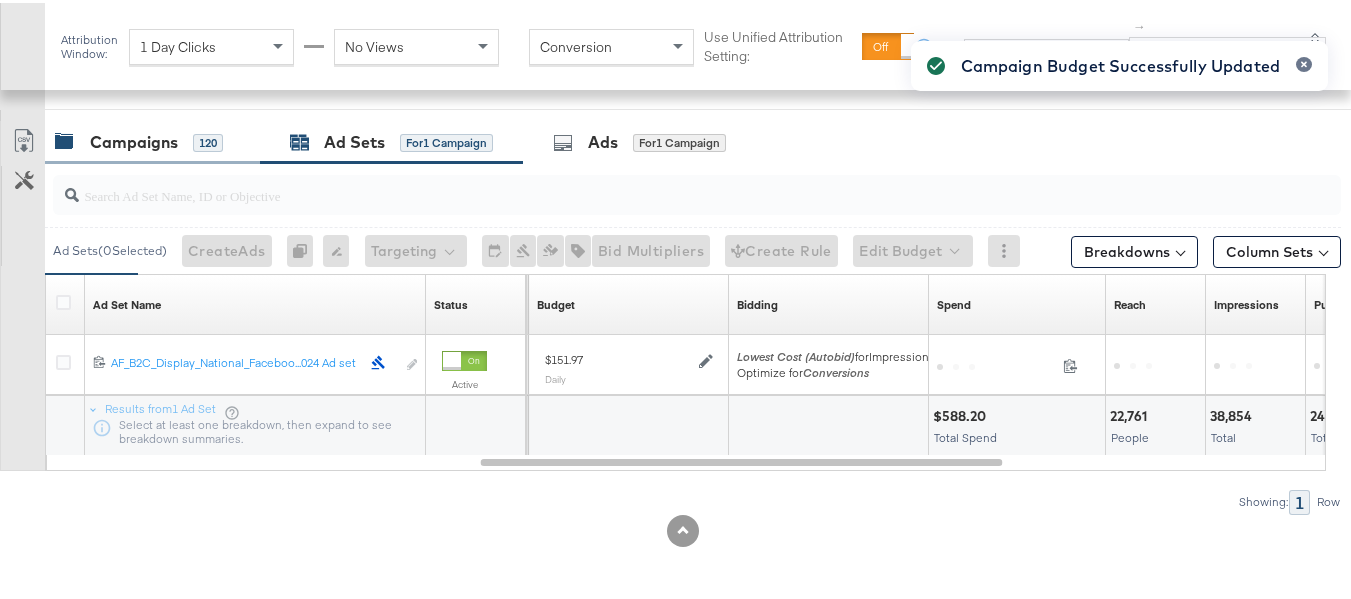 click on "Campaigns" at bounding box center [134, 139] 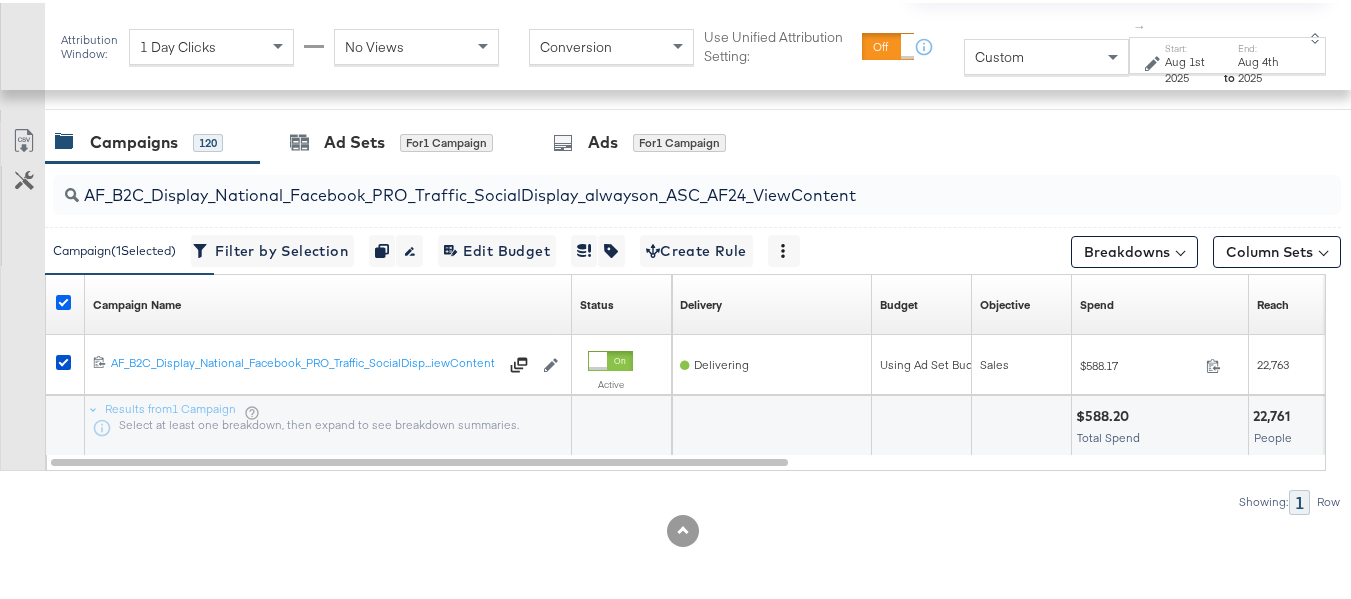 click at bounding box center (63, 299) 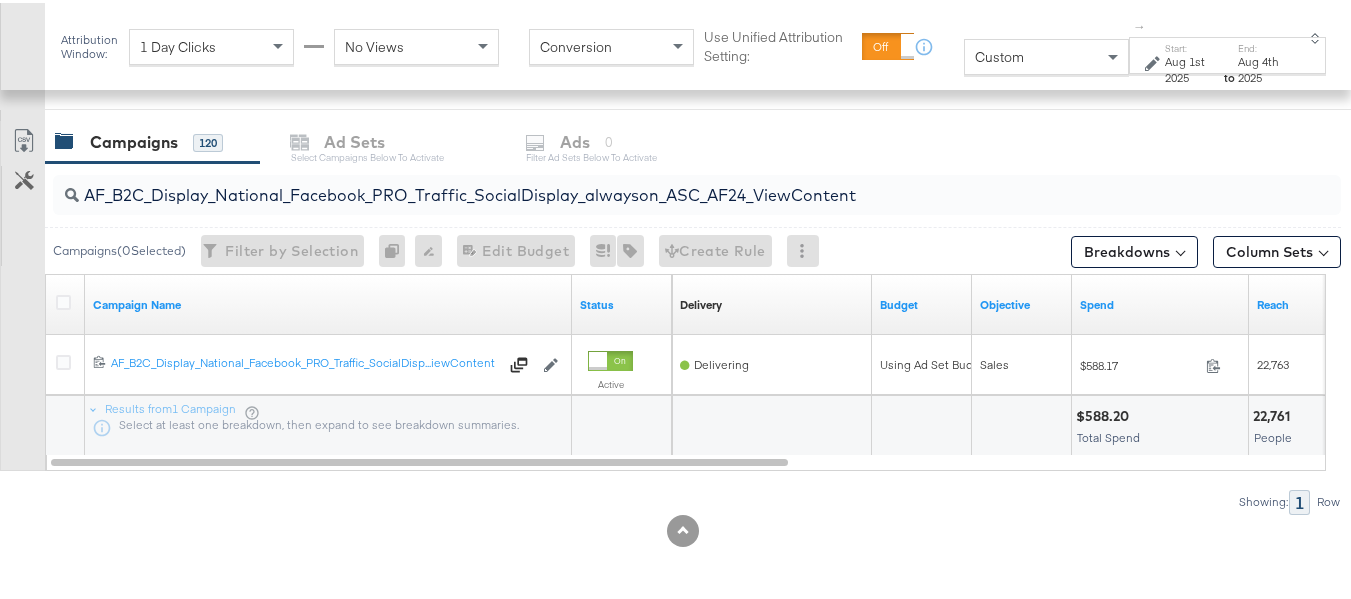 click on "AF_B2C_Display_National_Facebook_PRO_Traffic_SocialDisplay_alwayson_ASC_AF24_ViewContent" at bounding box center [653, 184] 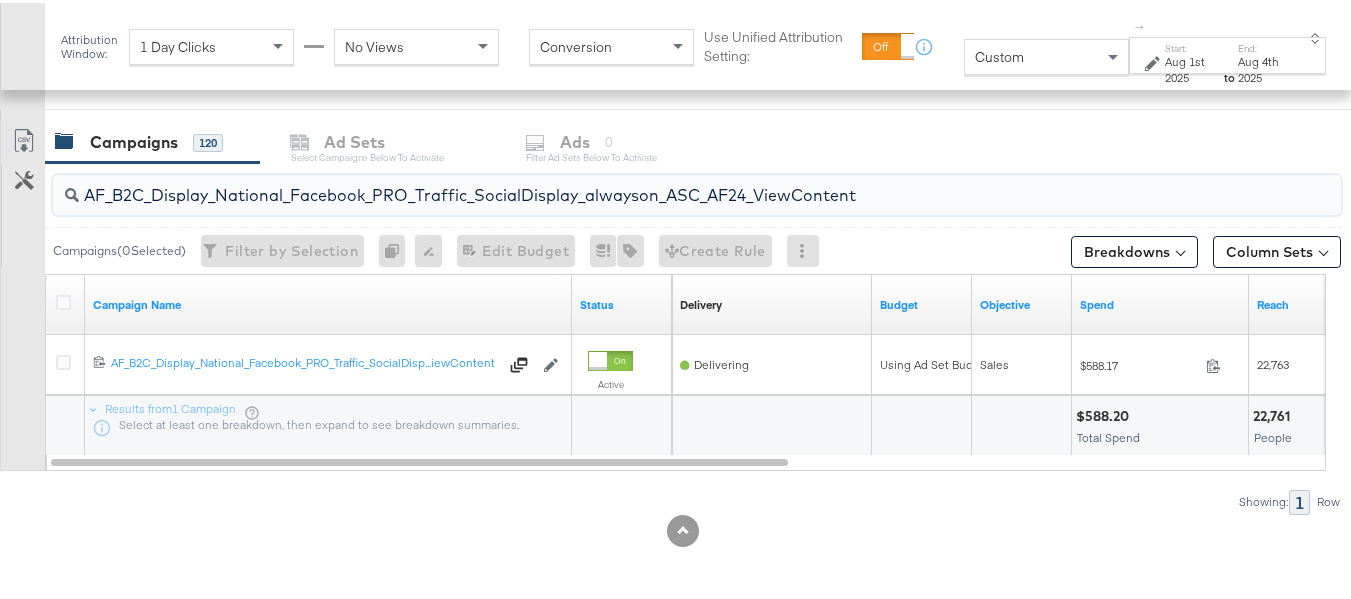 paste on "FR_B2C_Display_National_Facebook_PRO_Traffic_SocialDisplay_alwayson_ASC_FR" 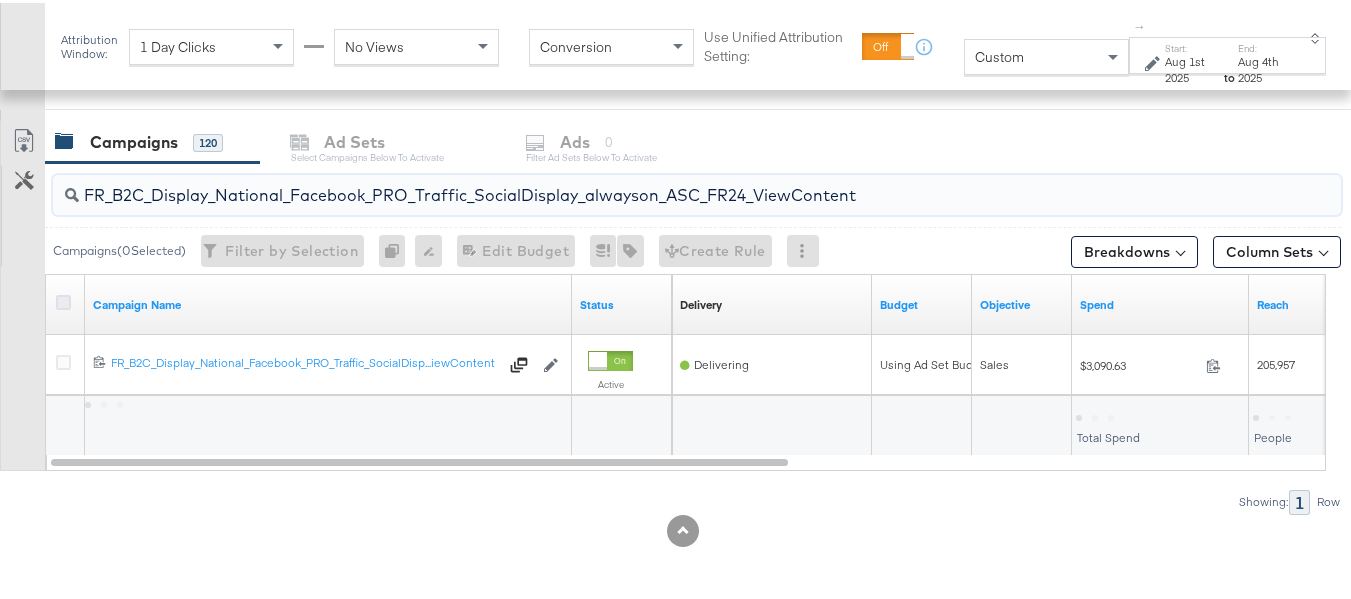 type on "FR_B2C_Display_National_Facebook_PRO_Traffic_SocialDisplay_alwayson_ASC_FR24_ViewContent" 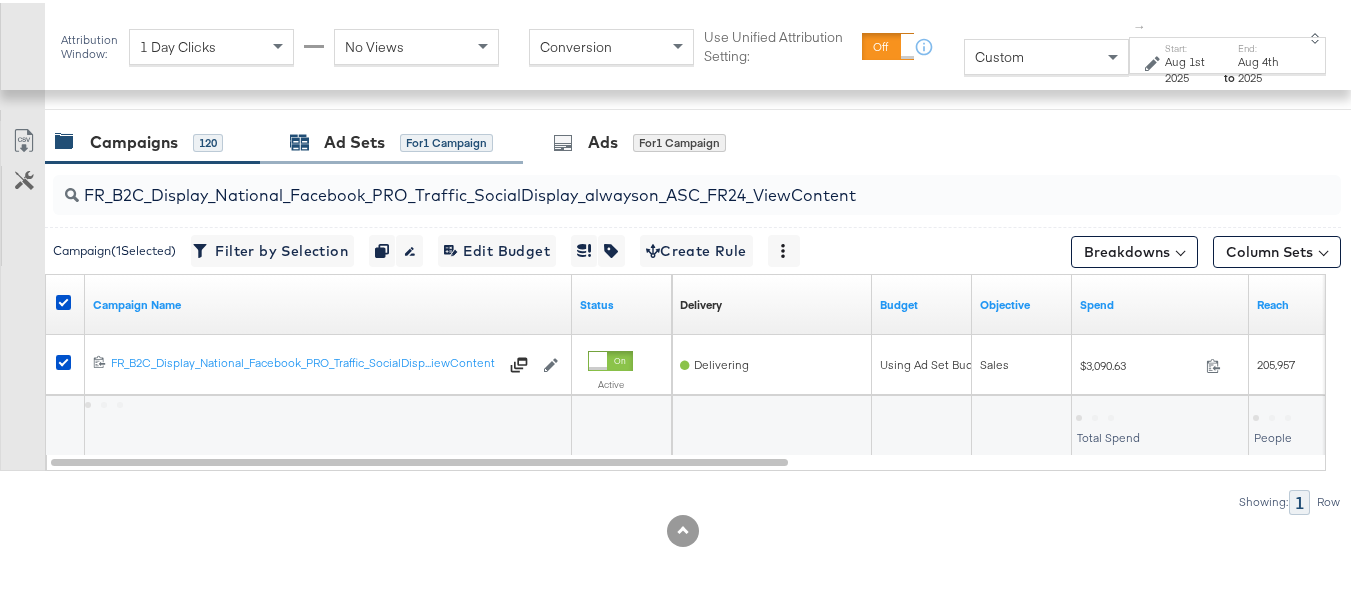 click on "Ad Sets for  1   Campaign" at bounding box center [391, 139] 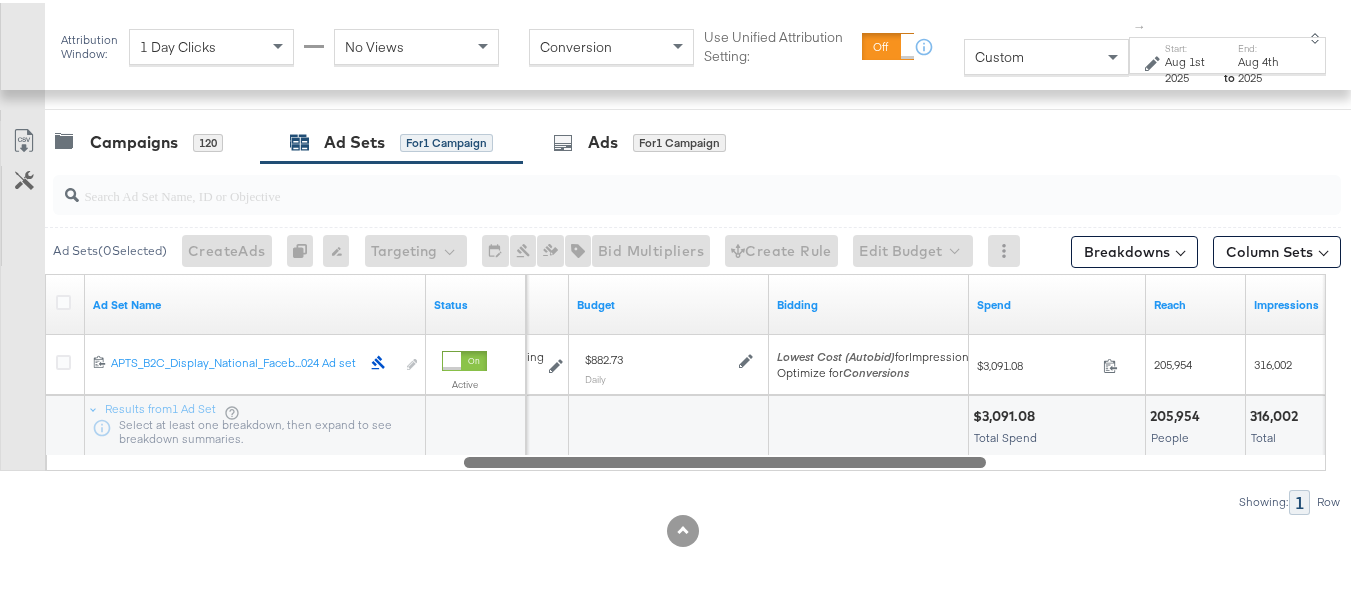 drag, startPoint x: 424, startPoint y: 460, endPoint x: 818, endPoint y: 453, distance: 394.06216 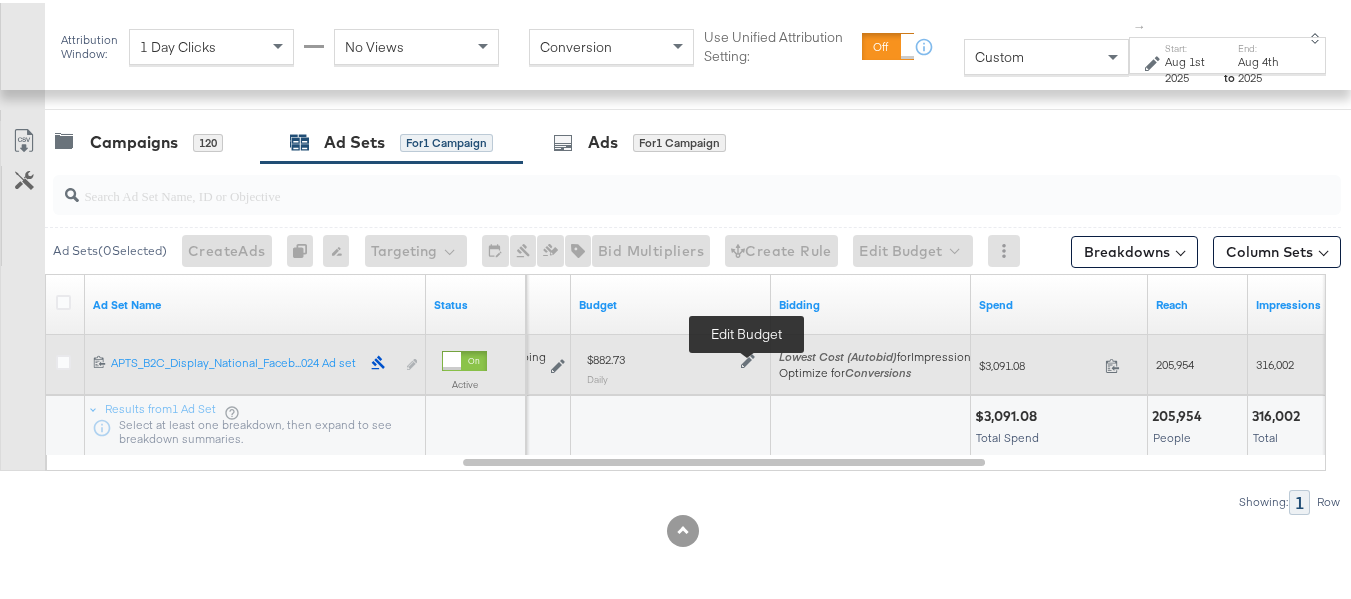 click 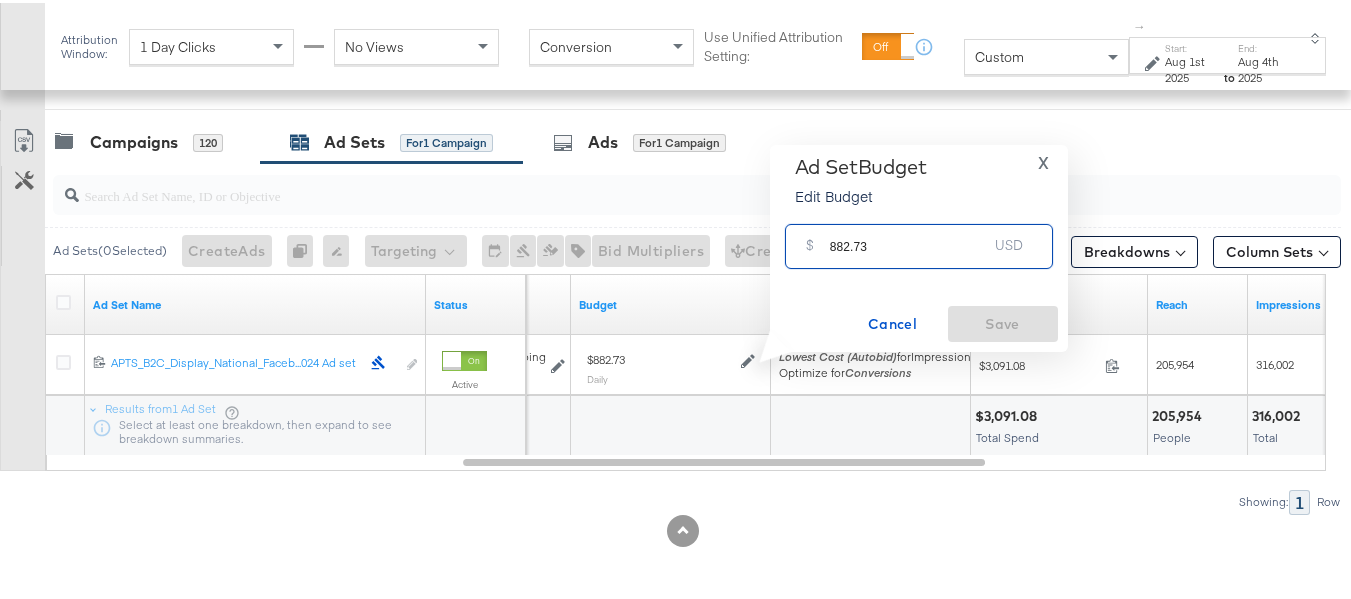click on "882.73" at bounding box center [909, 235] 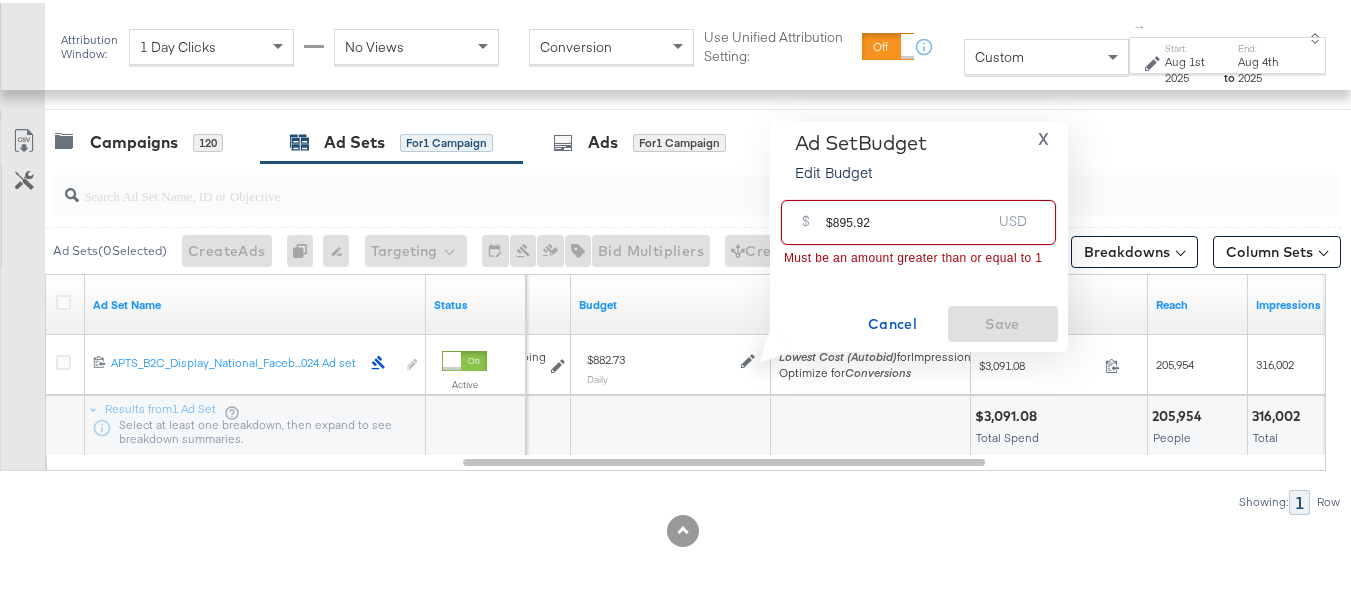 drag, startPoint x: 834, startPoint y: 211, endPoint x: 799, endPoint y: 211, distance: 35 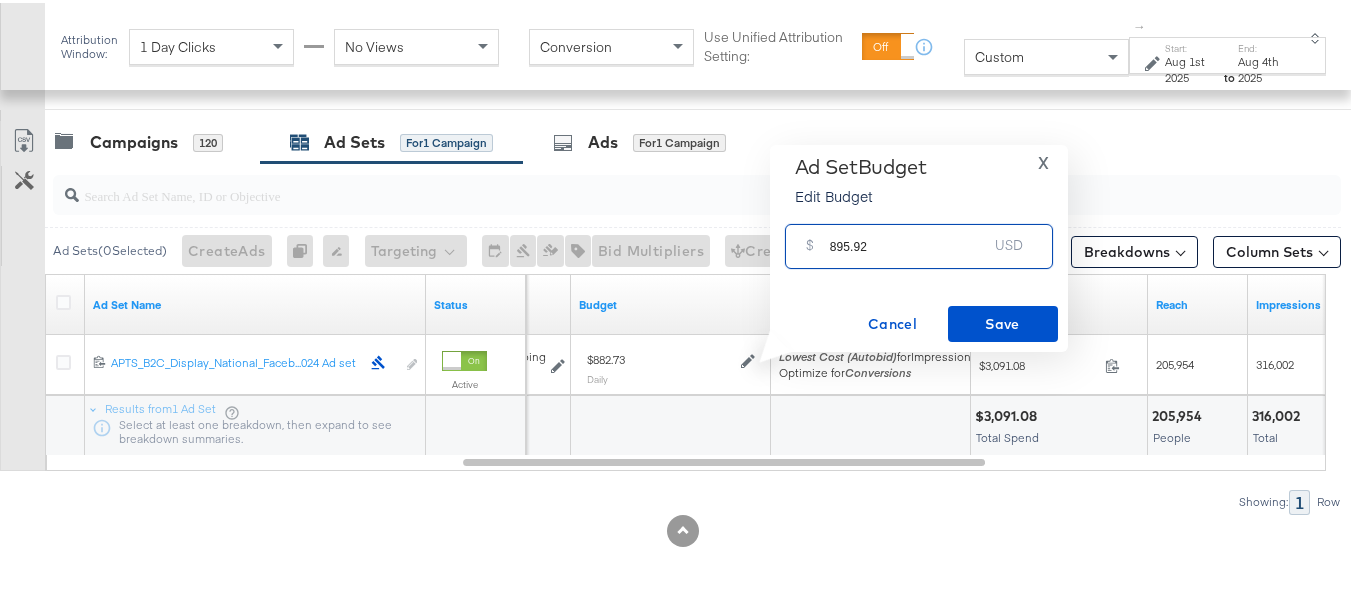 click on "895.92" at bounding box center (909, 235) 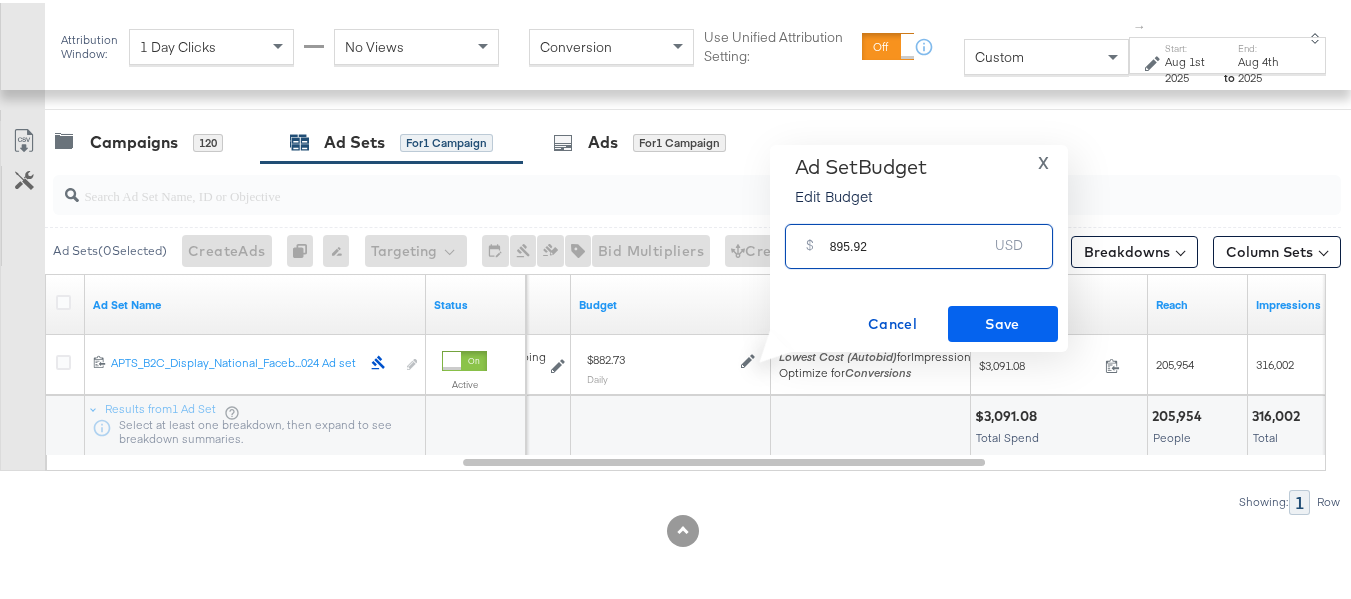 type on "895.92" 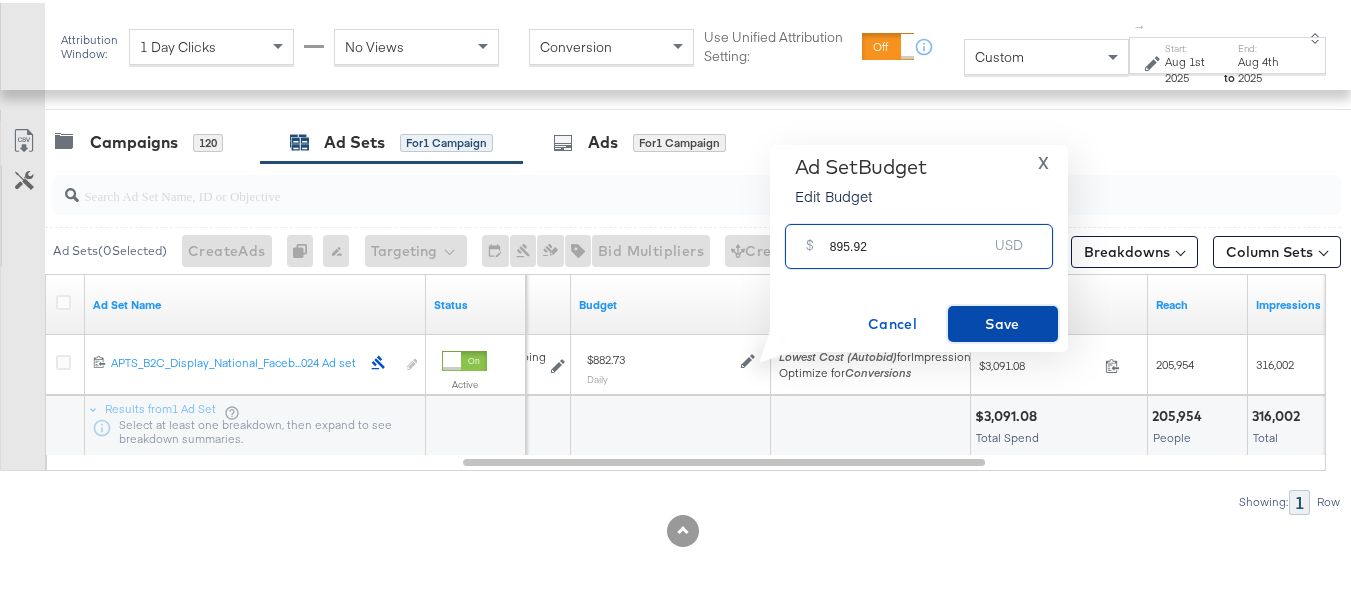click on "Save" at bounding box center (1003, 321) 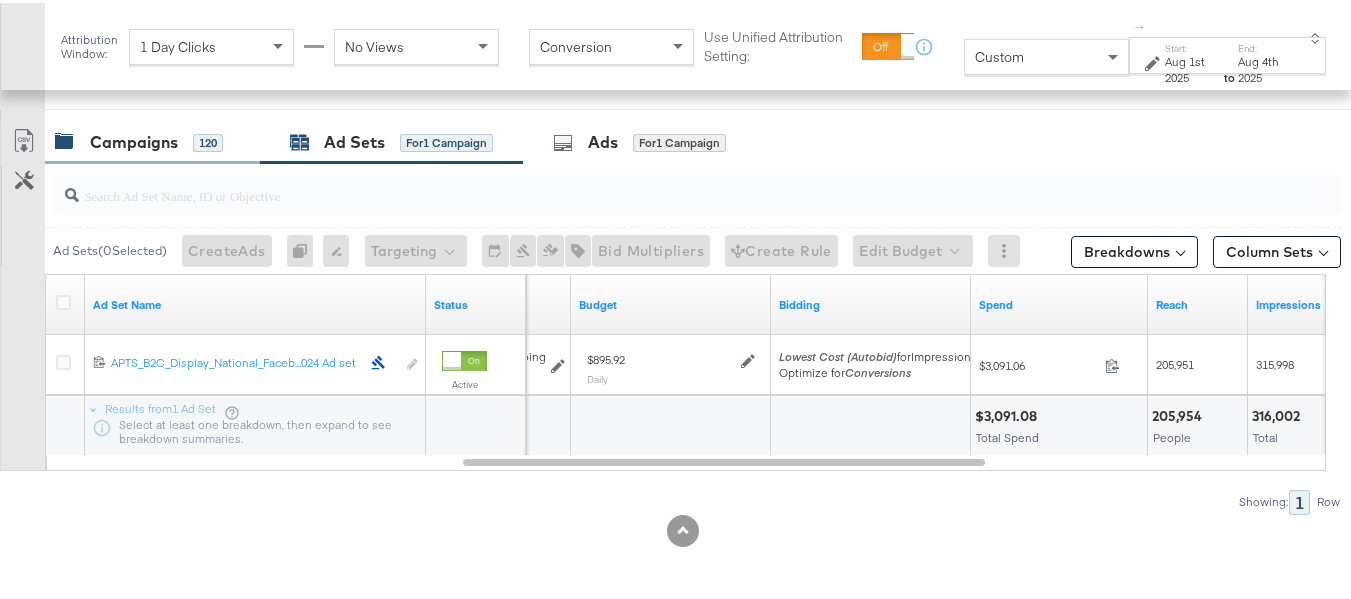 click on "Campaigns" at bounding box center (134, 139) 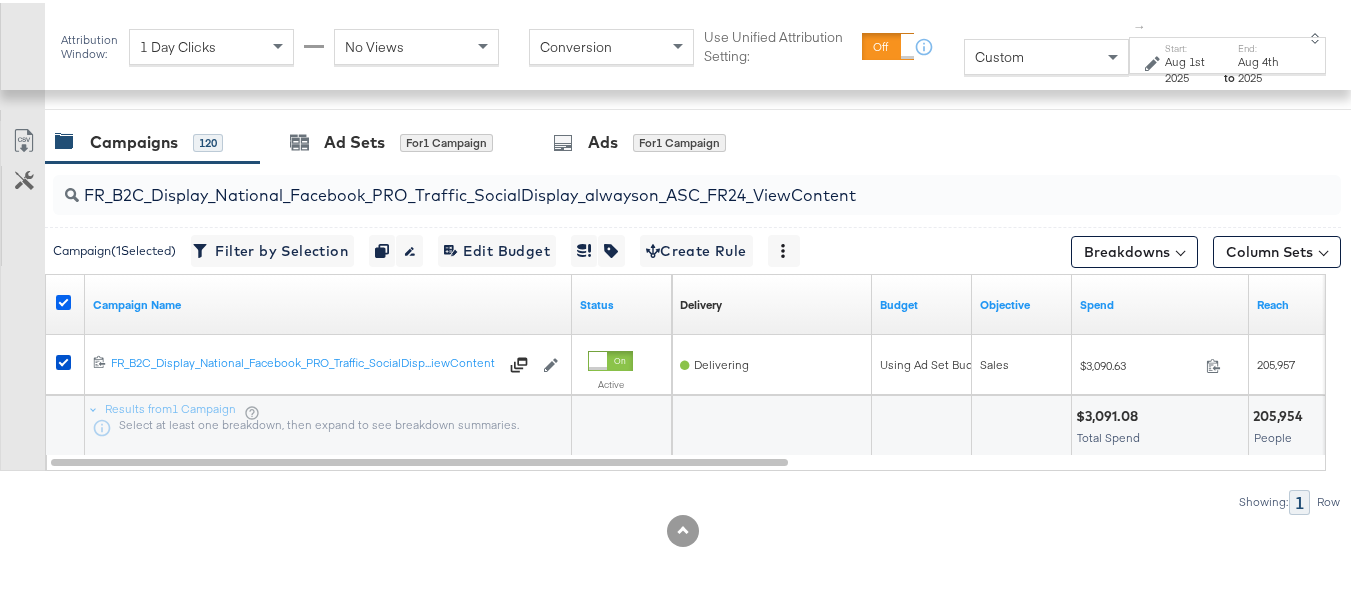 click at bounding box center (63, 299) 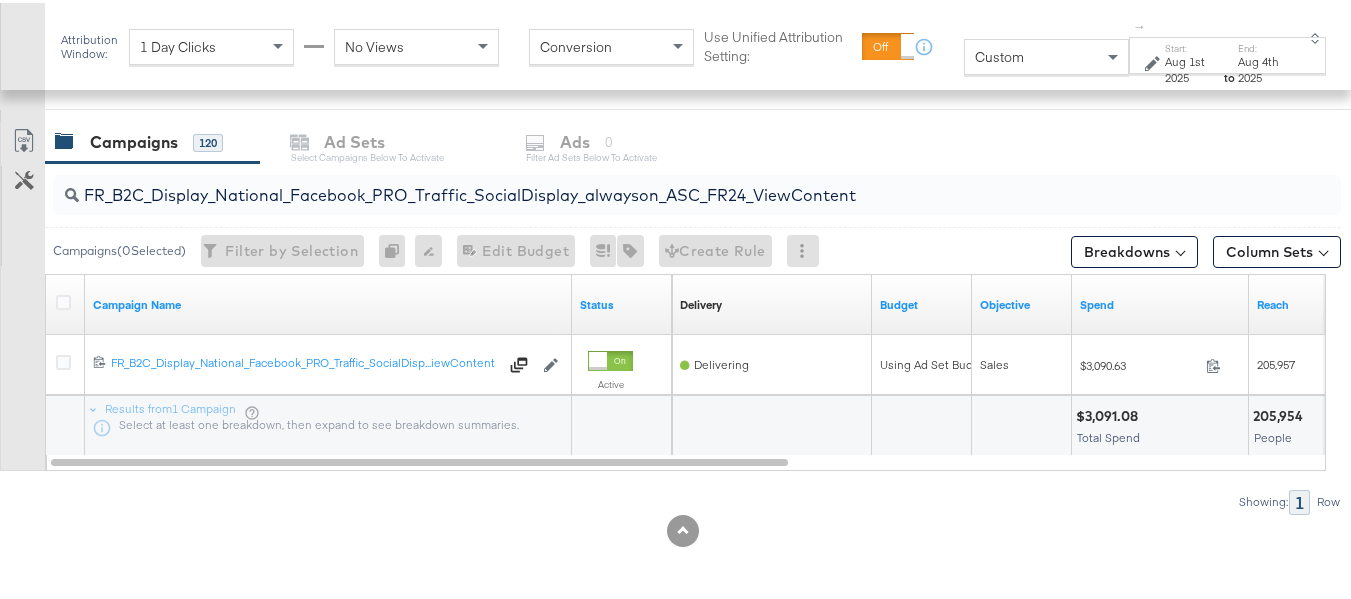 click on "FR_B2C_Display_National_Facebook_PRO_Traffic_SocialDisplay_alwayson_ASC_FR24_ViewContent" at bounding box center [653, 184] 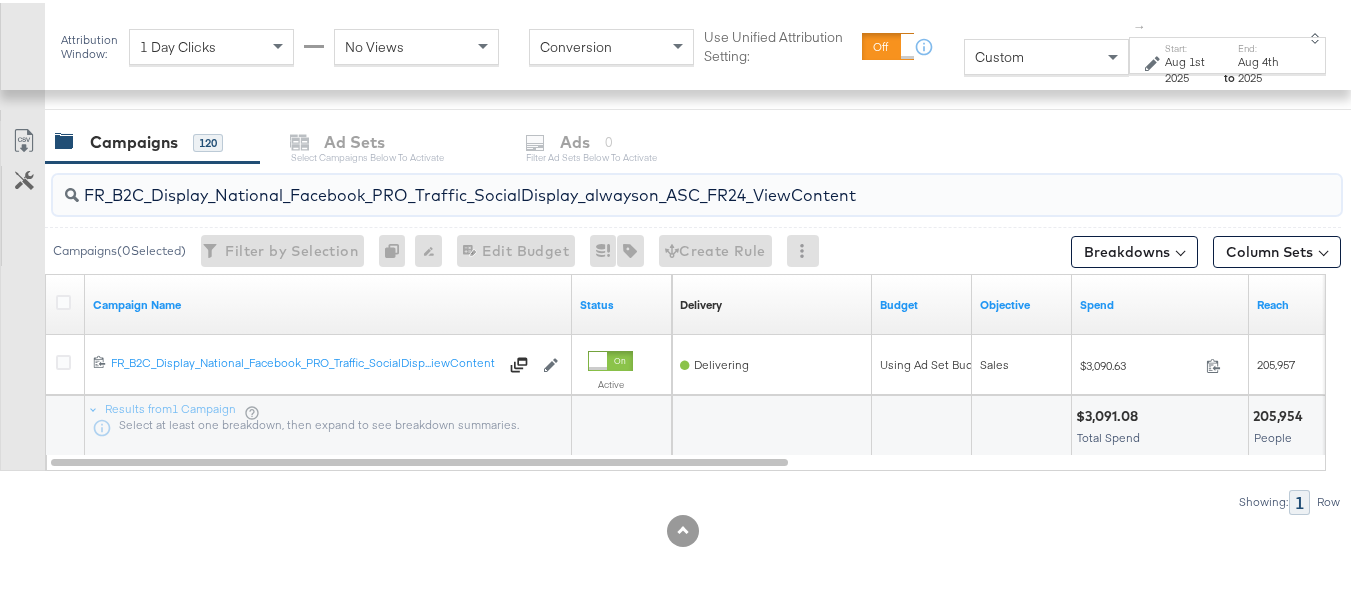 paste on "AHL_B2C_Display_National_Facebook_PRO_Traffic_SocialDisplay_alwayson_ASC_AHL" 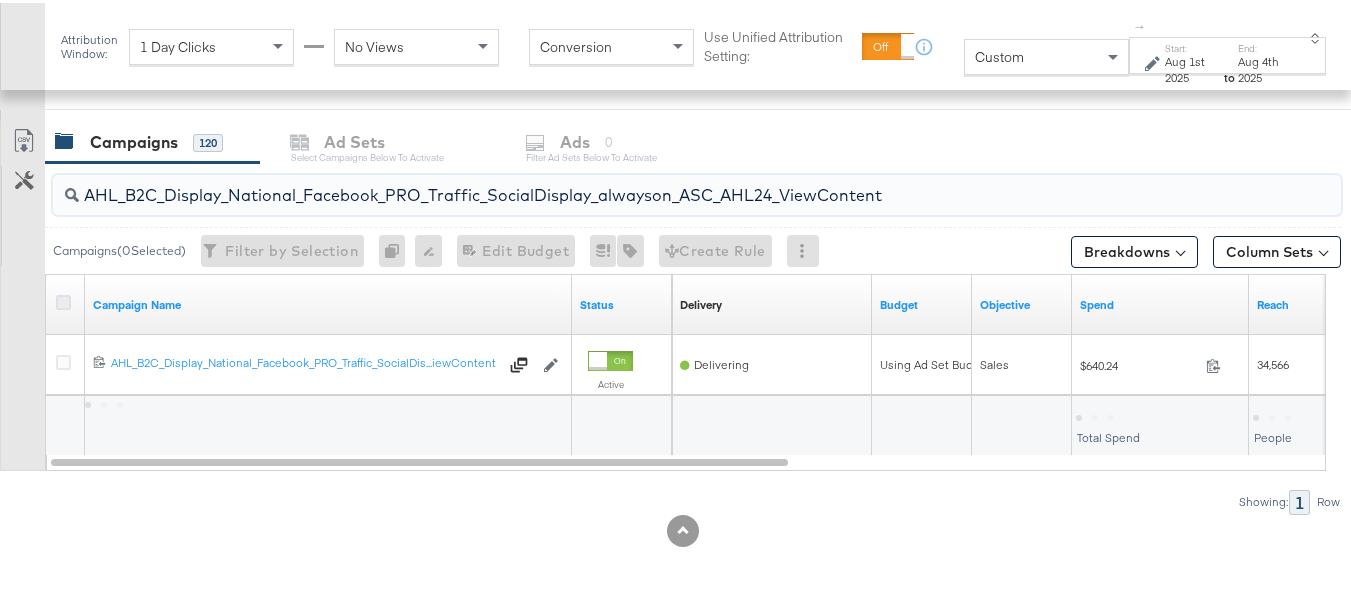 type on "AHL_B2C_Display_National_Facebook_PRO_Traffic_SocialDisplay_alwayson_ASC_AHL24_ViewContent" 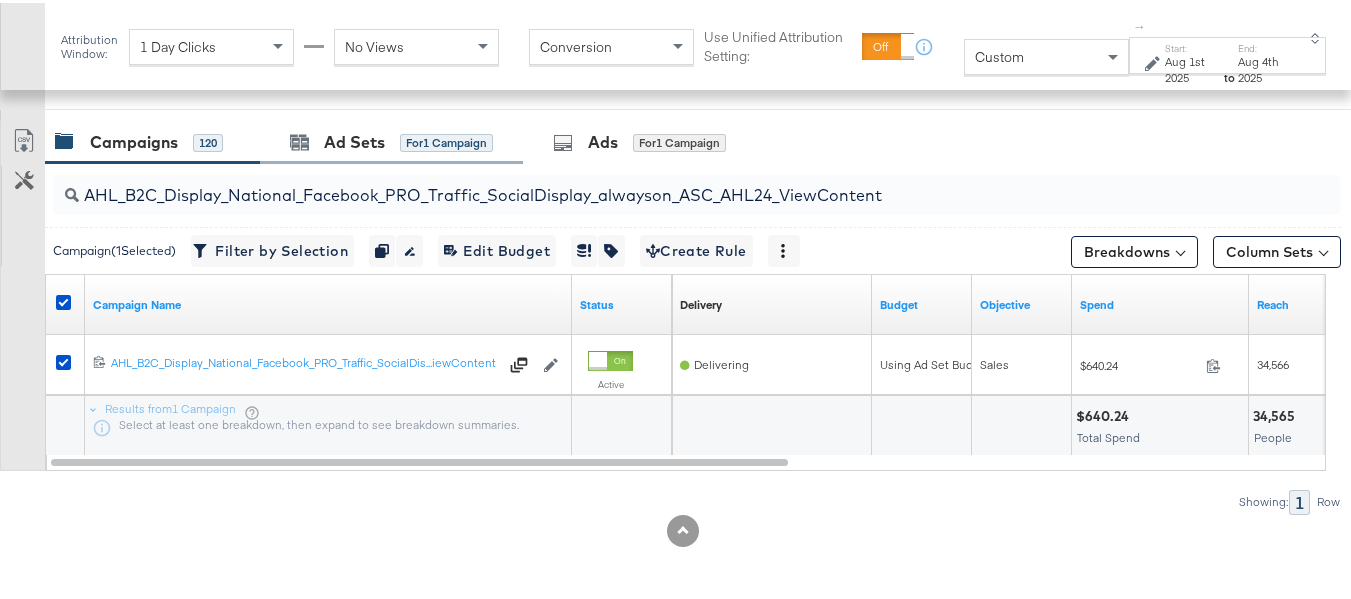 click on "Ad Sets for  1   Campaign" at bounding box center (391, 139) 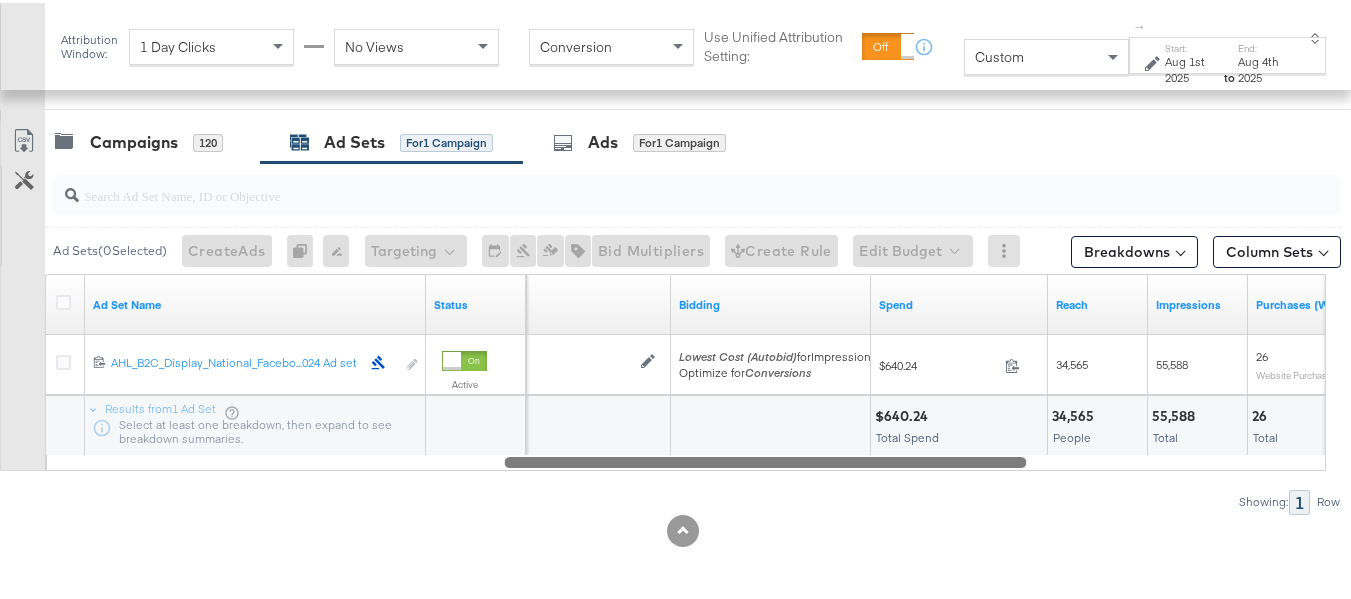 drag, startPoint x: 522, startPoint y: 460, endPoint x: 878, endPoint y: 420, distance: 358.24014 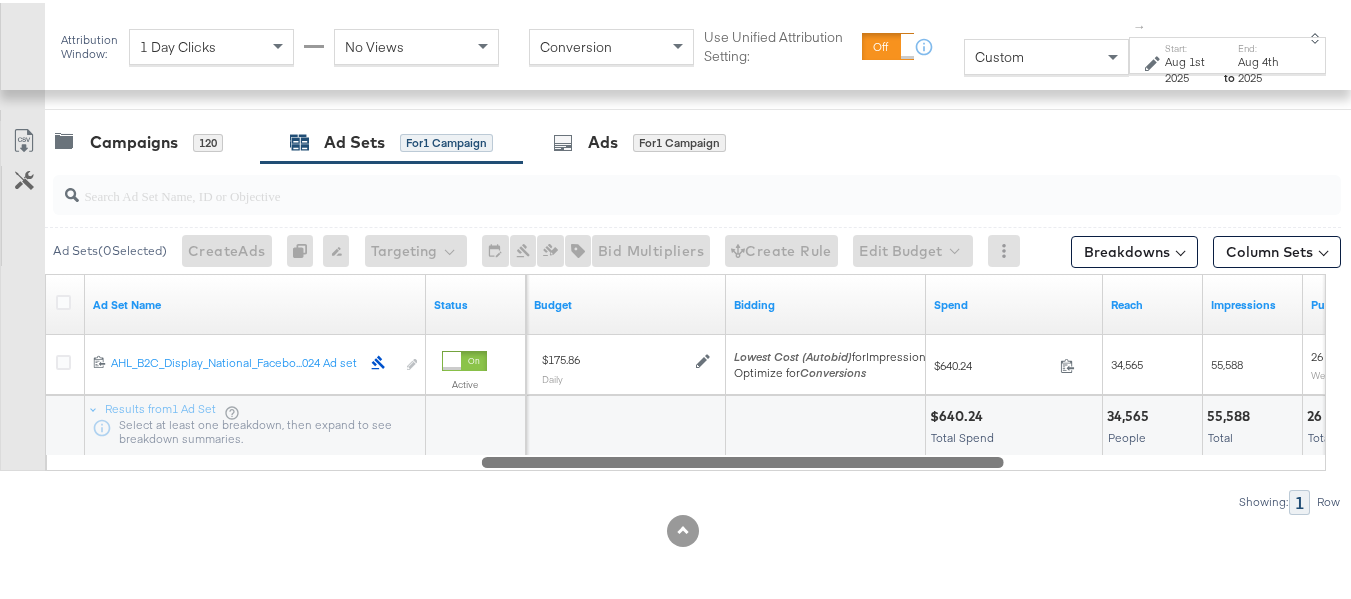 drag, startPoint x: 657, startPoint y: 460, endPoint x: 639, endPoint y: 461, distance: 18.027756 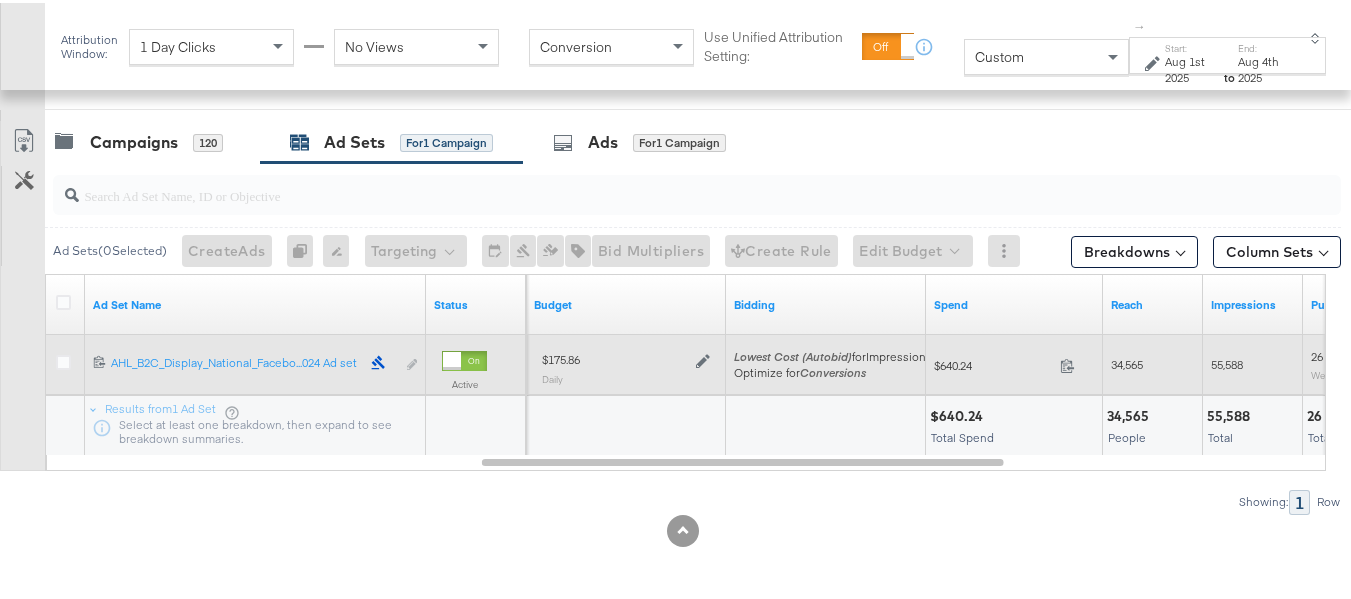 click on "$175.86 Daily" at bounding box center [626, 364] 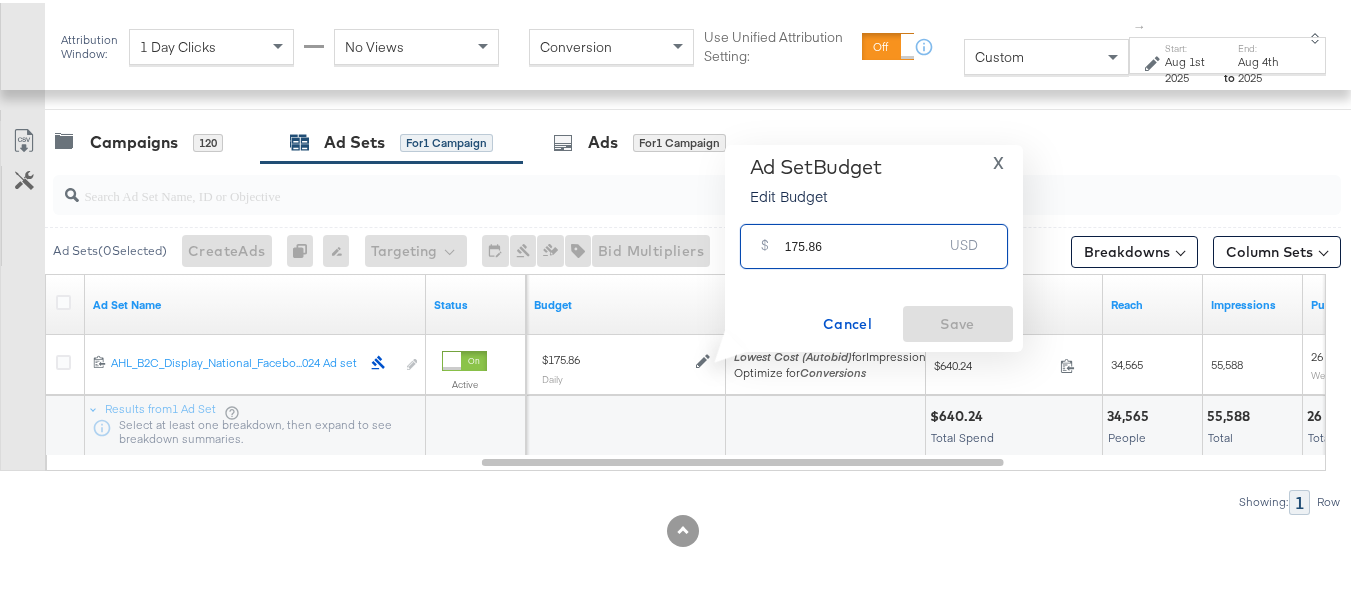 click on "175.86" at bounding box center (864, 235) 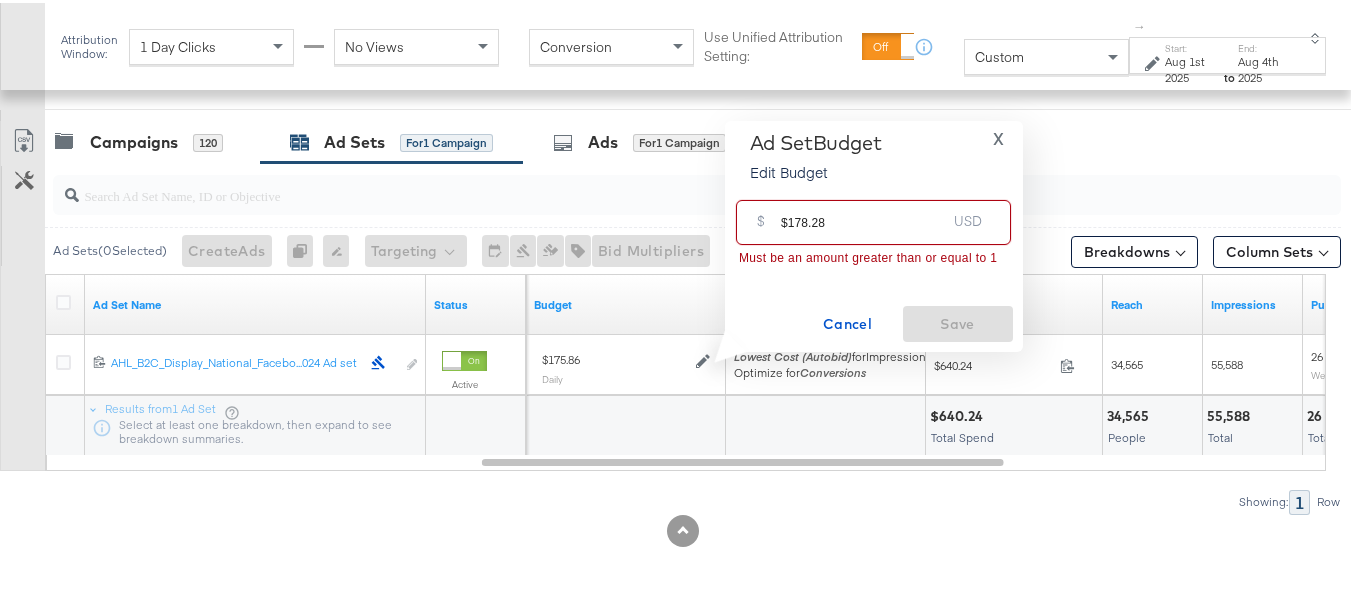 drag, startPoint x: 783, startPoint y: 218, endPoint x: 718, endPoint y: 220, distance: 65.03076 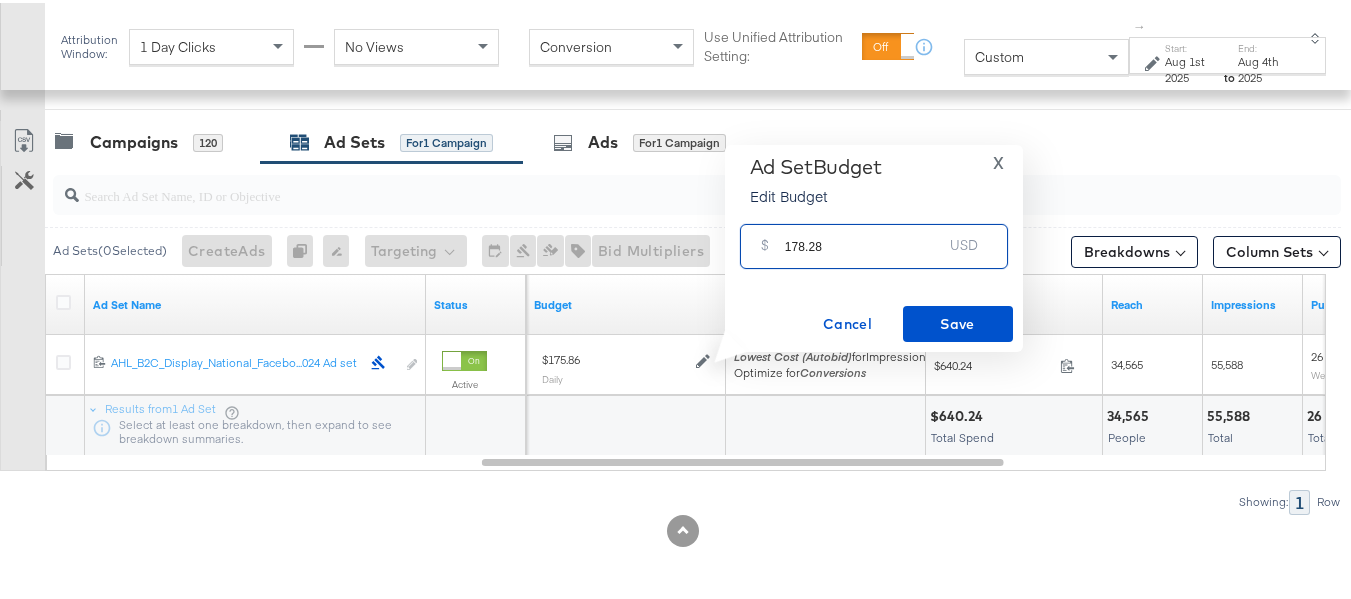 click on "178.28" at bounding box center (864, 235) 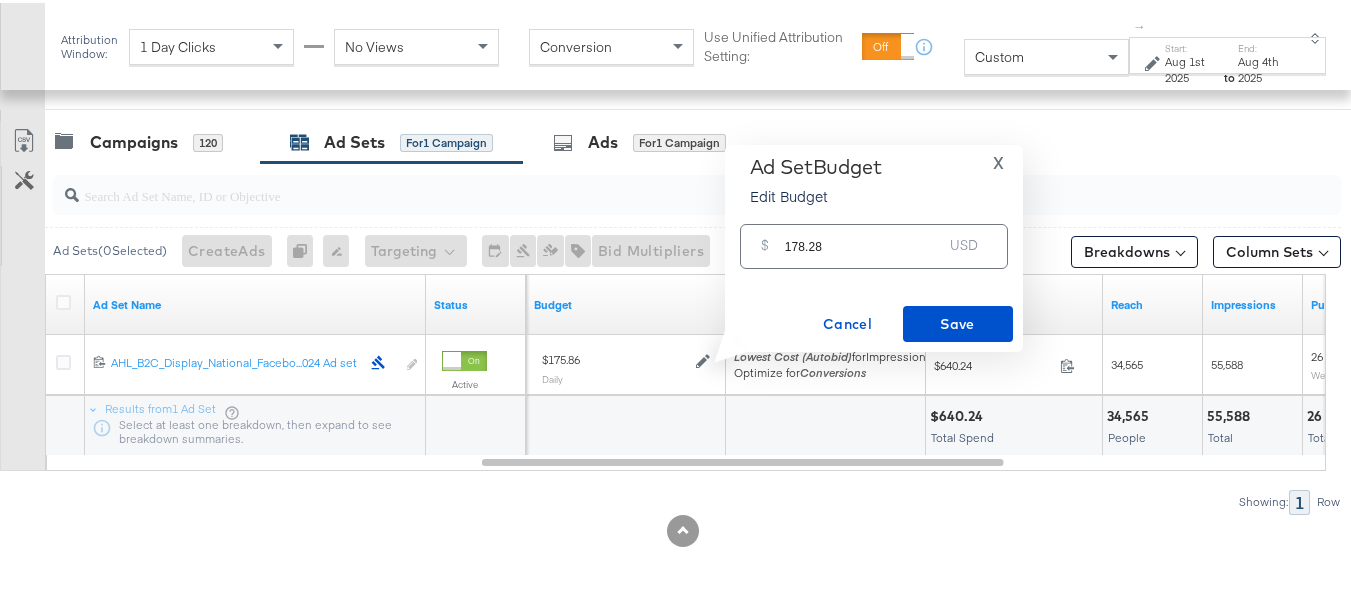 click on "Ad Set  Budget Edit Budget X $ 178.28 USD Cancel Save" at bounding box center [874, 245] 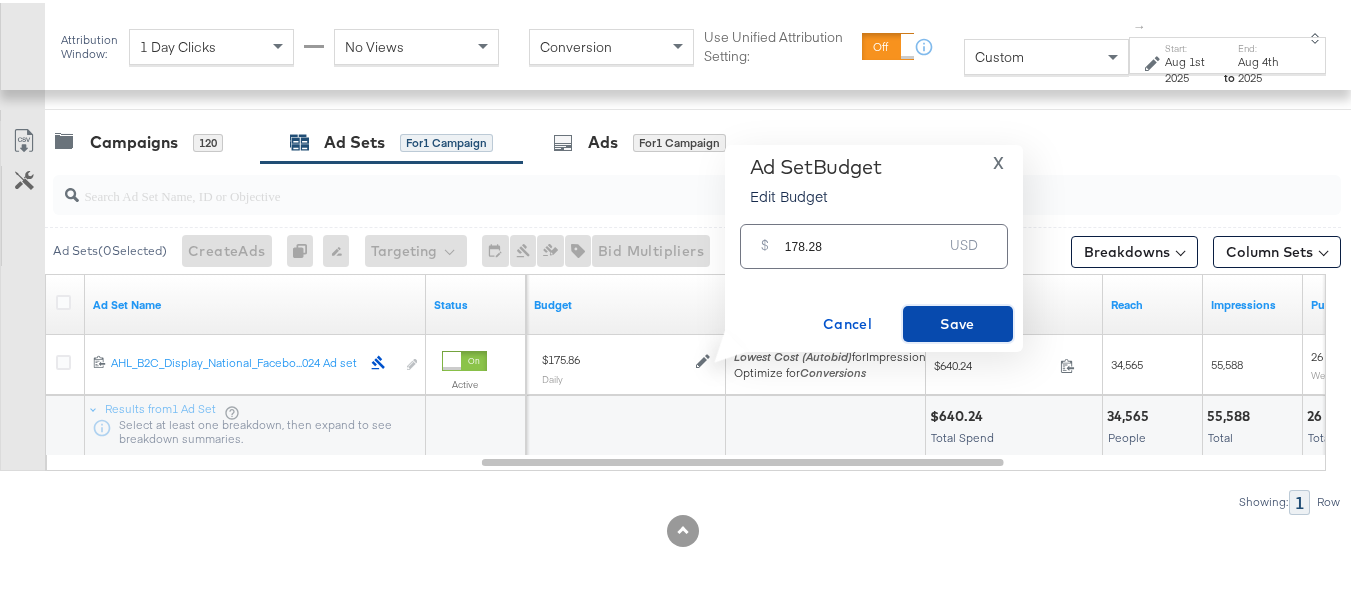 click on "Save" at bounding box center [958, 321] 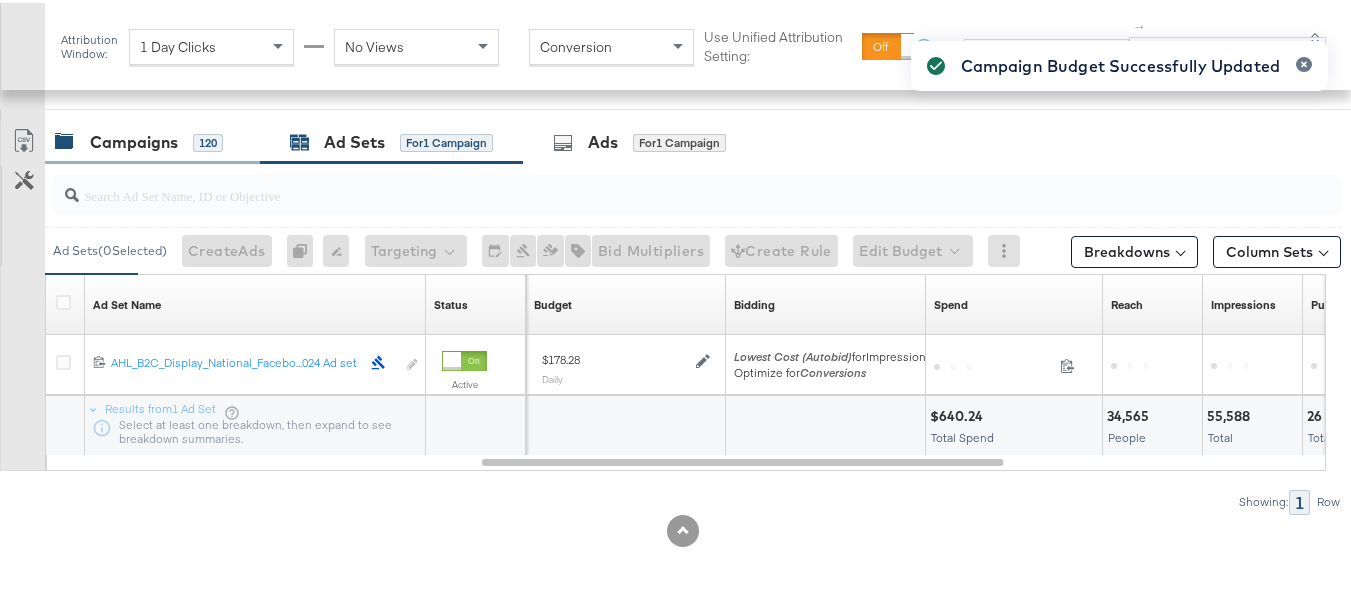 click on "Campaigns" at bounding box center (134, 139) 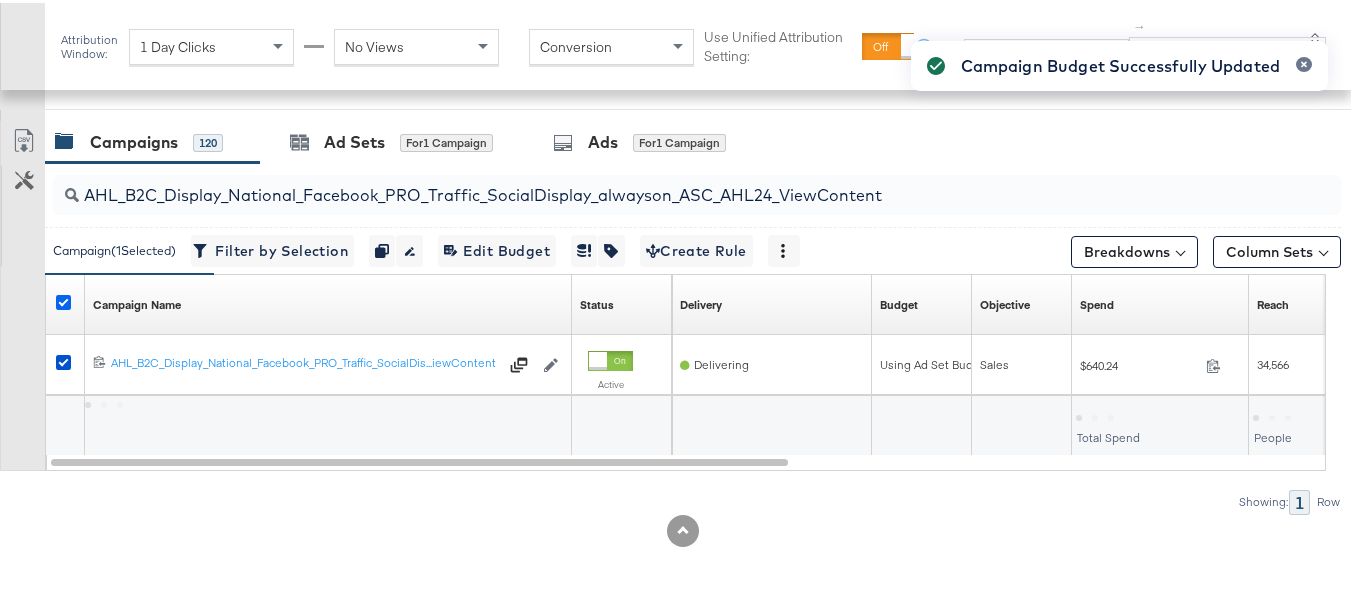 click at bounding box center (63, 299) 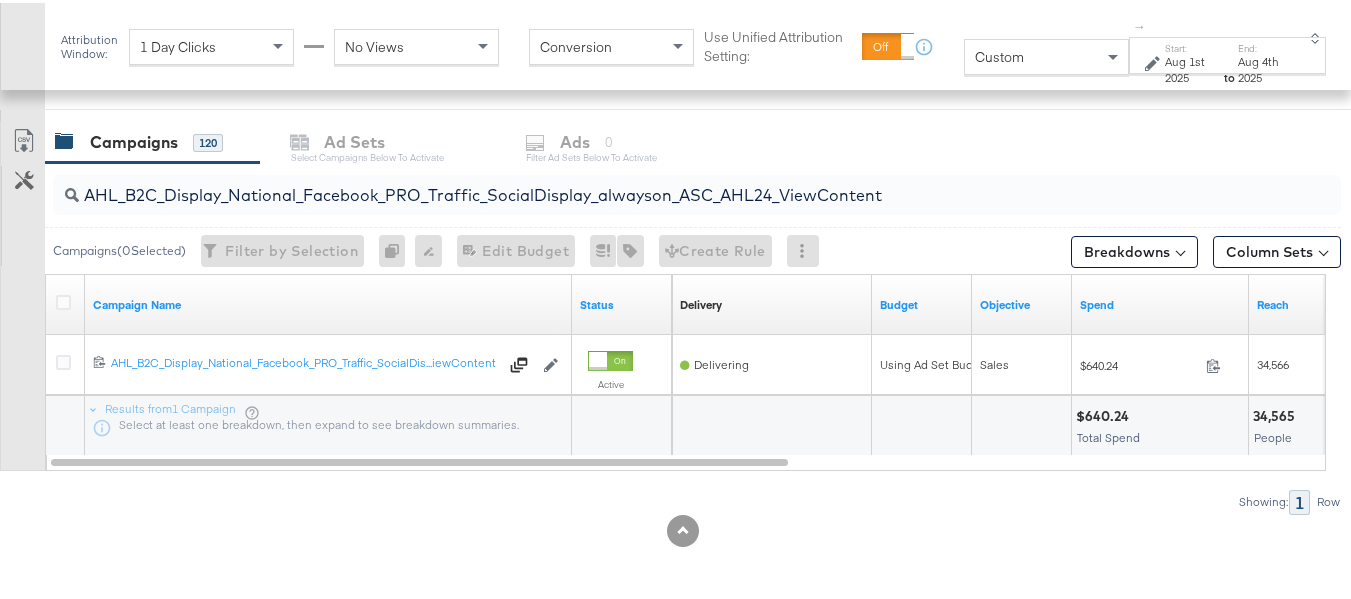 scroll, scrollTop: 0, scrollLeft: 0, axis: both 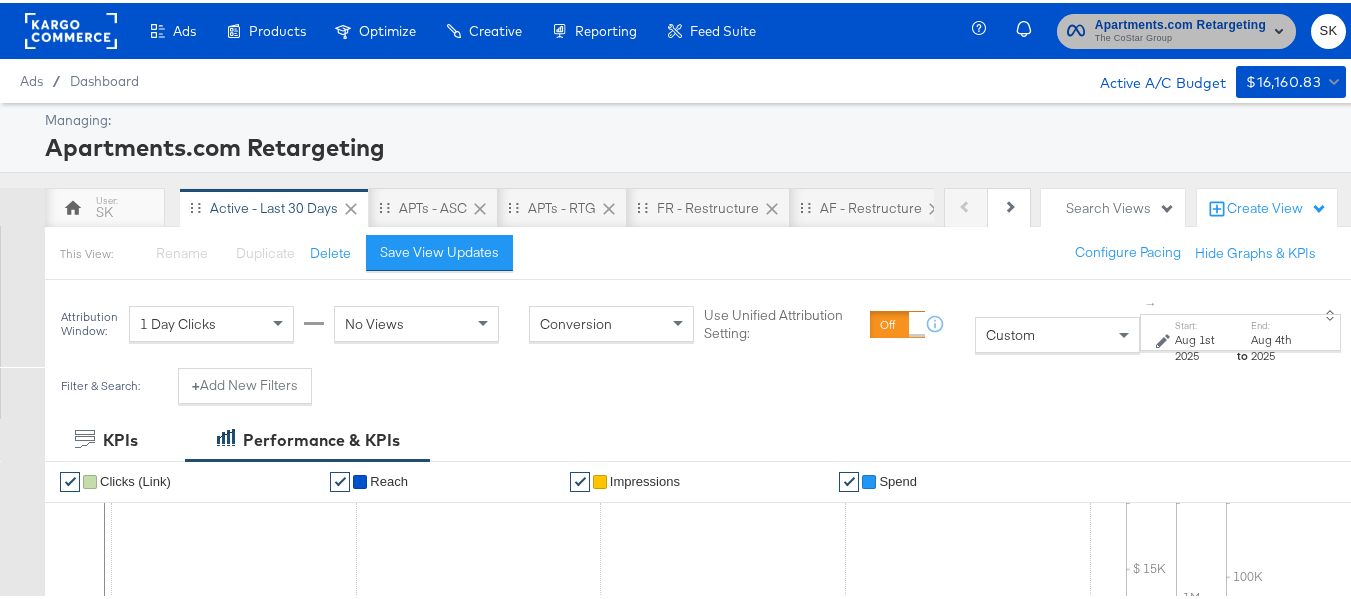 click on "The CoStar Group" at bounding box center [1180, 36] 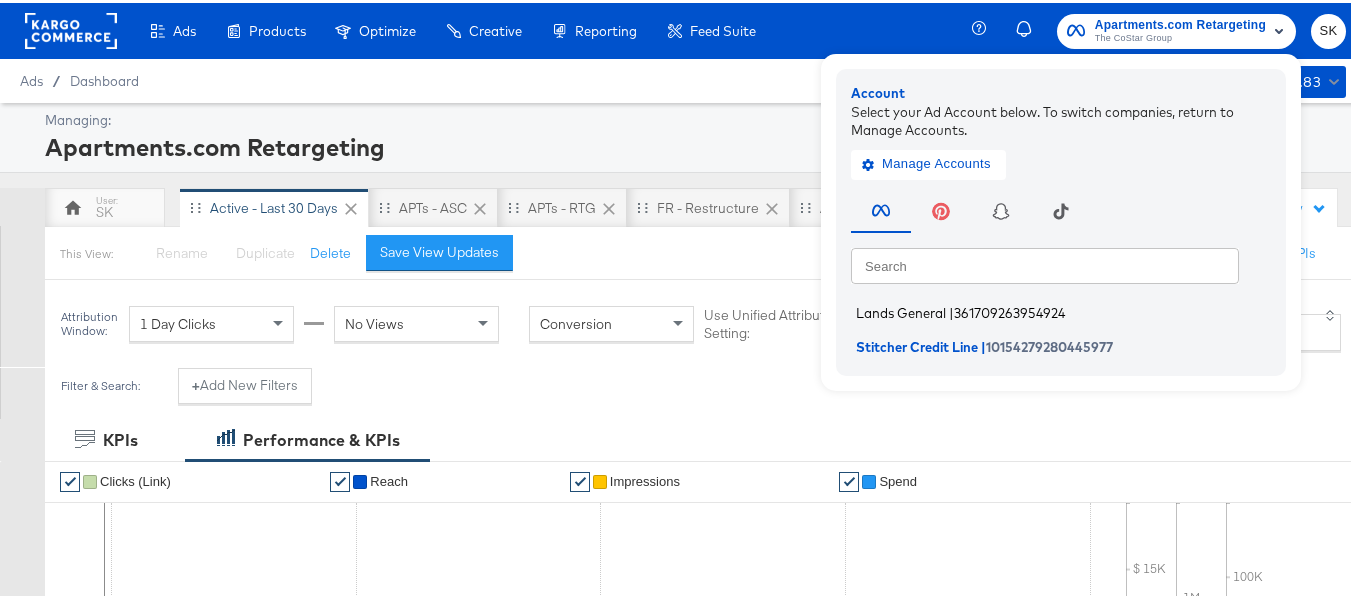 click on "Lands General    |  361709263954924" at bounding box center [1066, 310] 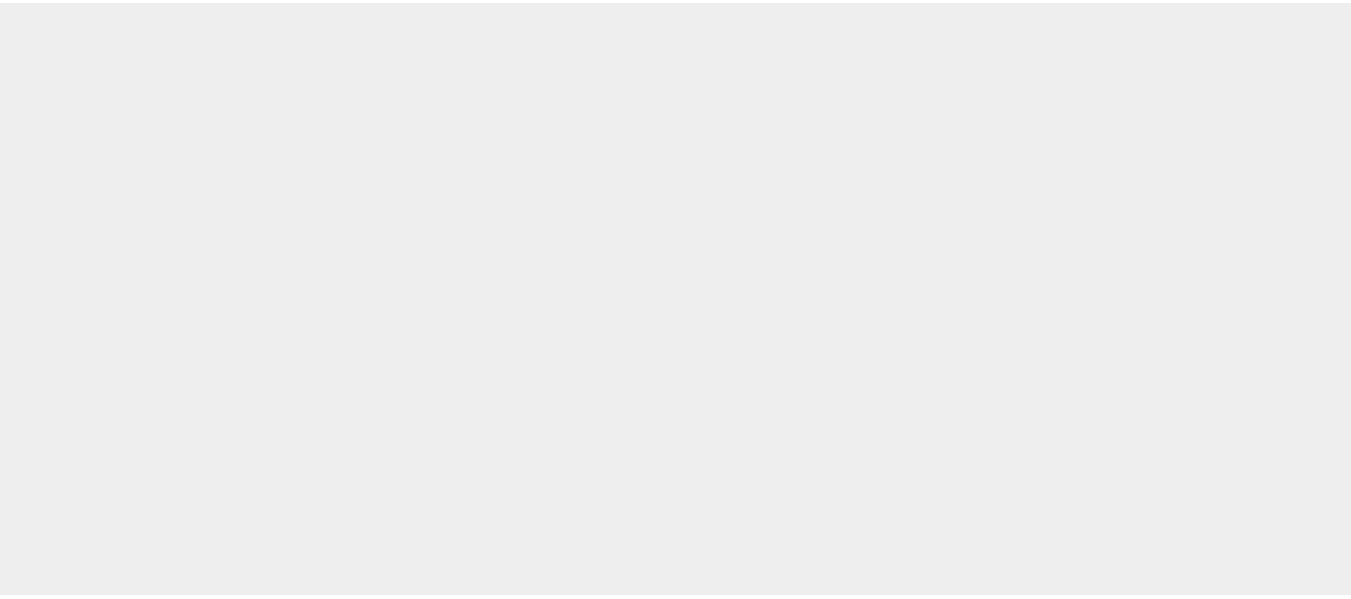 scroll, scrollTop: 0, scrollLeft: 0, axis: both 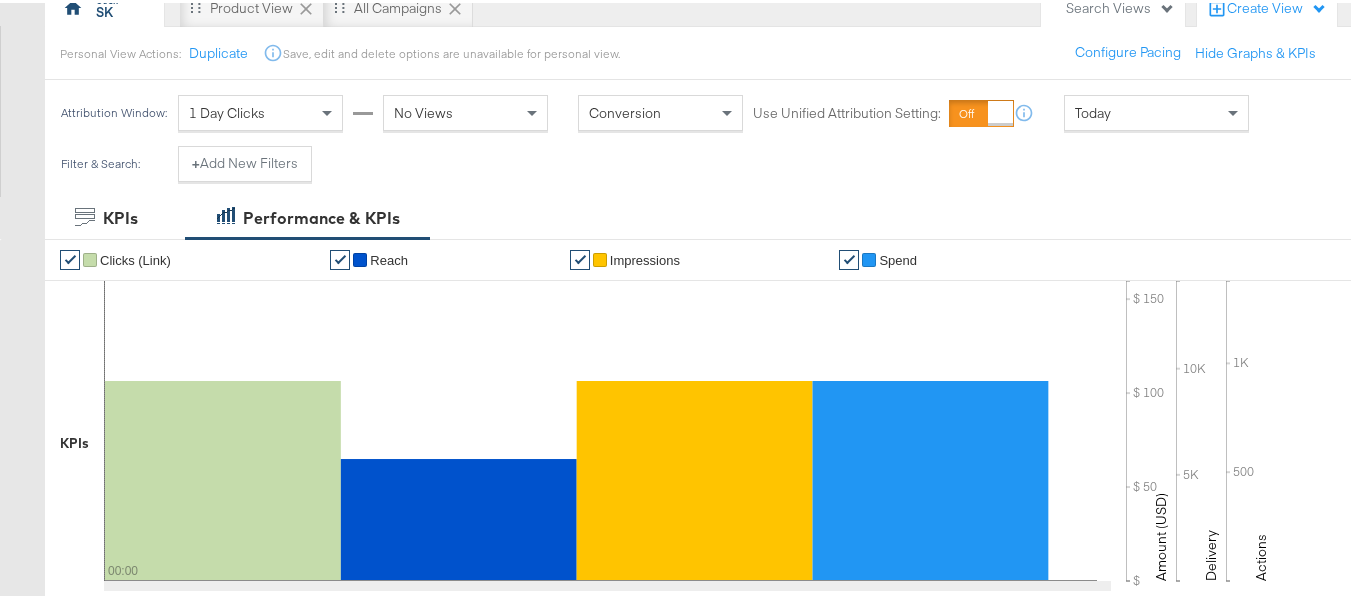 click on "Today" at bounding box center (1156, 110) 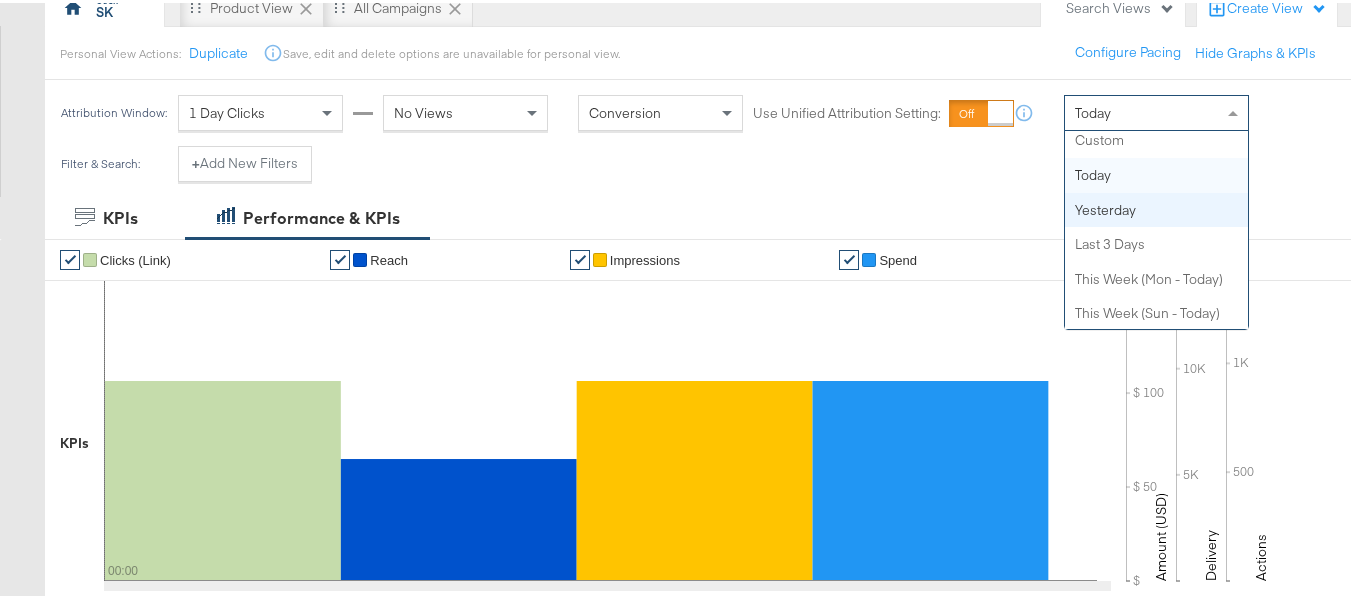 scroll, scrollTop: 0, scrollLeft: 0, axis: both 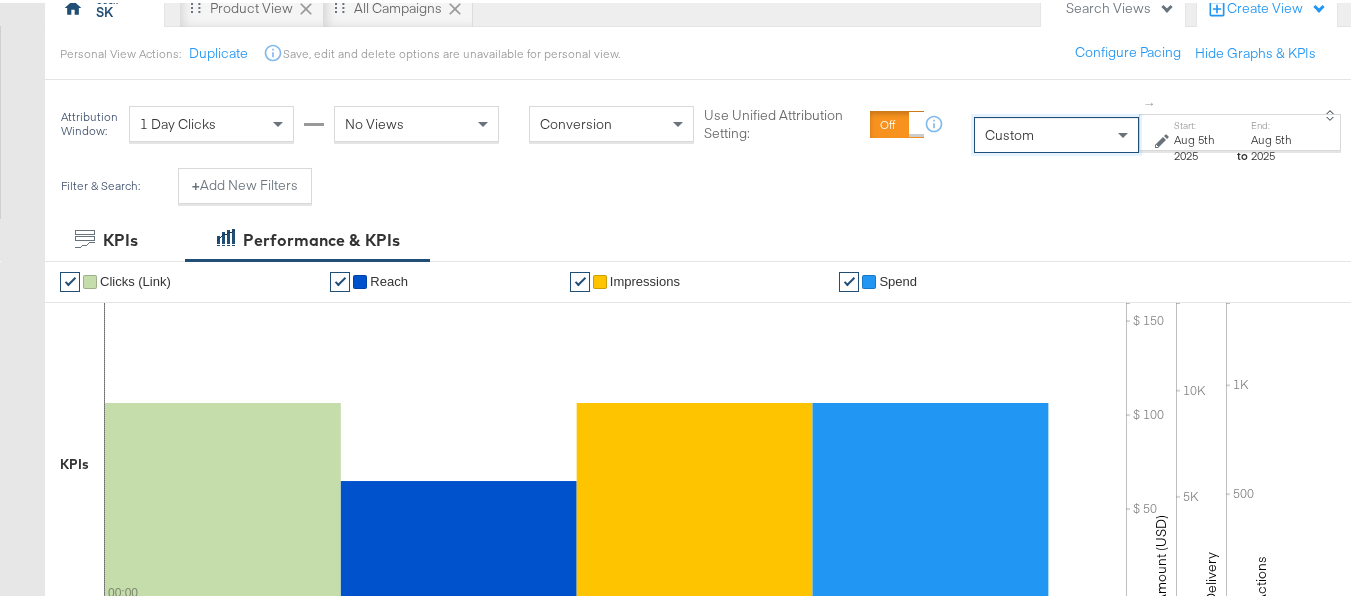 click on "Aug 5th 2025" at bounding box center (1203, 144) 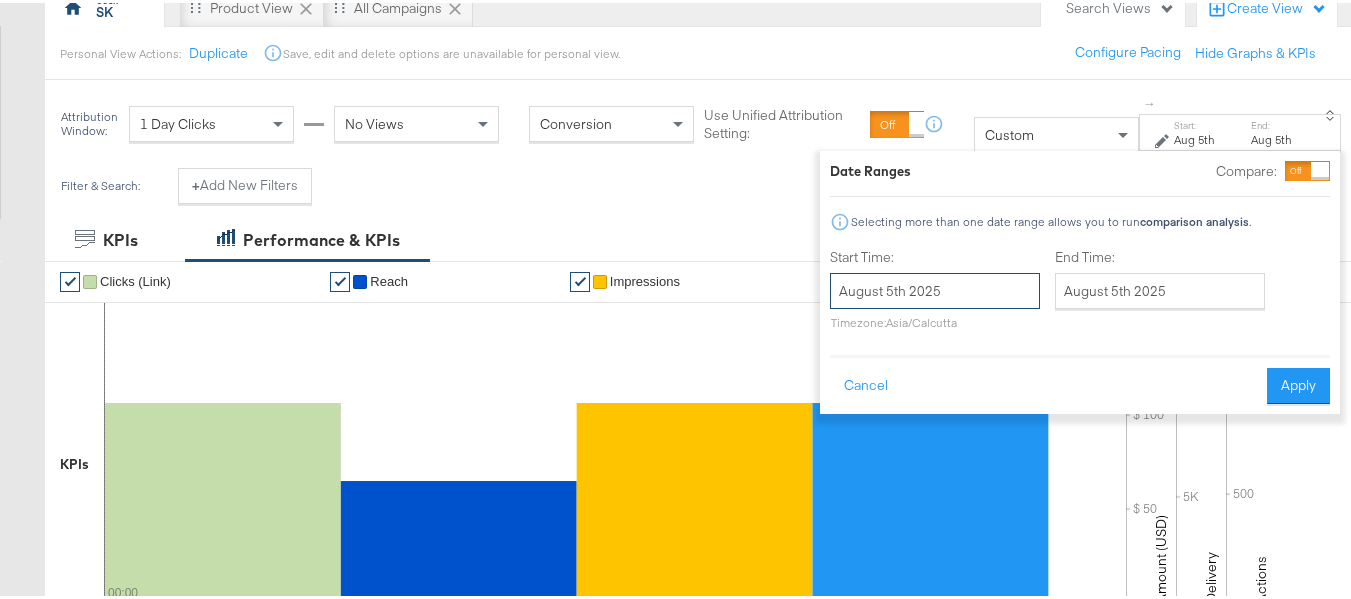 click on "August 5th 2025" at bounding box center [935, 288] 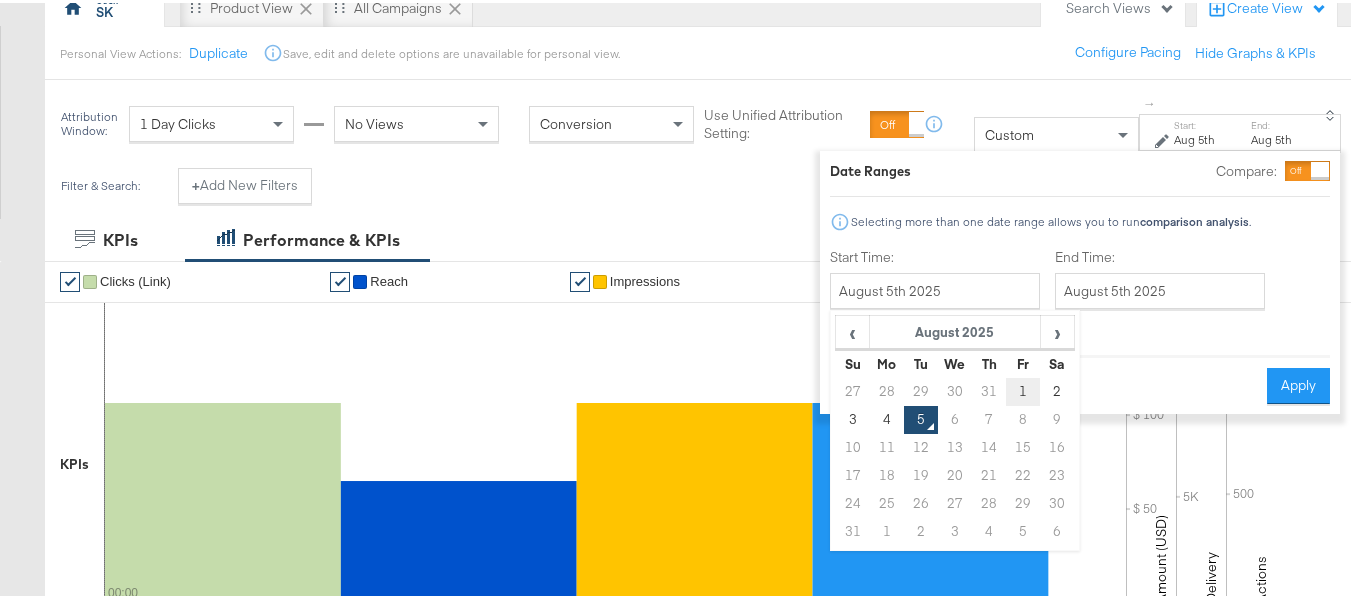 click on "1" at bounding box center [1023, 389] 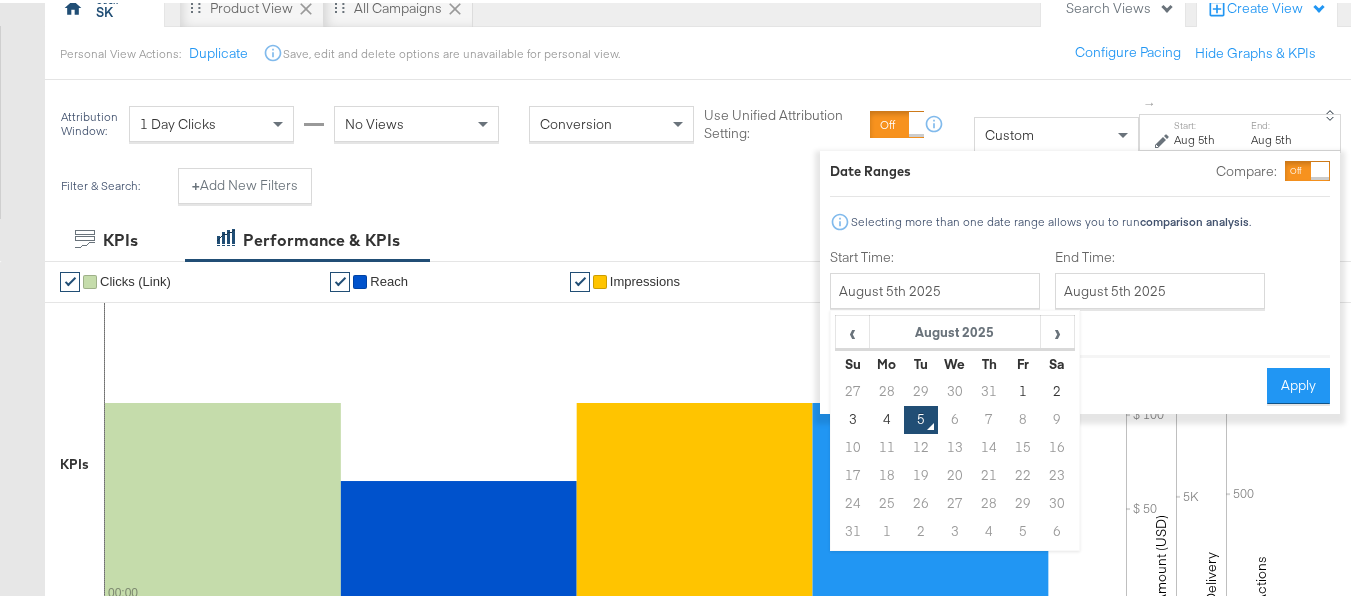 type on "August 1st 2025" 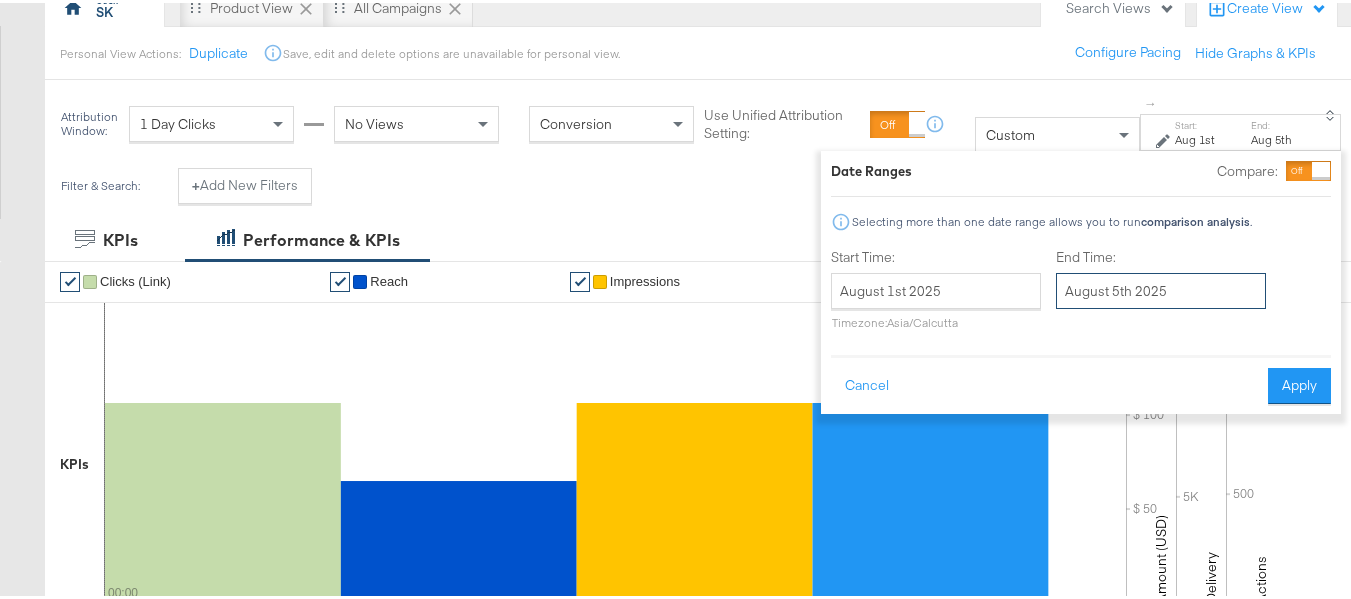 click on "August 5th 2025" at bounding box center [1161, 288] 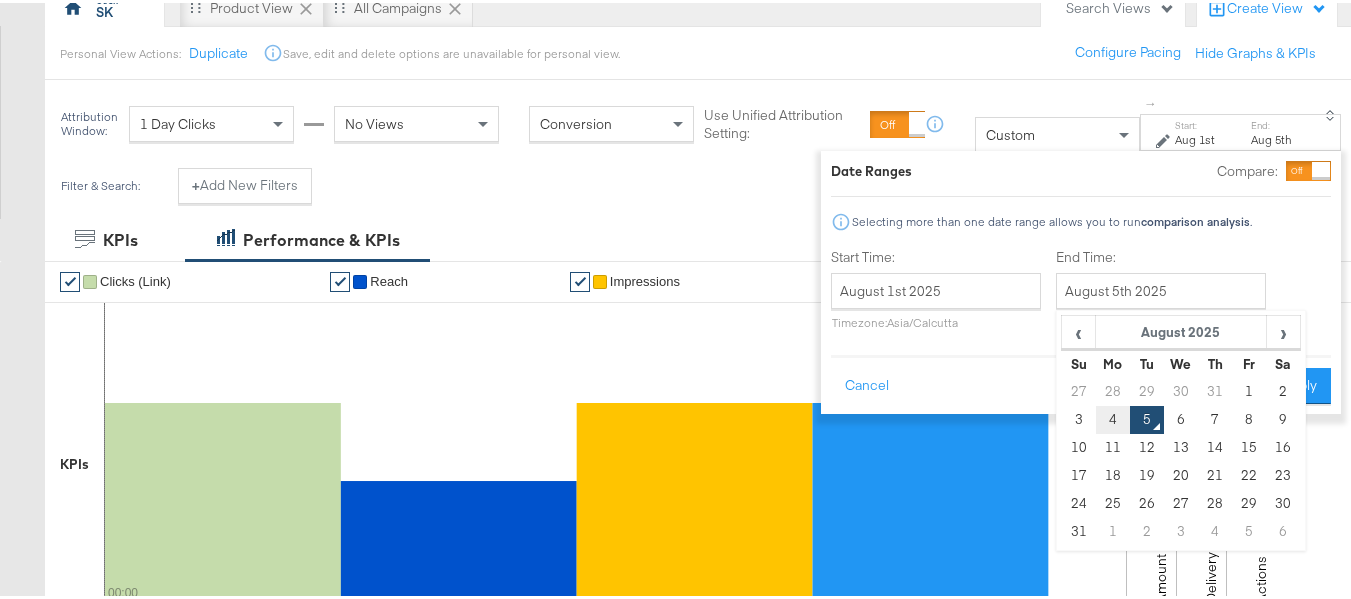 click on "4" at bounding box center (1112, 417) 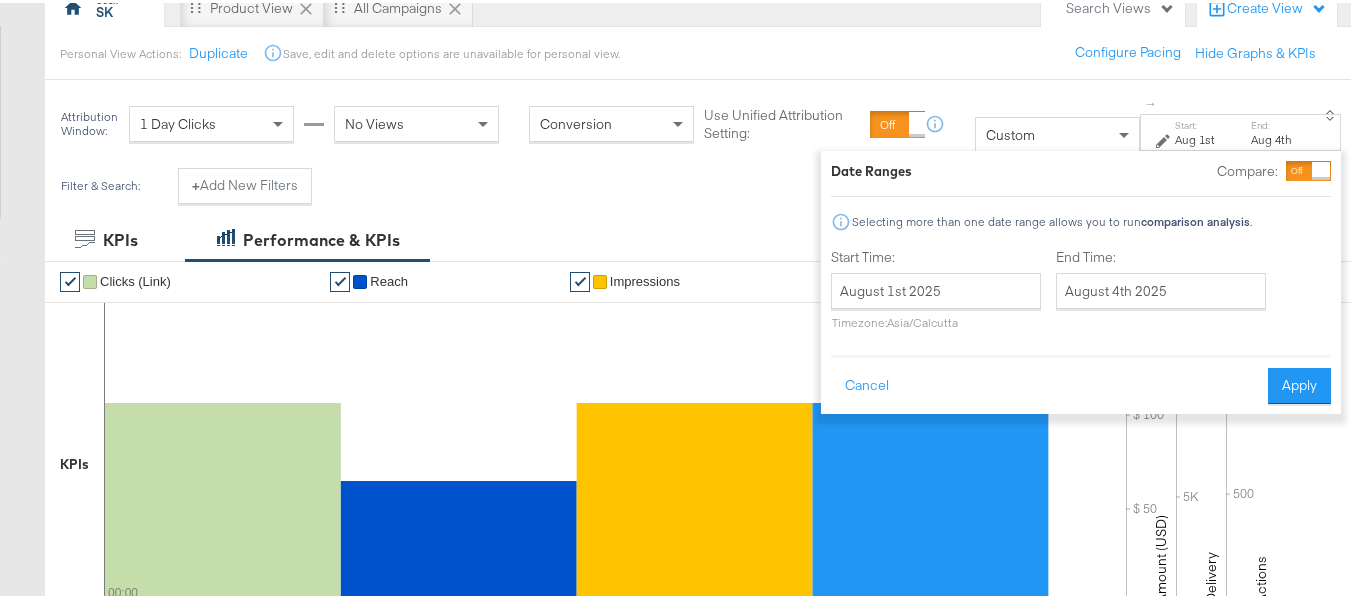click on "$  $ 50 $ 100 $ 150 Amount (USD) 5K 10K Delivery 500 1K Actions" at bounding box center [1238, 465] 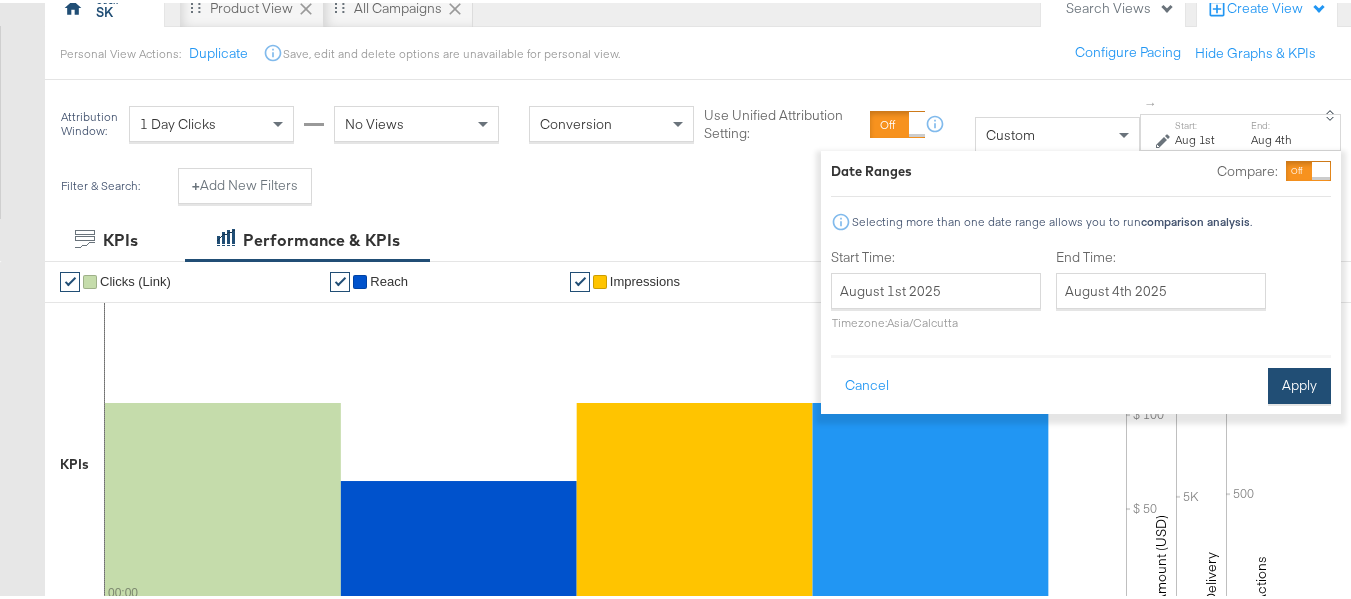 click on "Apply" at bounding box center (1299, 383) 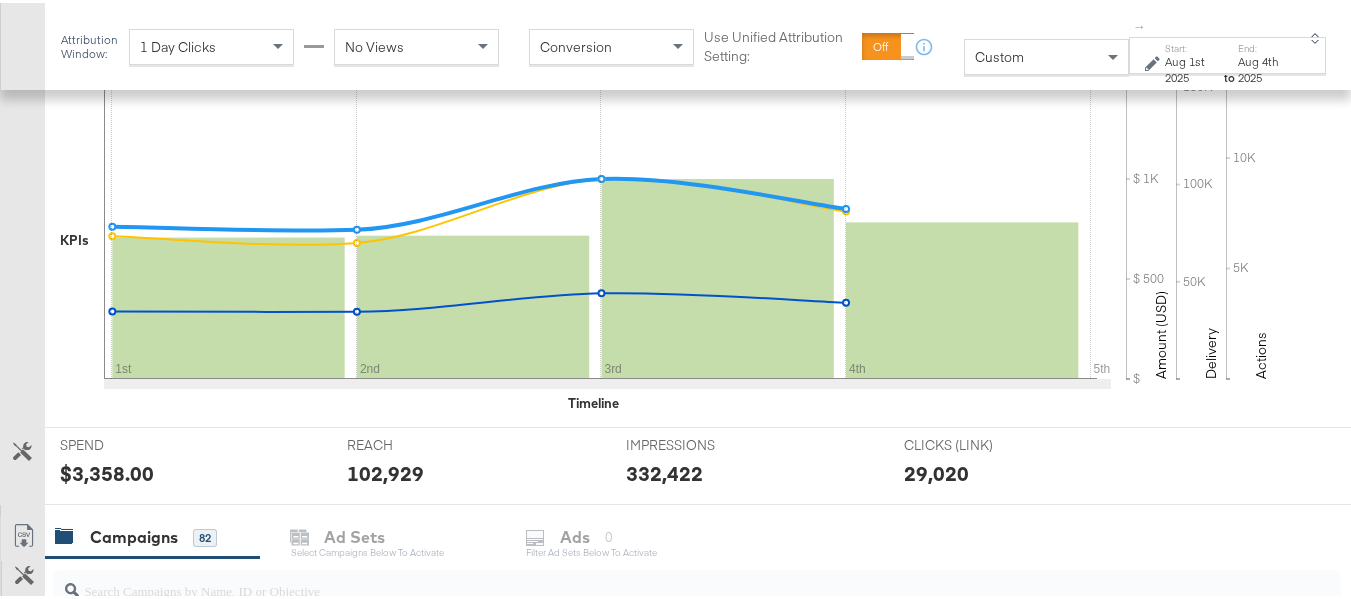 scroll, scrollTop: 700, scrollLeft: 0, axis: vertical 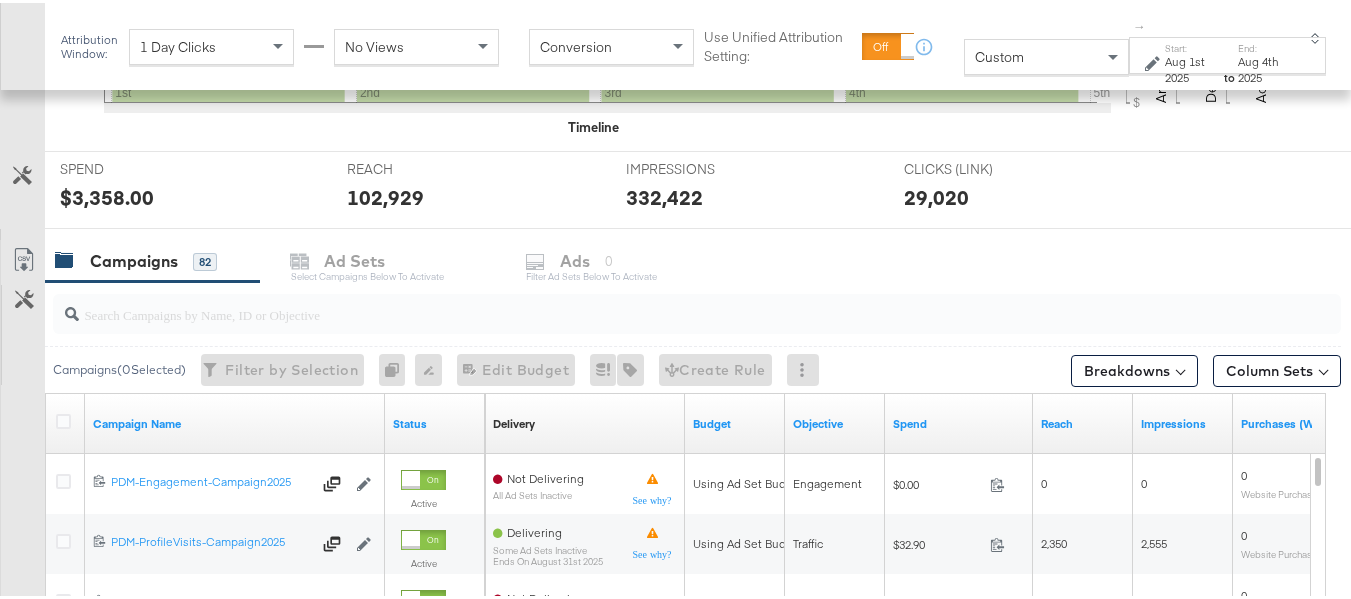 click at bounding box center [653, 303] 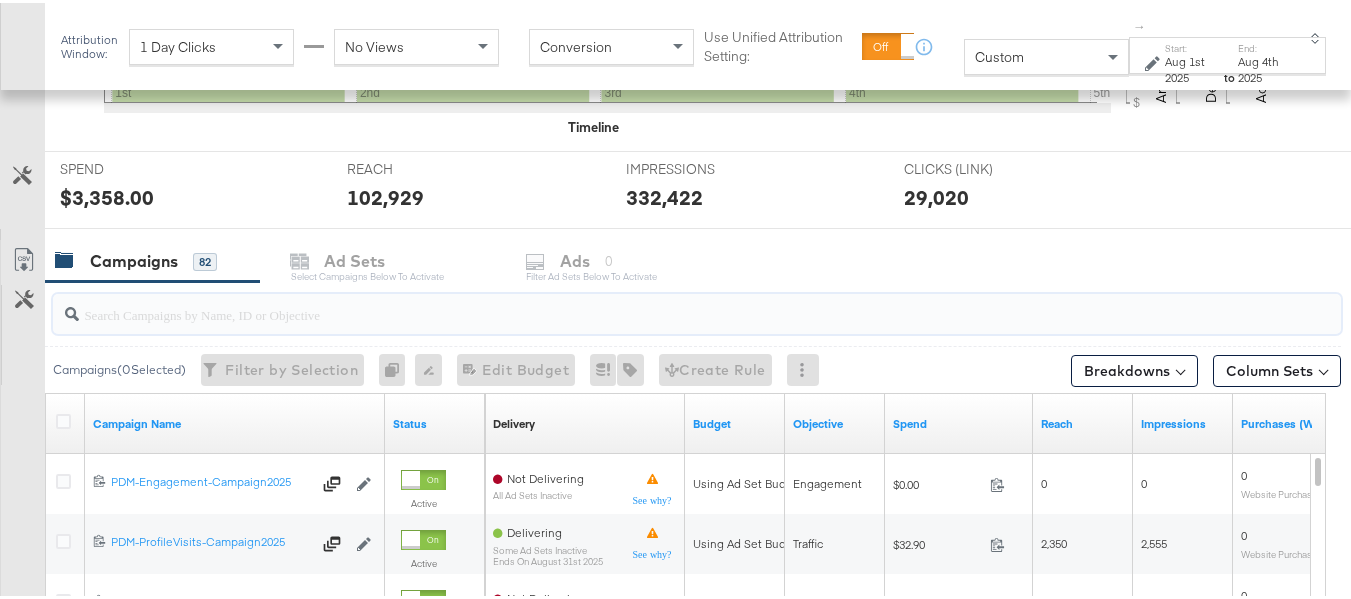 paste on "B2C_LAND_KC_RT_Sig_24" 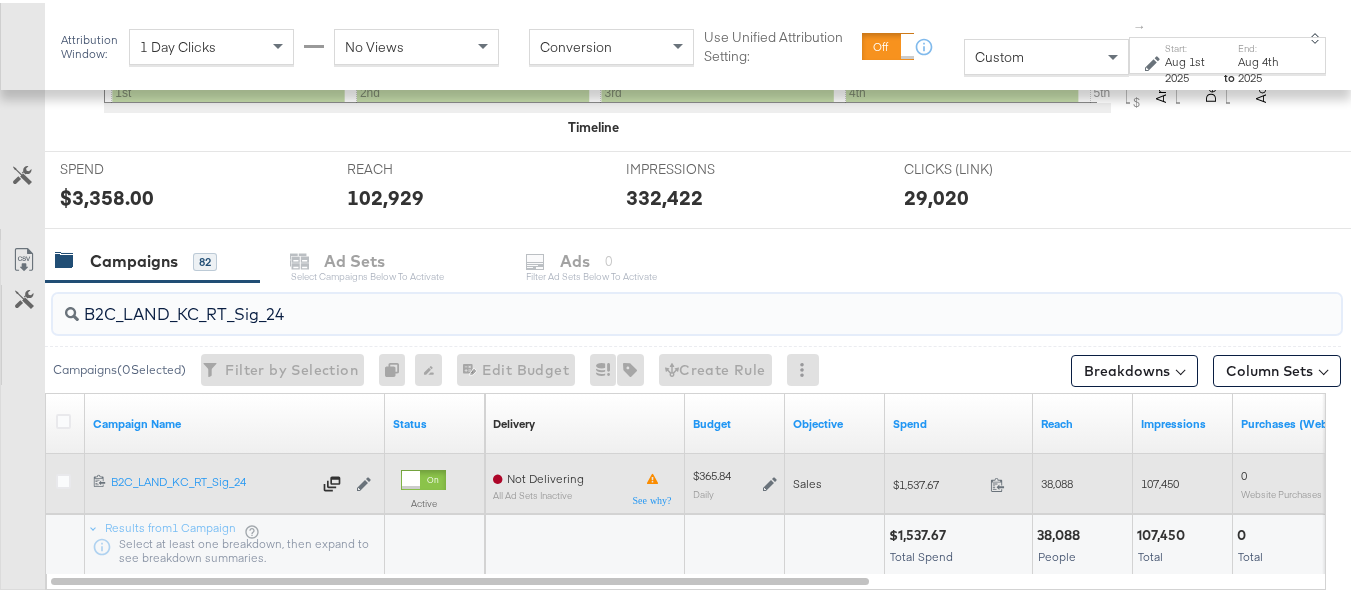click on "$1,537.67" at bounding box center [937, 481] 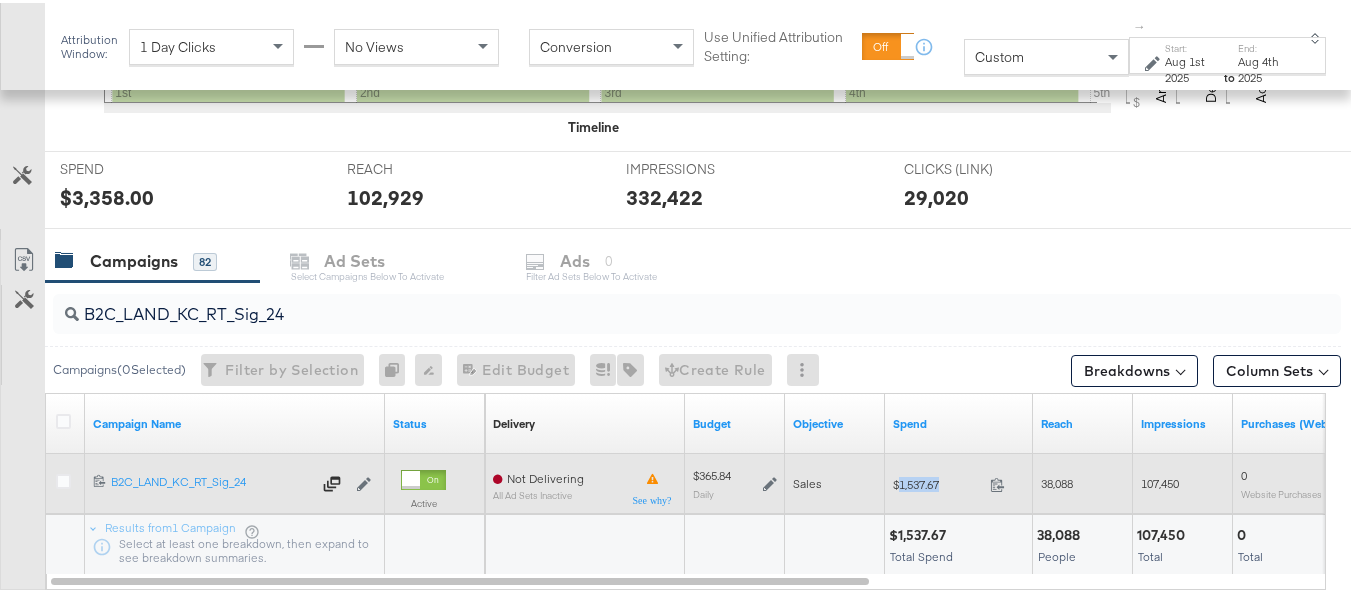 click on "$1,537.67" at bounding box center (937, 481) 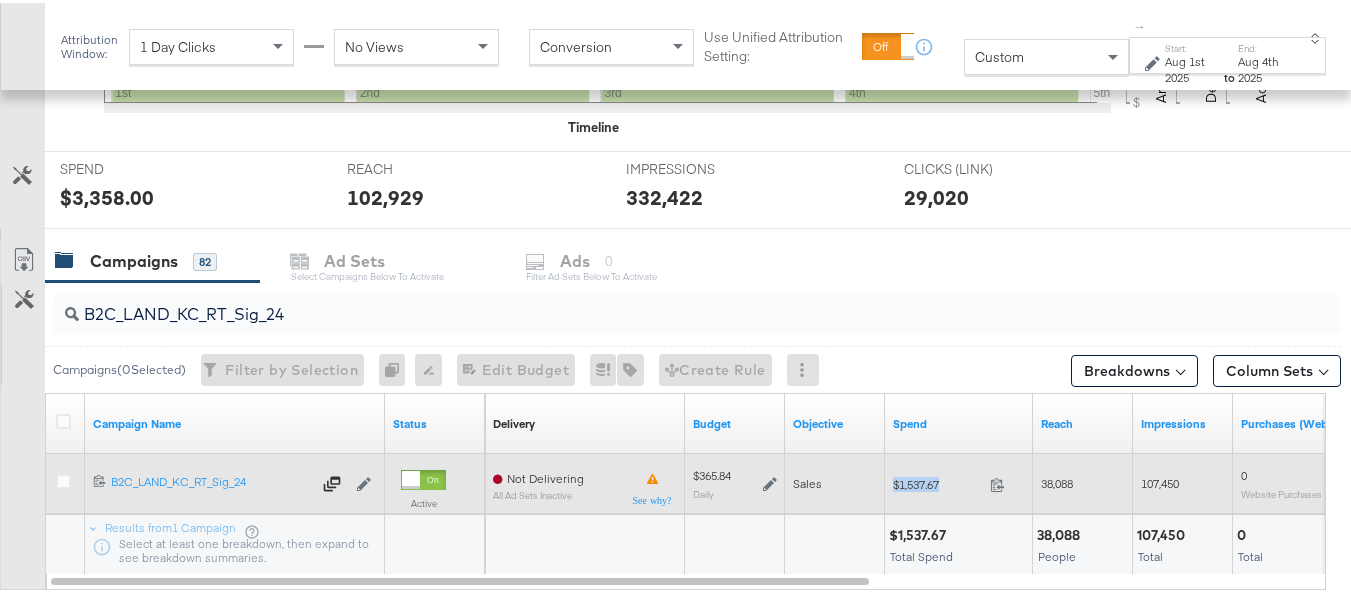click on "$1,537.67" at bounding box center (937, 481) 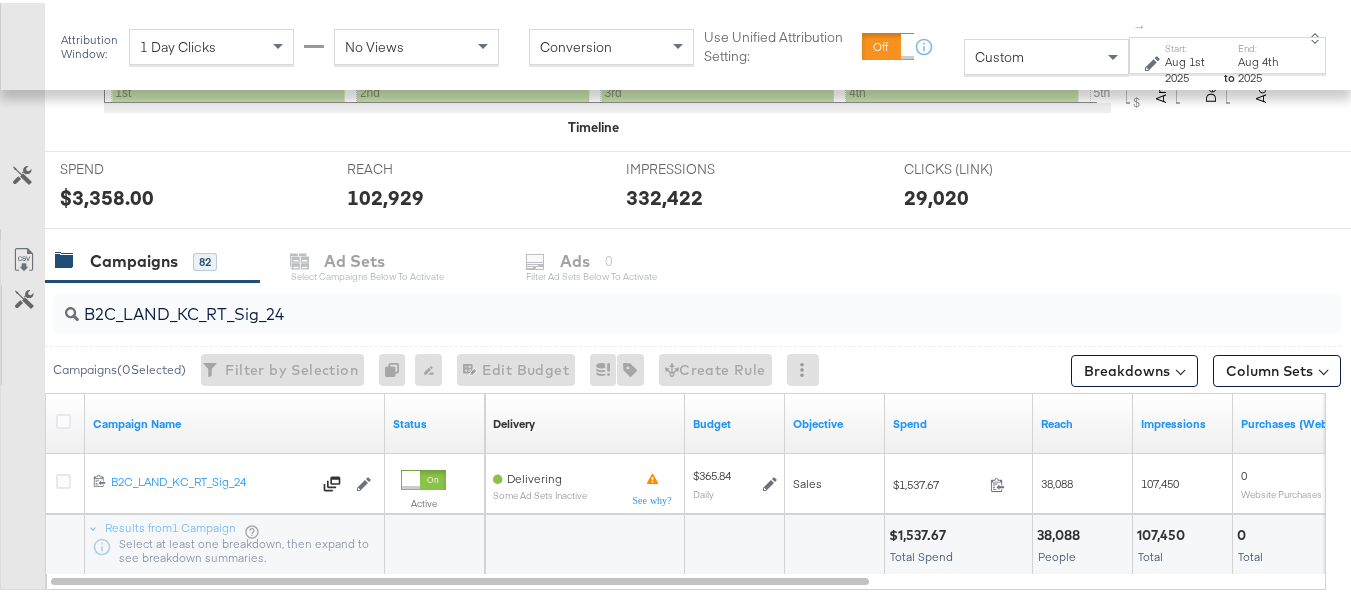 click on "B2C_LAND_KC_RT_Sig_24" at bounding box center [697, 311] 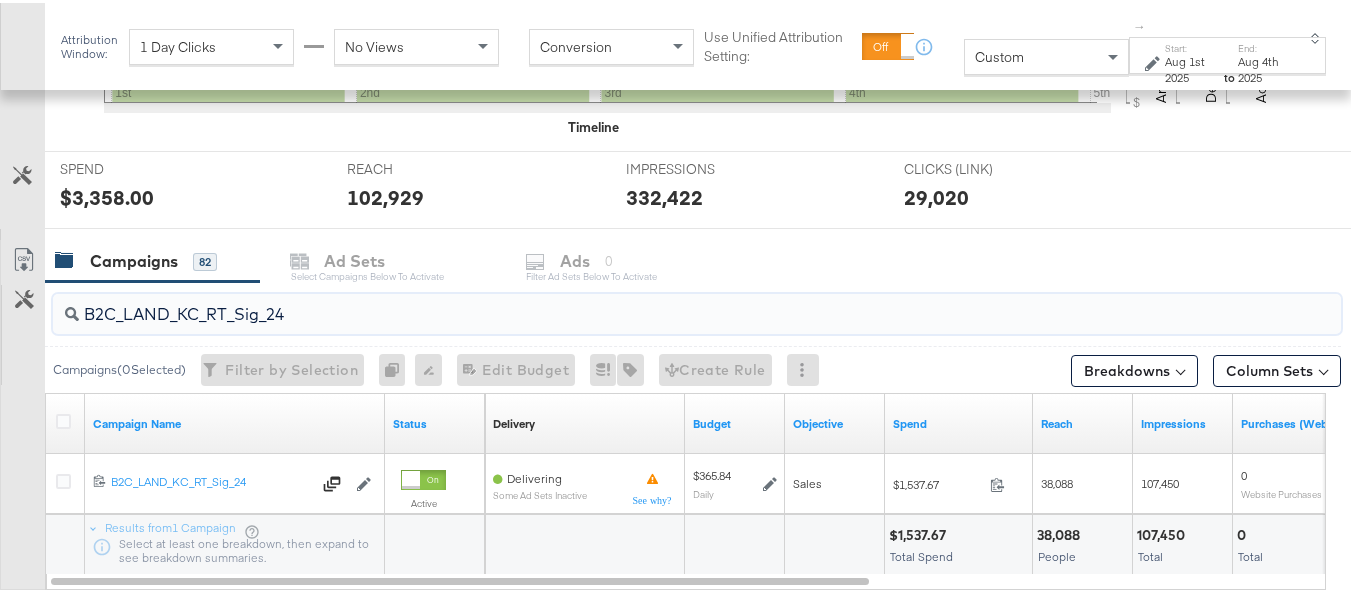 paste on "B_Ecommerce_KC_Retargeting_LW&LOA_Traffic" 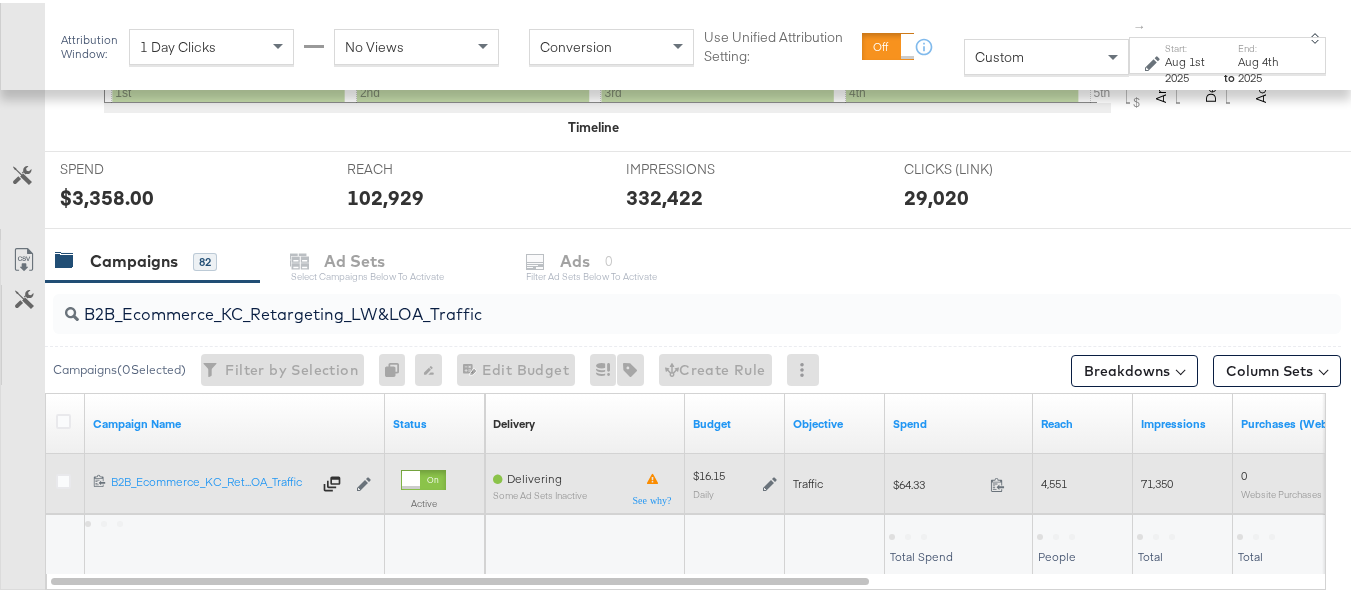 click on "$64.33   64.33" at bounding box center (959, 481) 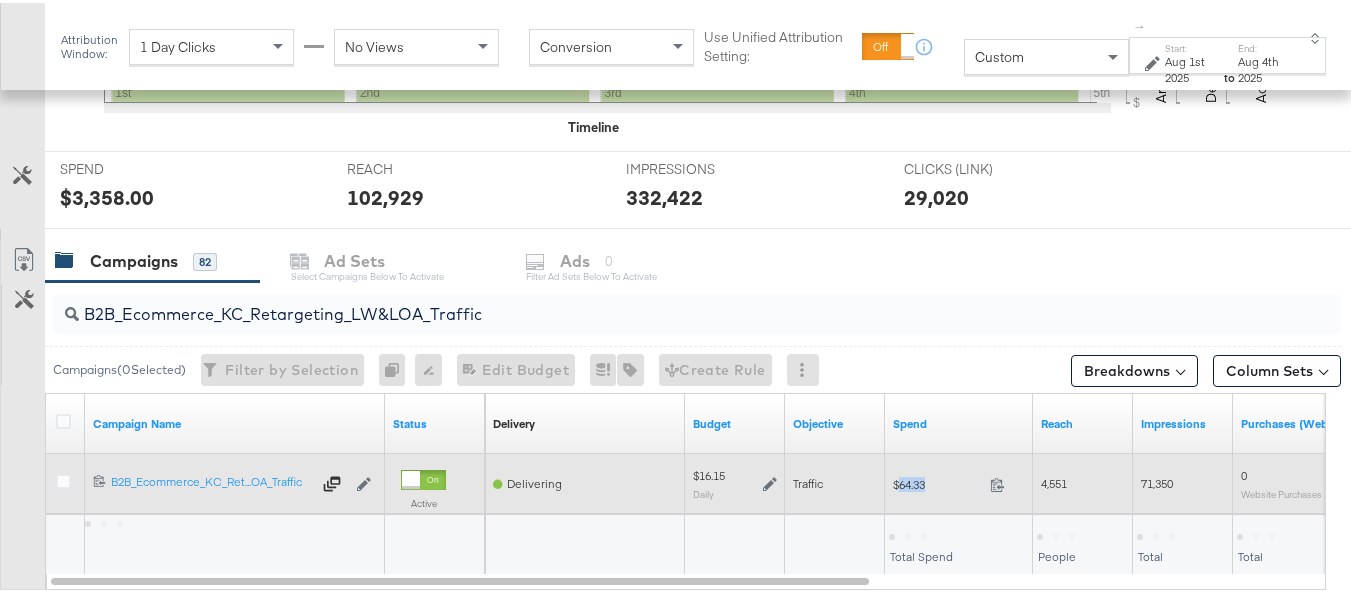 click on "$64.33   64.33" at bounding box center [959, 481] 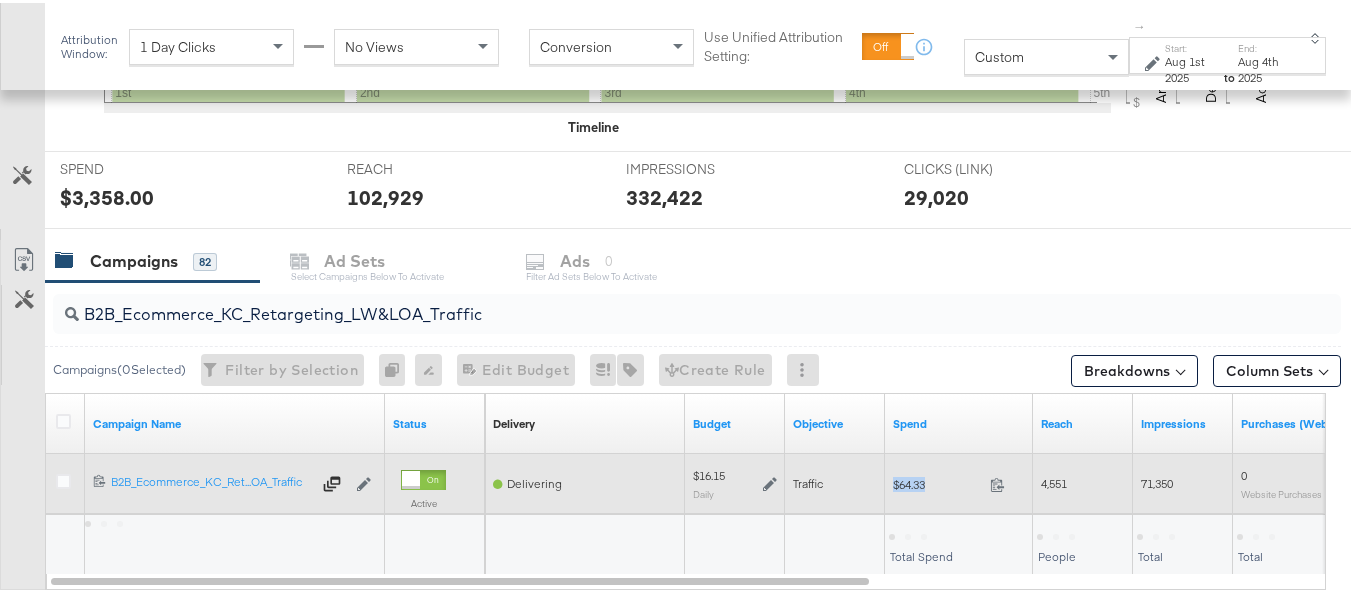 click on "$64.33   64.33" at bounding box center [959, 481] 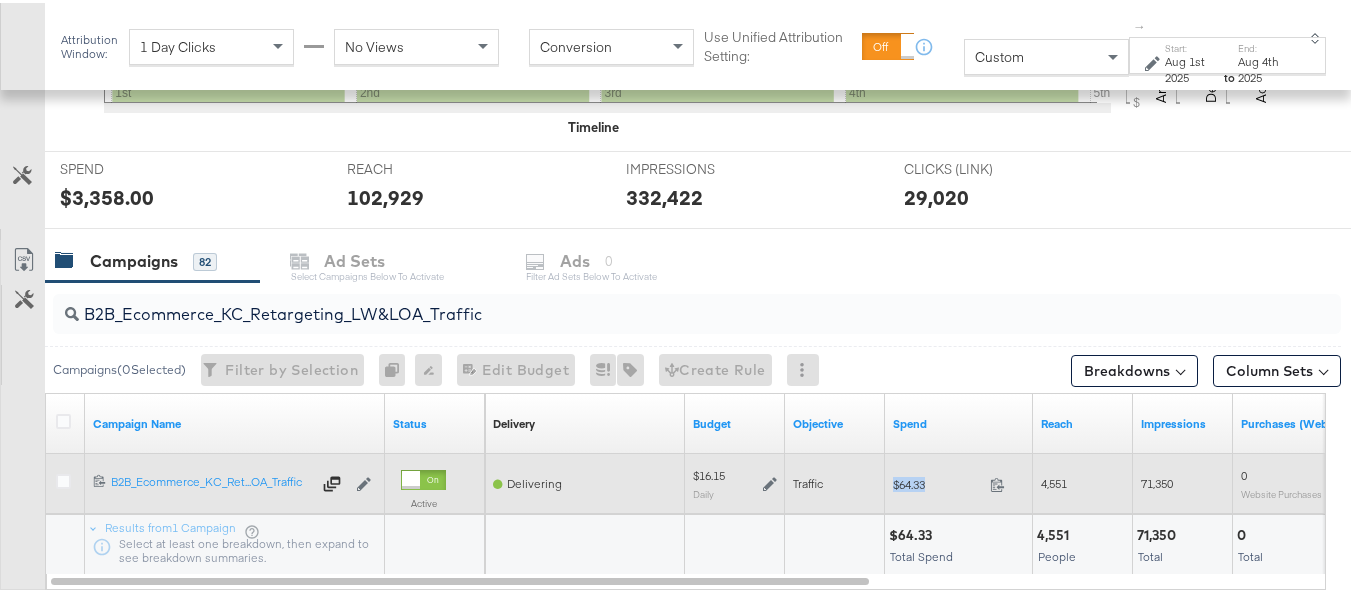 copy on "$64.33" 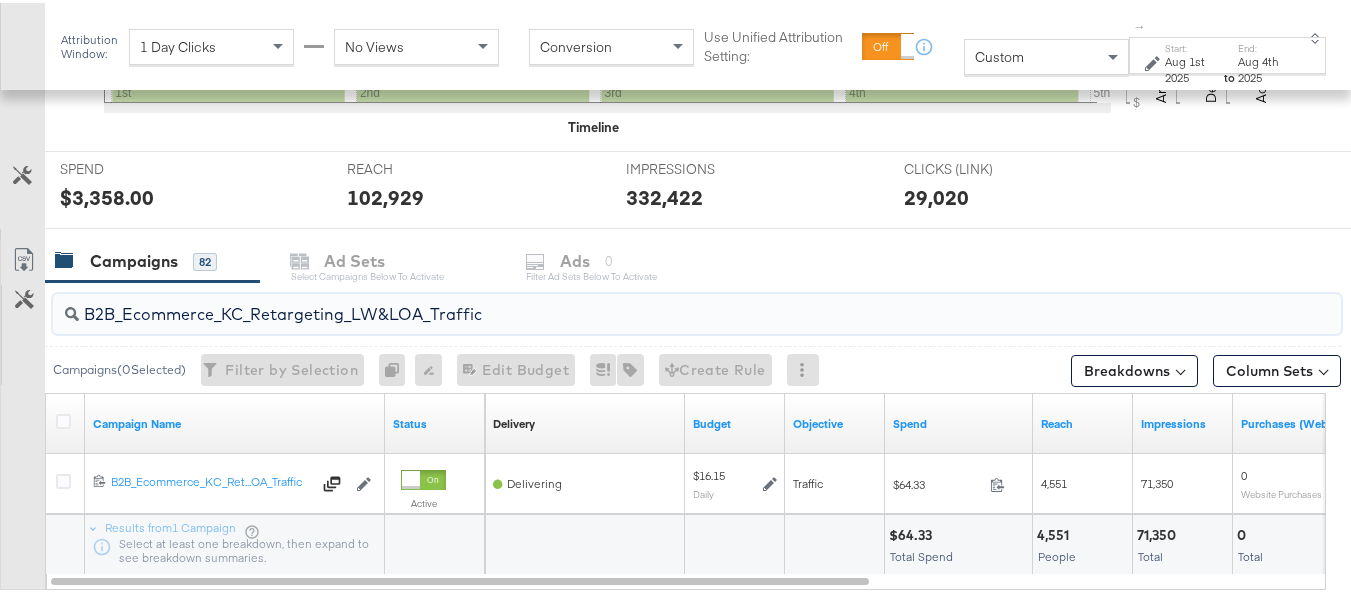 click on "B2B_Ecommerce_KC_Retargeting_LW&LOA_Traffic" at bounding box center [653, 303] 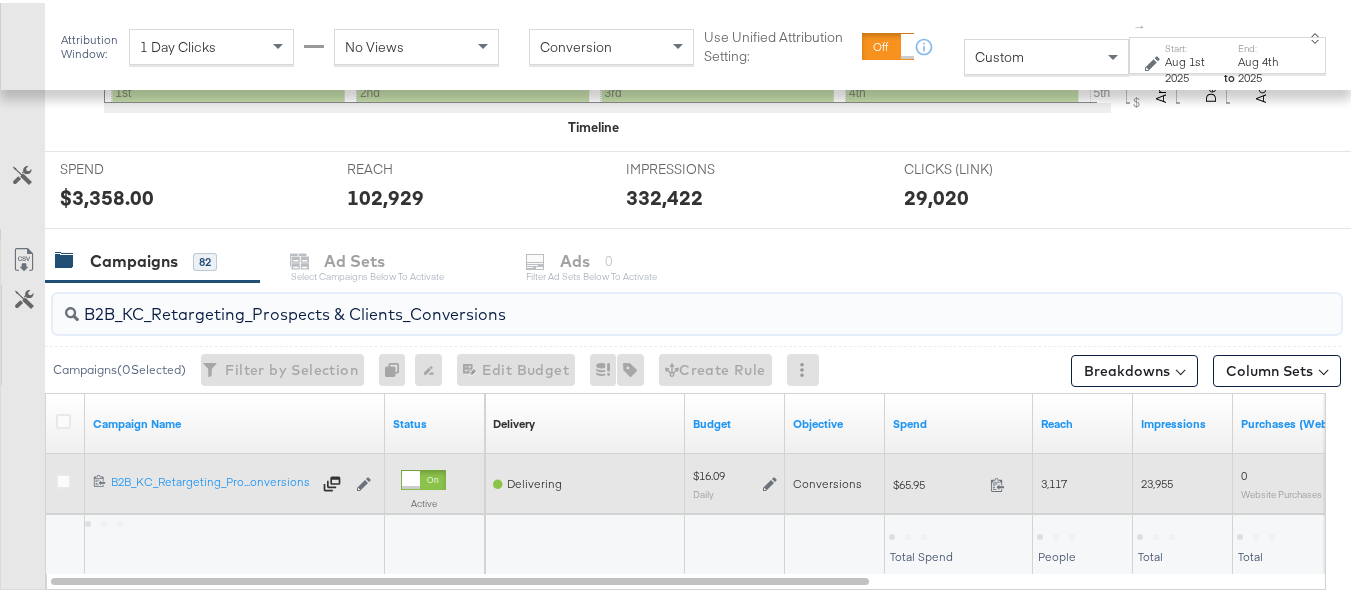 click on "$65.95   65.95" at bounding box center [959, 481] 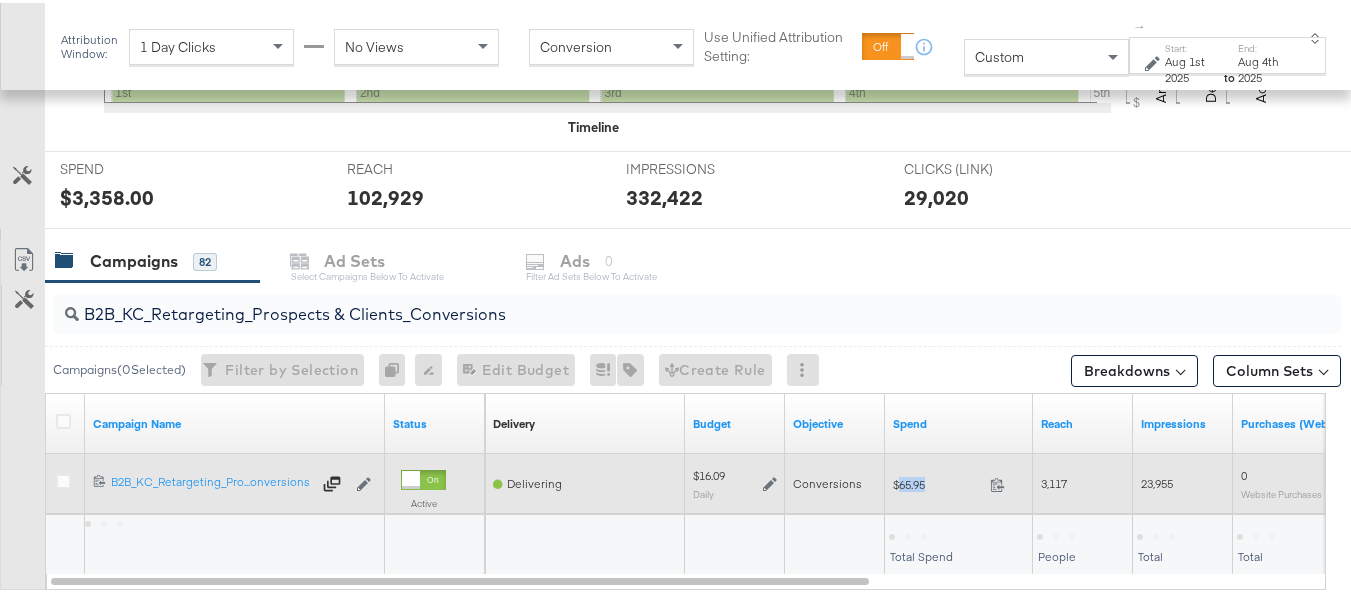 click on "$65.95   65.95" at bounding box center (959, 481) 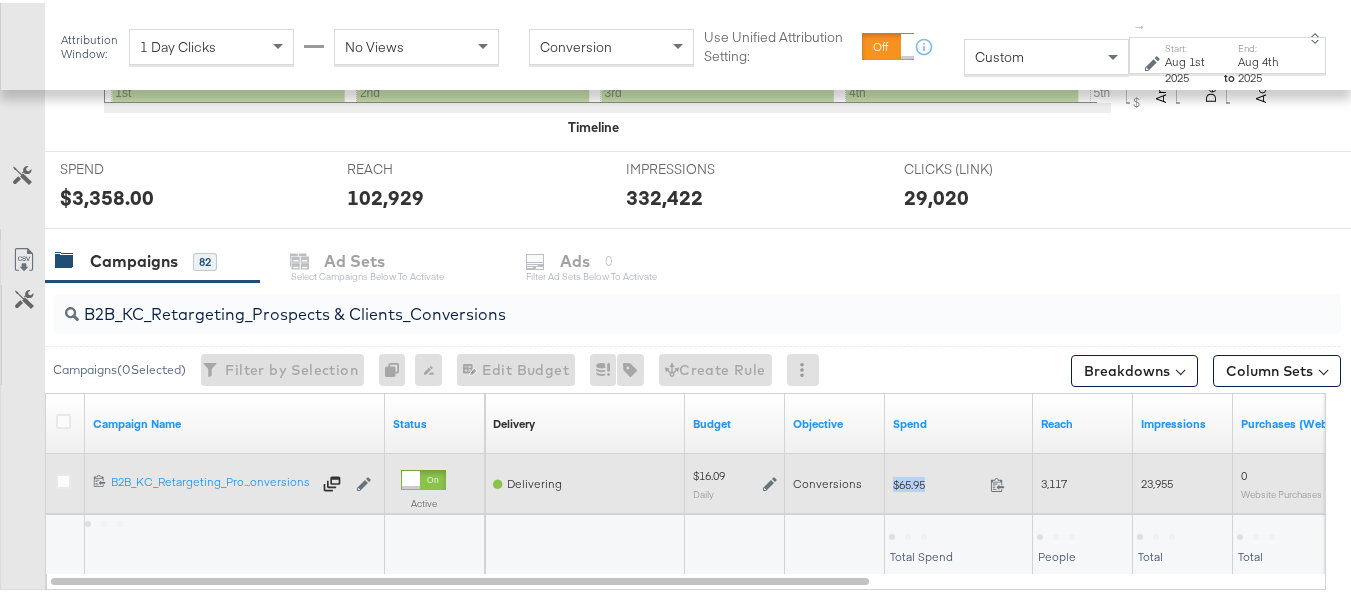 click on "$65.95   65.95" at bounding box center (959, 481) 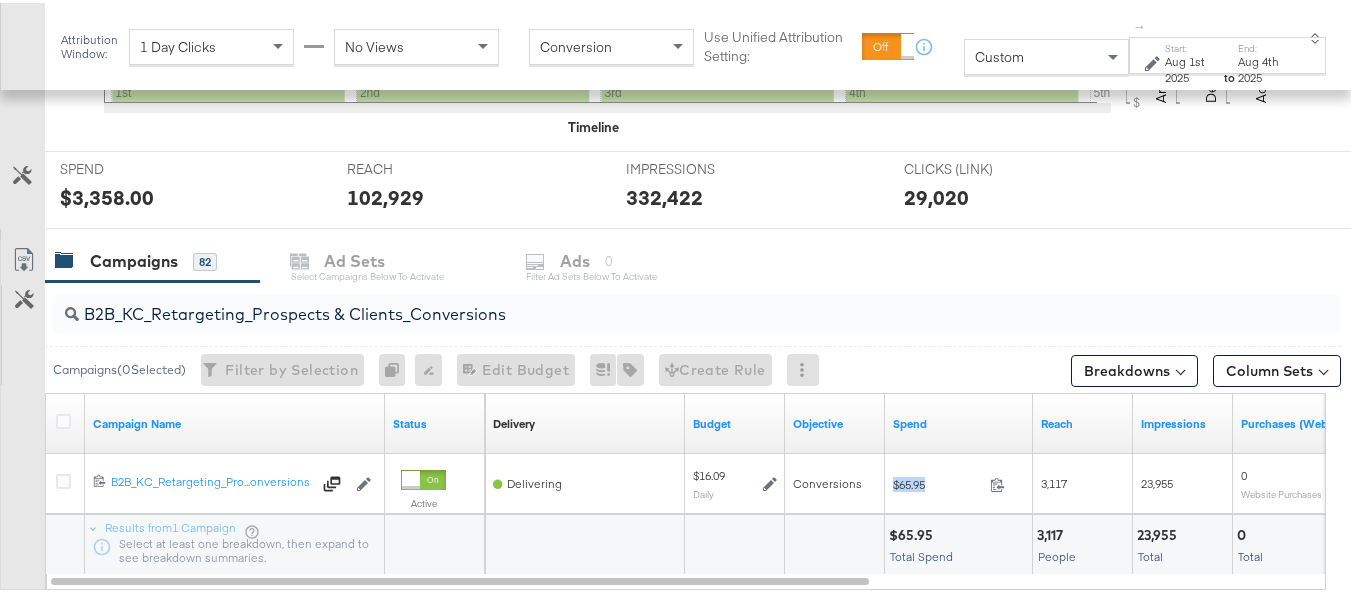 copy on "$65.95" 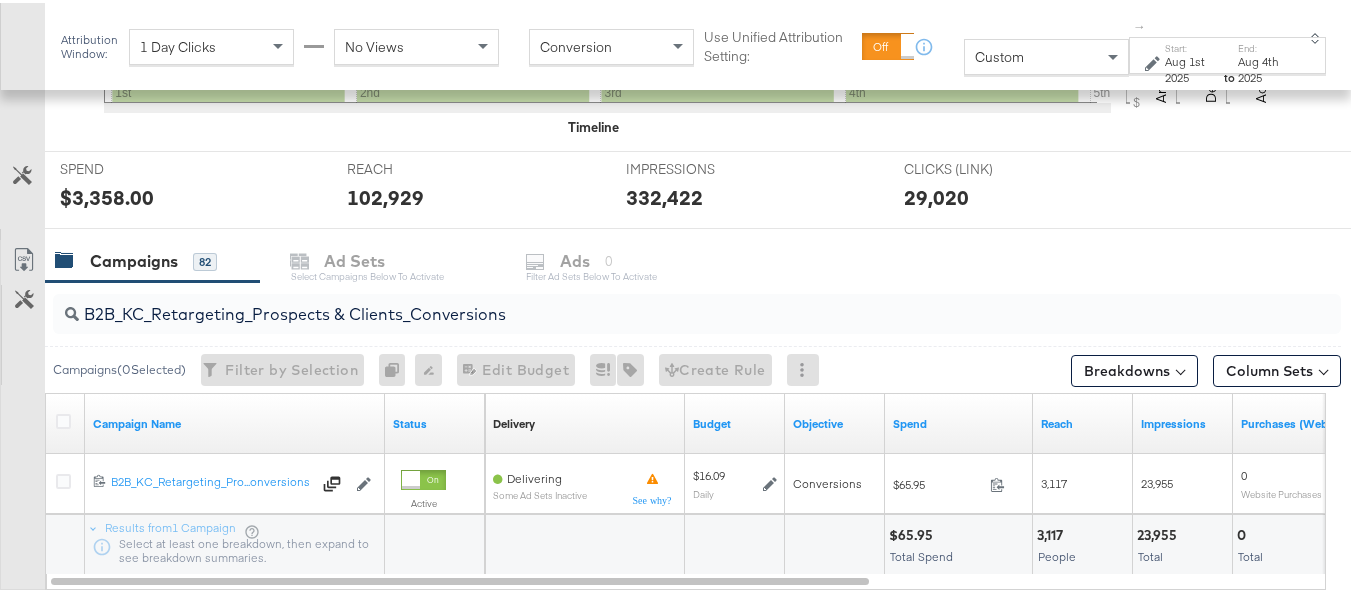 click on "B2B_KC_Retargeting_Prospects & Clients_Conversions" at bounding box center [653, 303] 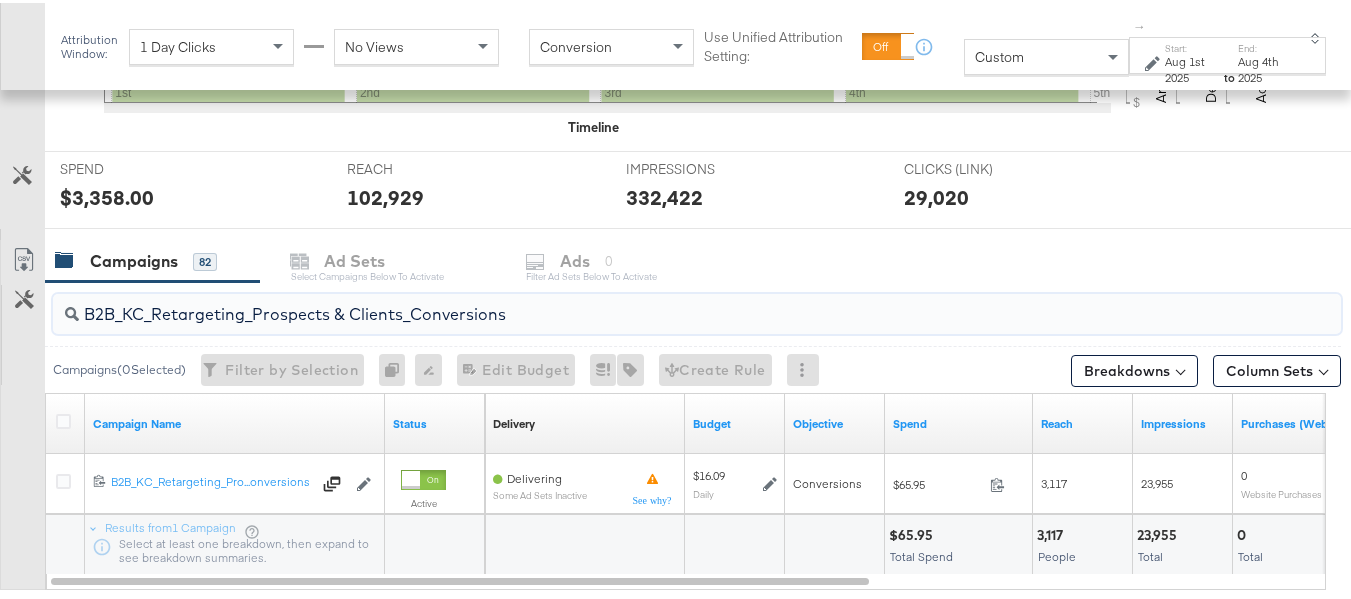 paste on "C_LAND_KC_Pros_Sig" 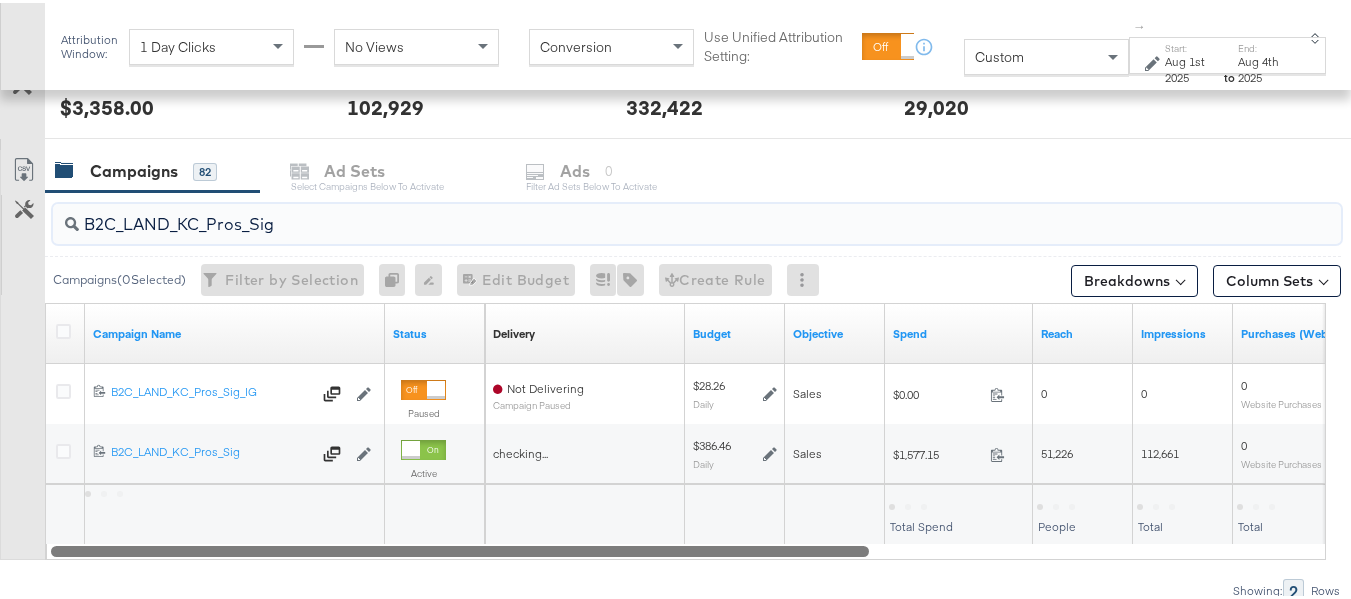 scroll, scrollTop: 879, scrollLeft: 0, axis: vertical 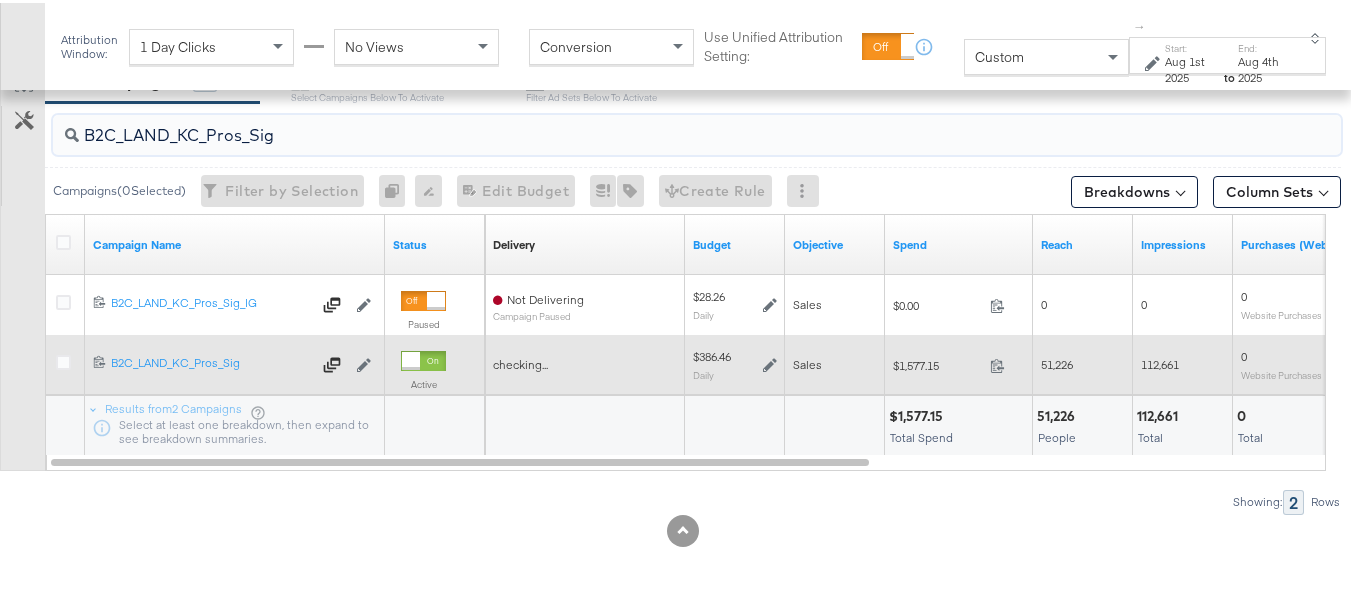 click on "$1,577.15" at bounding box center [937, 362] 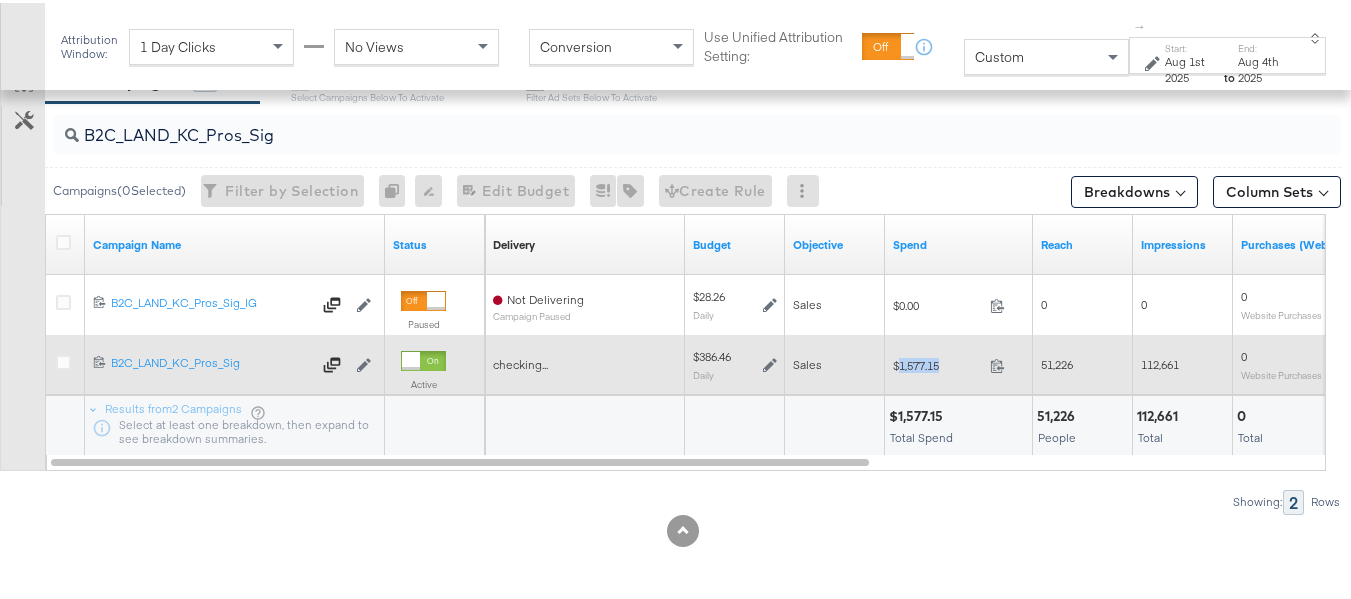click on "$1,577.15" at bounding box center [937, 362] 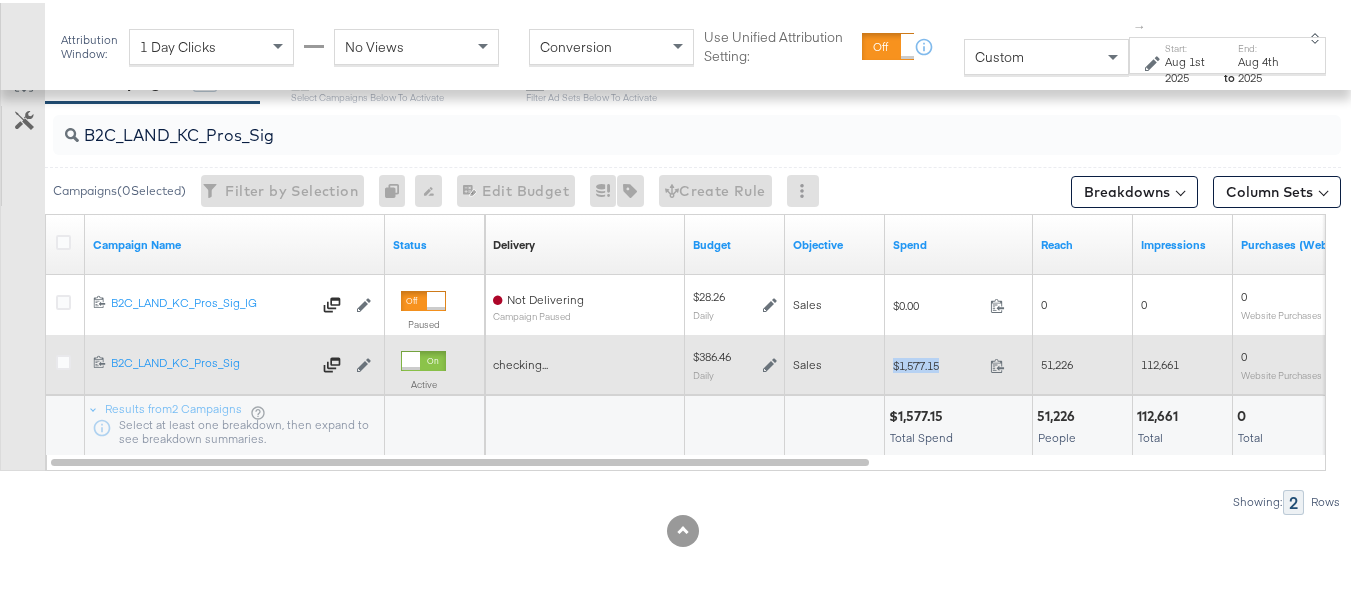 click on "$1,577.15" at bounding box center (937, 362) 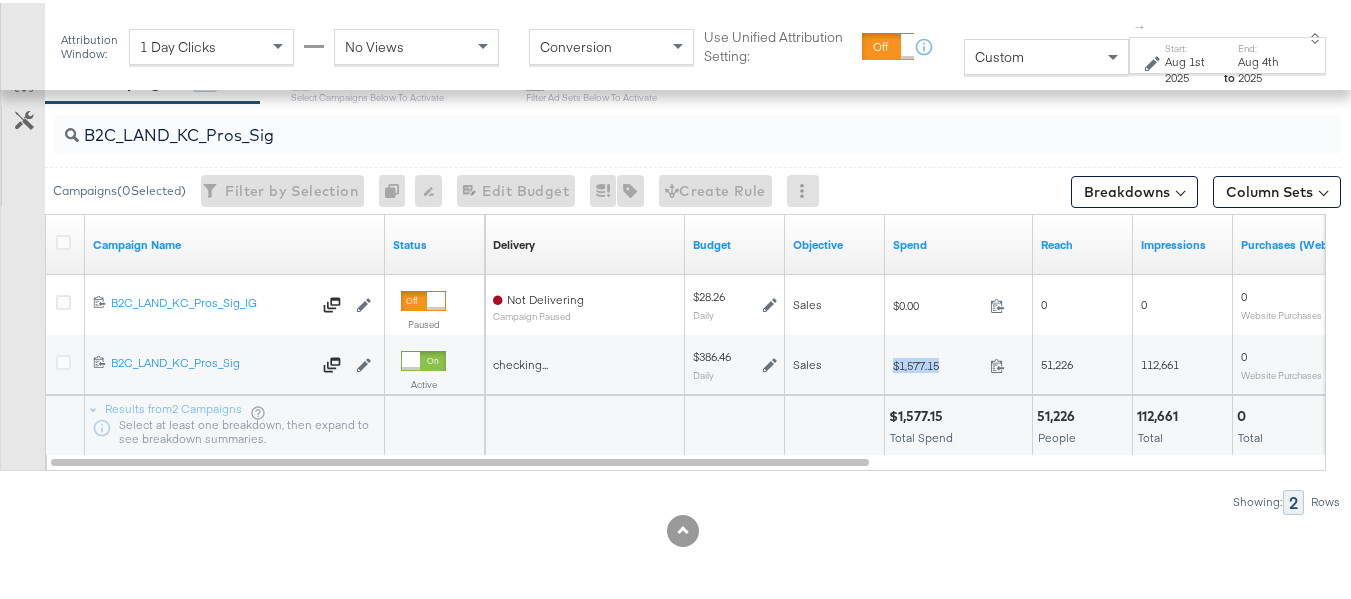copy on "$1,577.15" 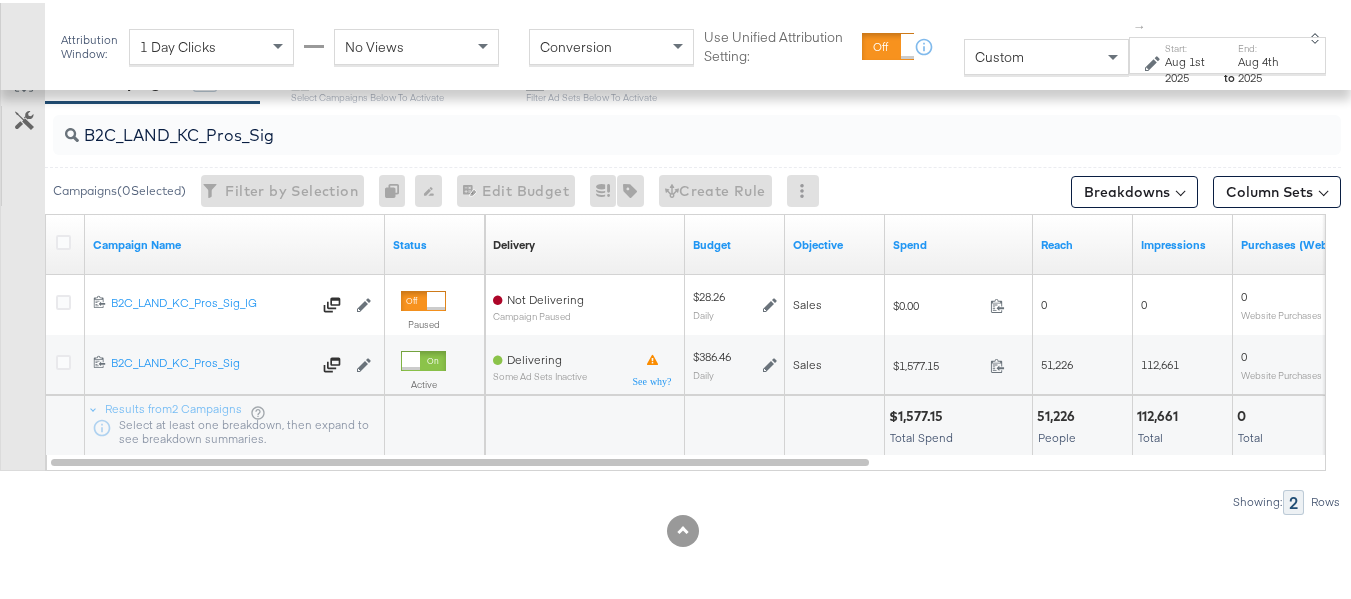 click on "KPIs Performance & KPIs Customize KPIs ✔ Clicks (Link) ✔ Reach ✔ Impressions ✔ Spend KPIs Sat, Aug 2nd '25 Reach: 34,549 1st 2nd 3rd 4th 5th $  $ 500 $ 1K $ 1.5K Amount (USD) 50K 100K 150K Delivery 5K 10K Actions Timeline SPEND SPEND $3,358.00 REACH REACH 102,929 IMPRESSIONS IMPRESSIONS 332,422 CLICKS (LINK) CLICKS (LINK) 29,020 Campaigns 82 Ad Sets Select Campaigns below to activate Ads 0 Filter Ad Sets below to activate B2C_LAND_KC_Pros_Sig Campaigns  ( 0  Selected) Filter by Selection Filter  0 campaigns 0 Rename  0 campaigns   Edit  0  Campaign  Budgets Edit Budget Edit Spending Limit For  0 campaigns Tags for  0 campaigns   Create Rule Breakdowns Column Sets Customize KPIs Export as CSV Campaign Name Status Delivery Sorting Unavailable Budget Objective Spend Reach Impressions Purchases (Website Events) 6277457517879 B2C_LAND_KC_Pros_Sig_IG B2C_LAND_KC_Pros_Sig_IG Edit Campaign   Paused   Not Delivering Campaign Paused   $28.26 Daily   Sales   $0.00   0 0   0   0 Website Purchases     Active" at bounding box center [683, 68] 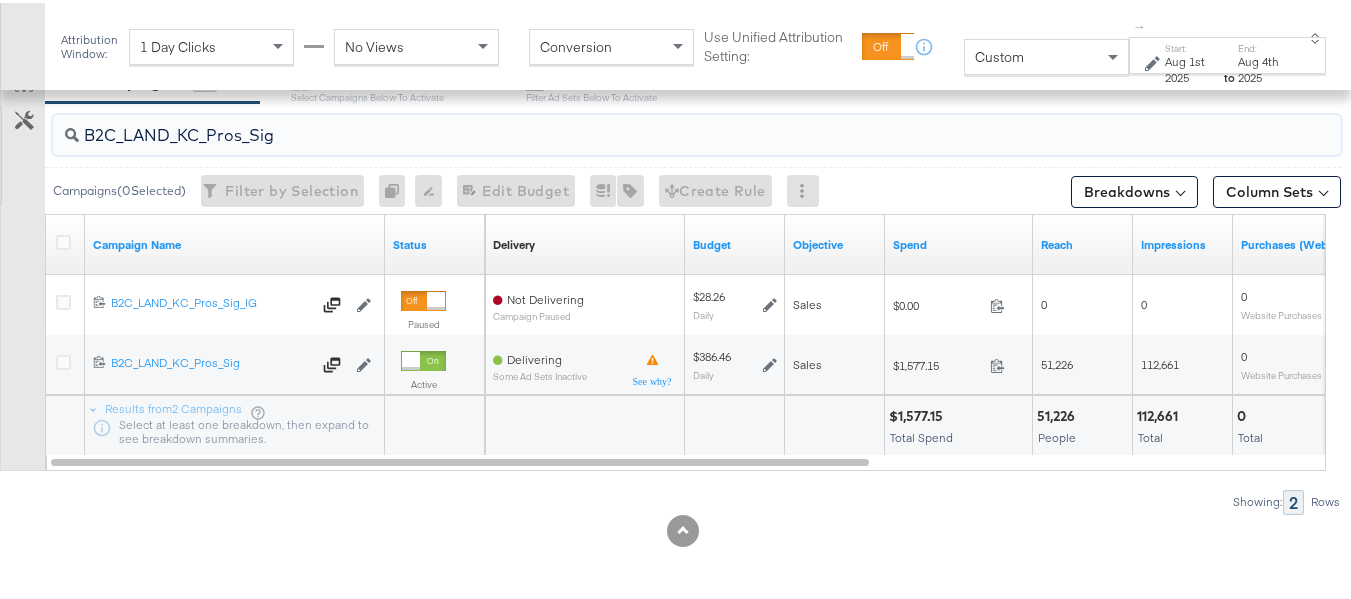 paste on "RT_Sig_24" 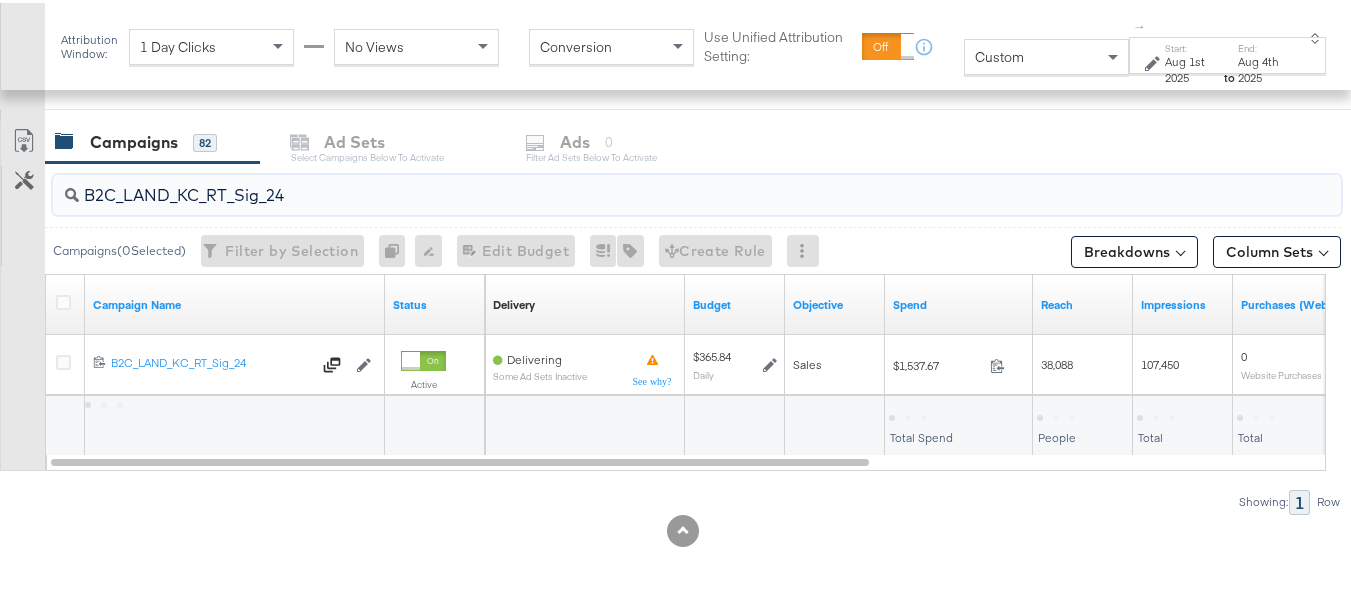 scroll, scrollTop: 819, scrollLeft: 0, axis: vertical 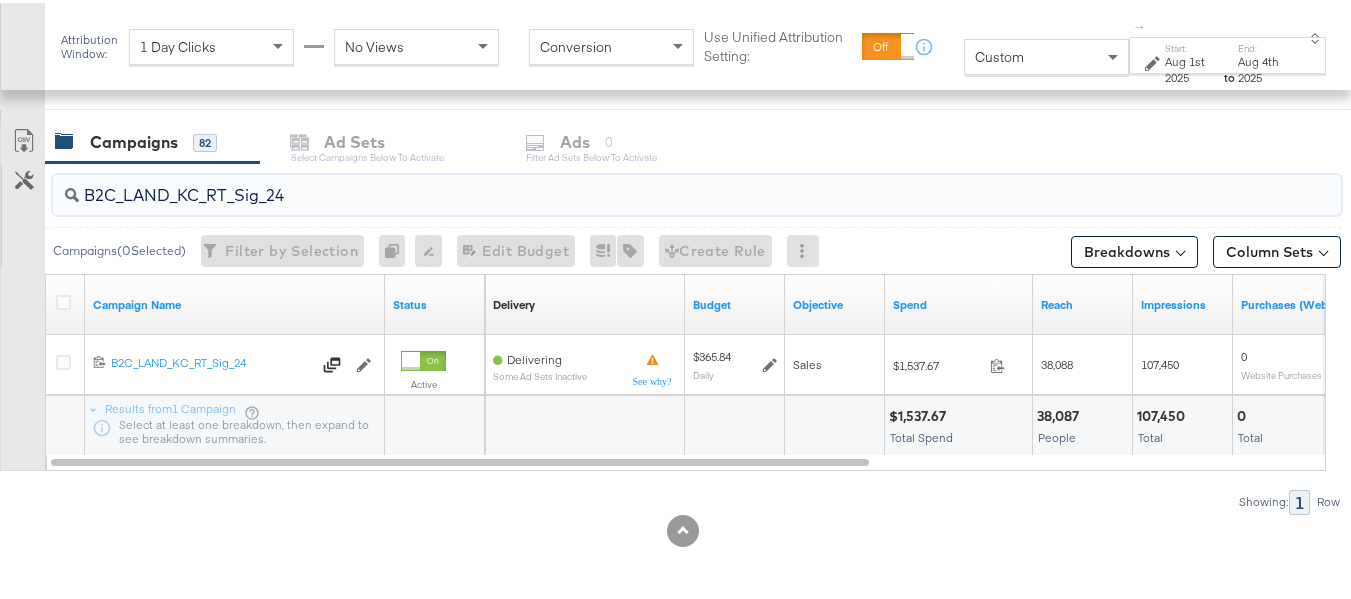 type on "B2C_LAND_KC_RT_Sig_24" 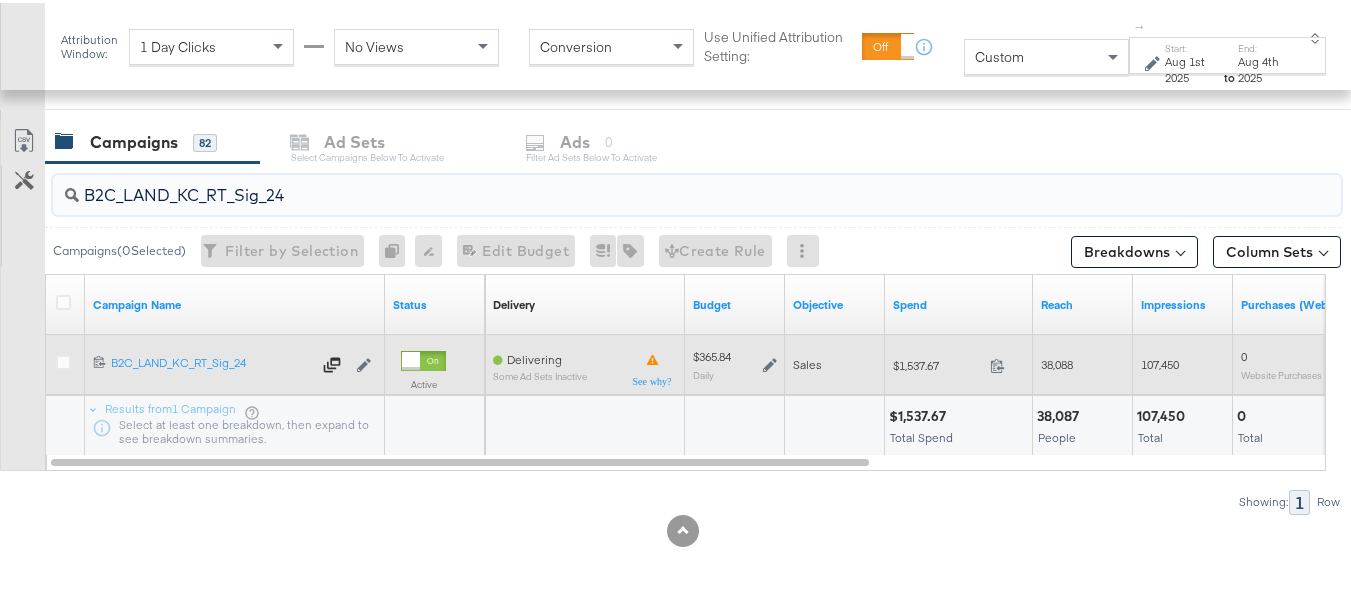 click 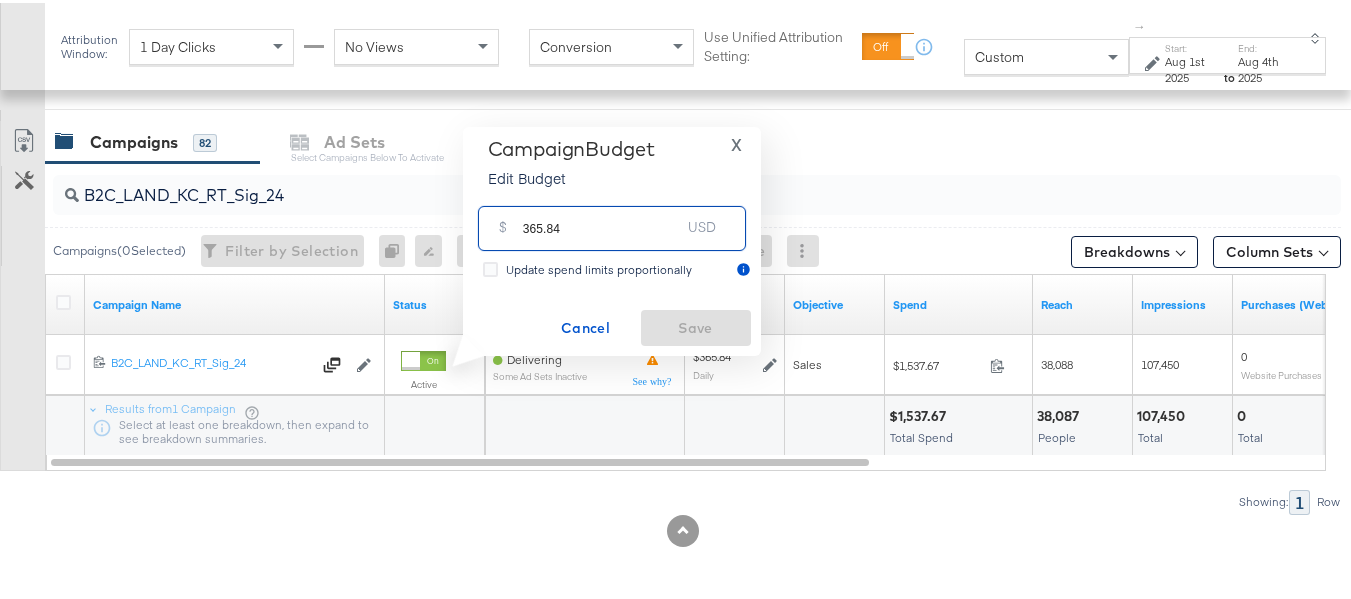 click on "365.84" at bounding box center [602, 217] 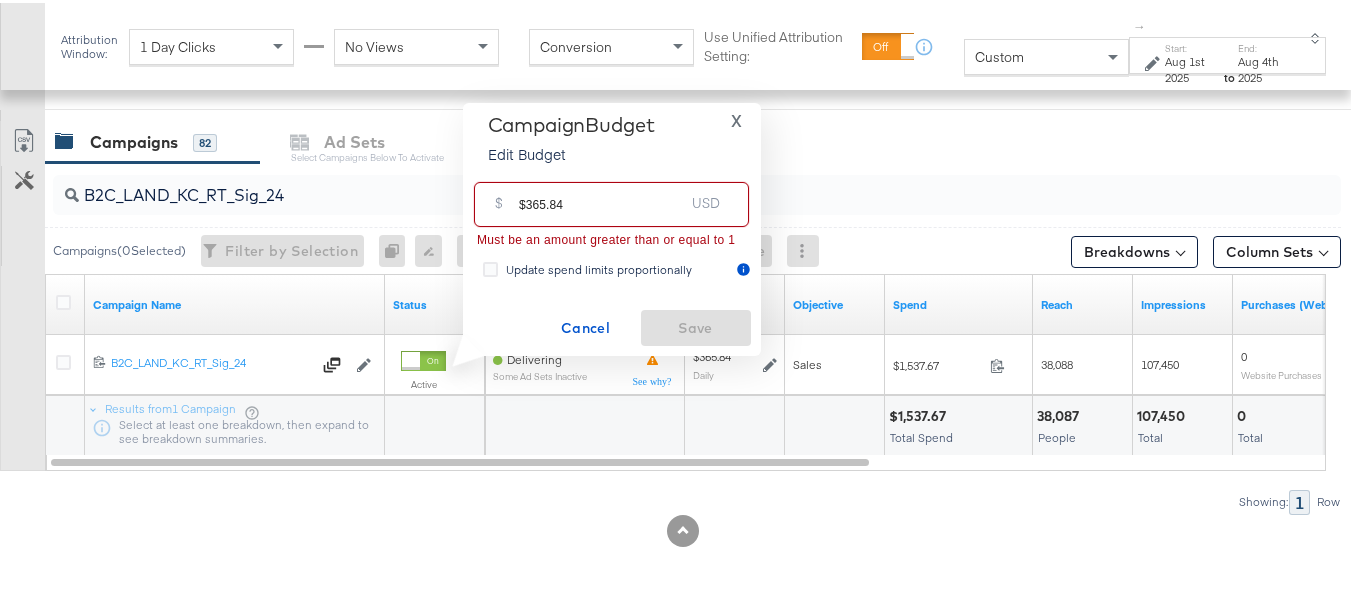drag, startPoint x: 521, startPoint y: 194, endPoint x: 492, endPoint y: 194, distance: 29 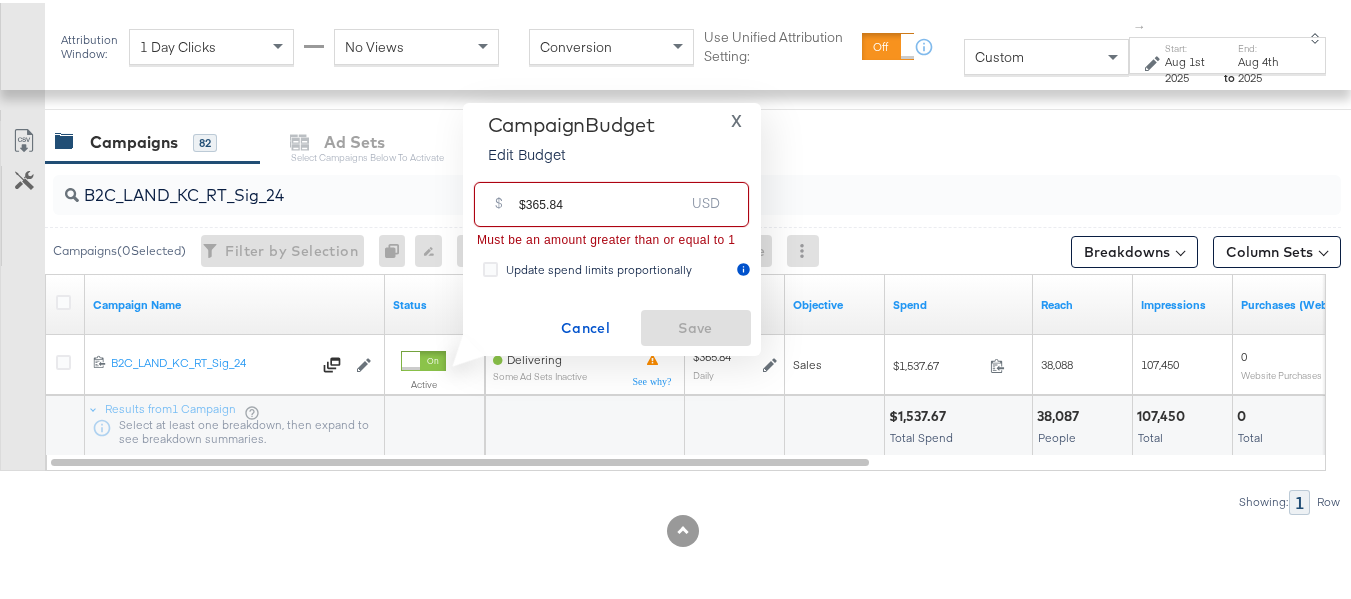 type on "365.84" 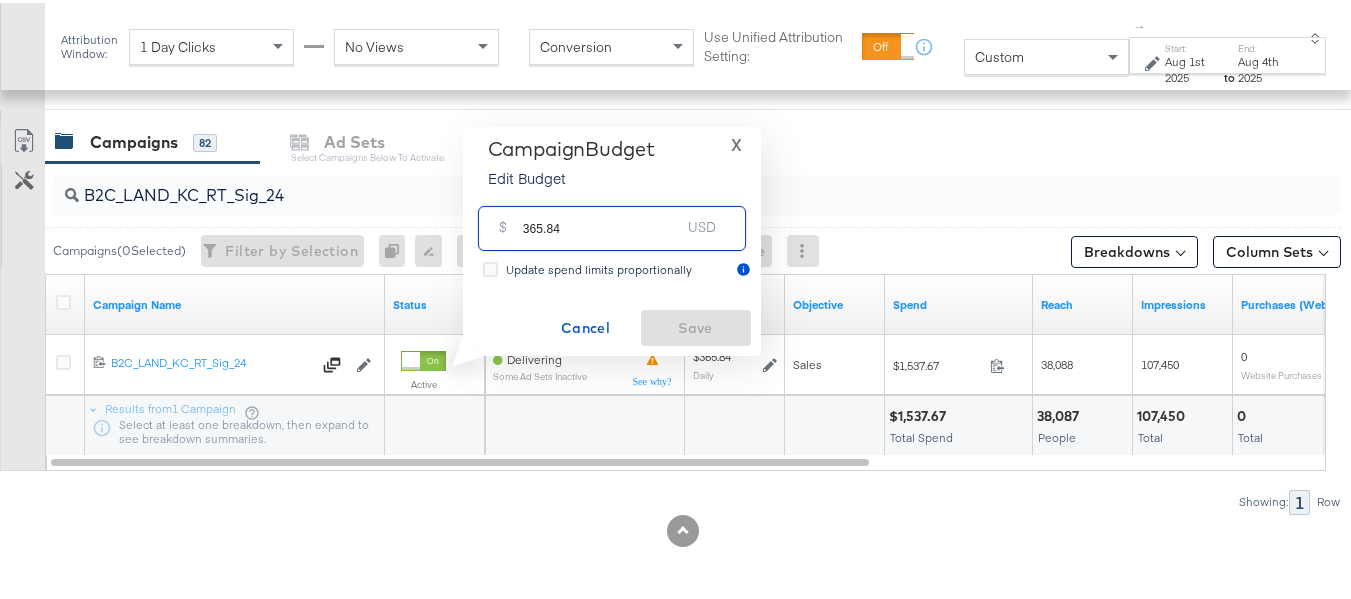 drag, startPoint x: 626, startPoint y: 227, endPoint x: 668, endPoint y: 272, distance: 61.554855 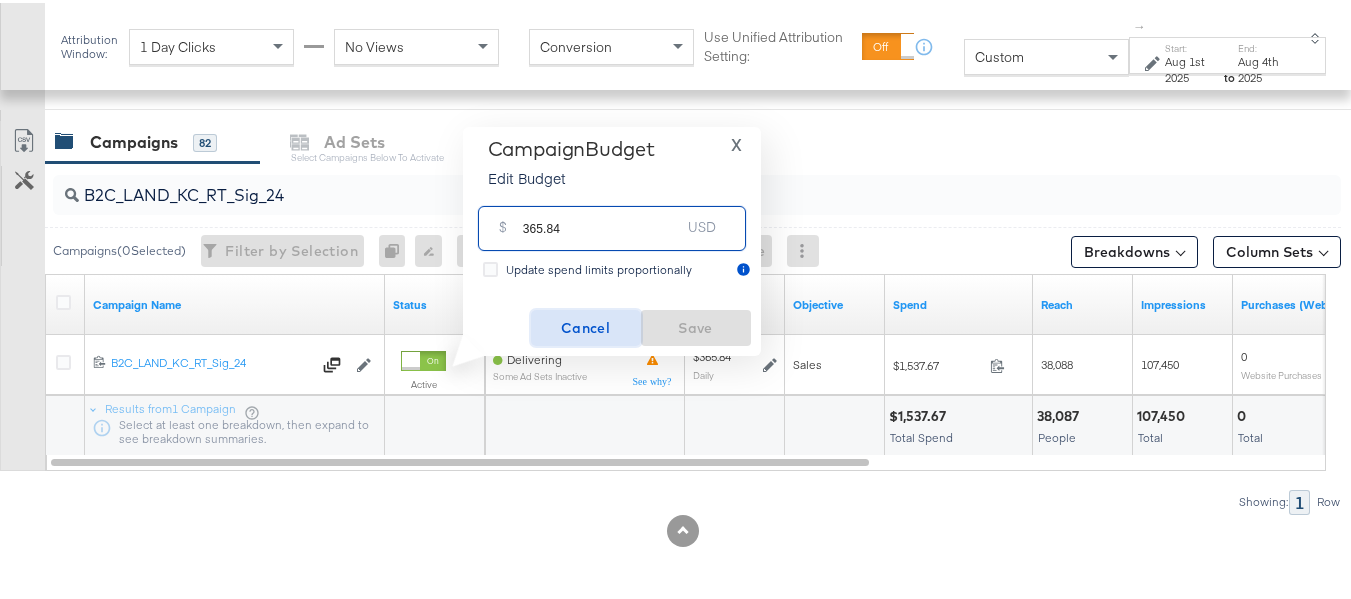 click on "Cancel" at bounding box center [586, 325] 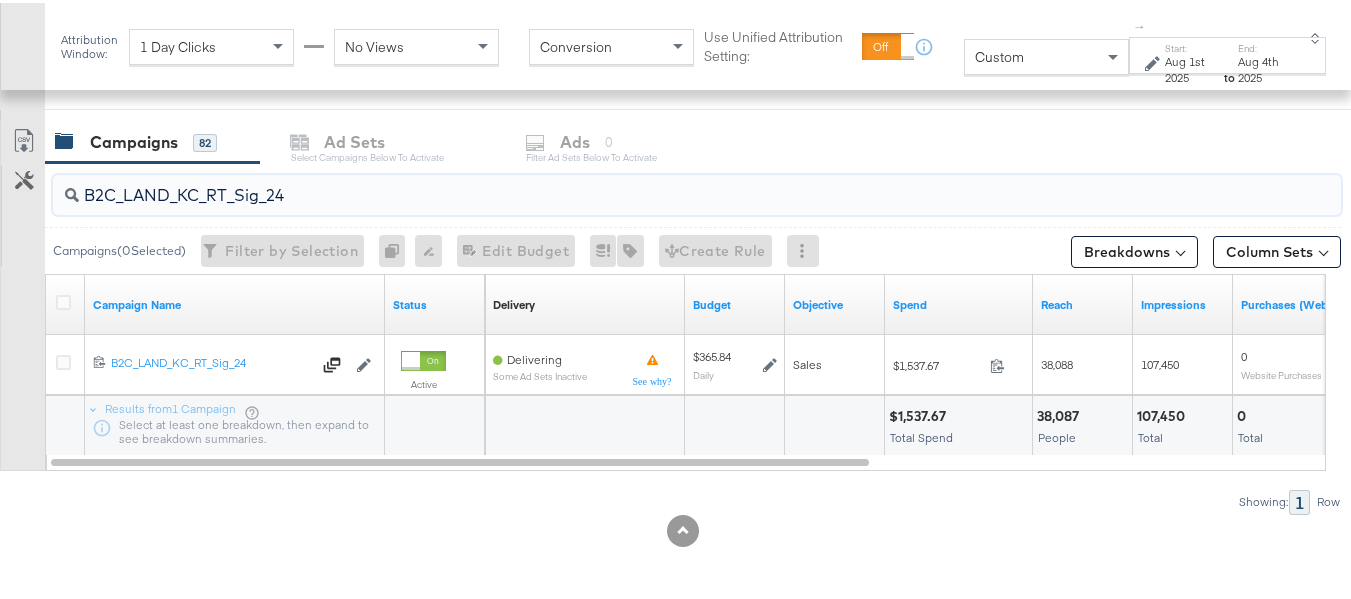 click on "B2C_LAND_KC_RT_Sig_24" at bounding box center (653, 184) 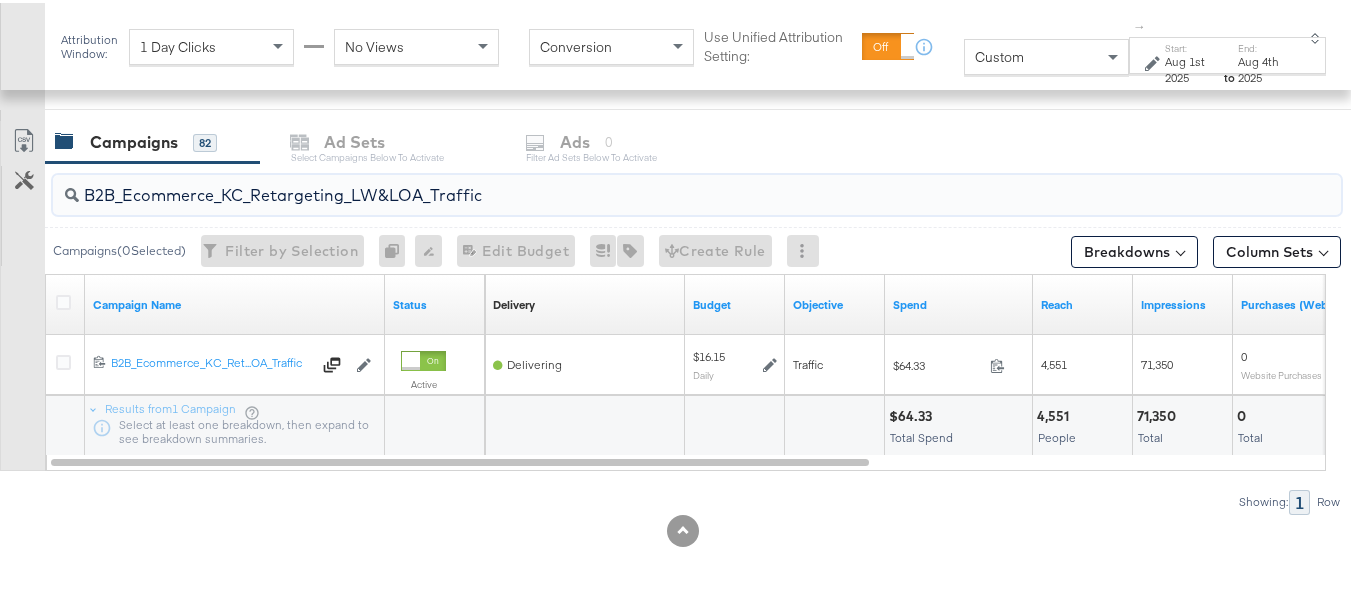 type on "B2B_Ecommerce_KC_Retargeting_LW&LOA_Traffic" 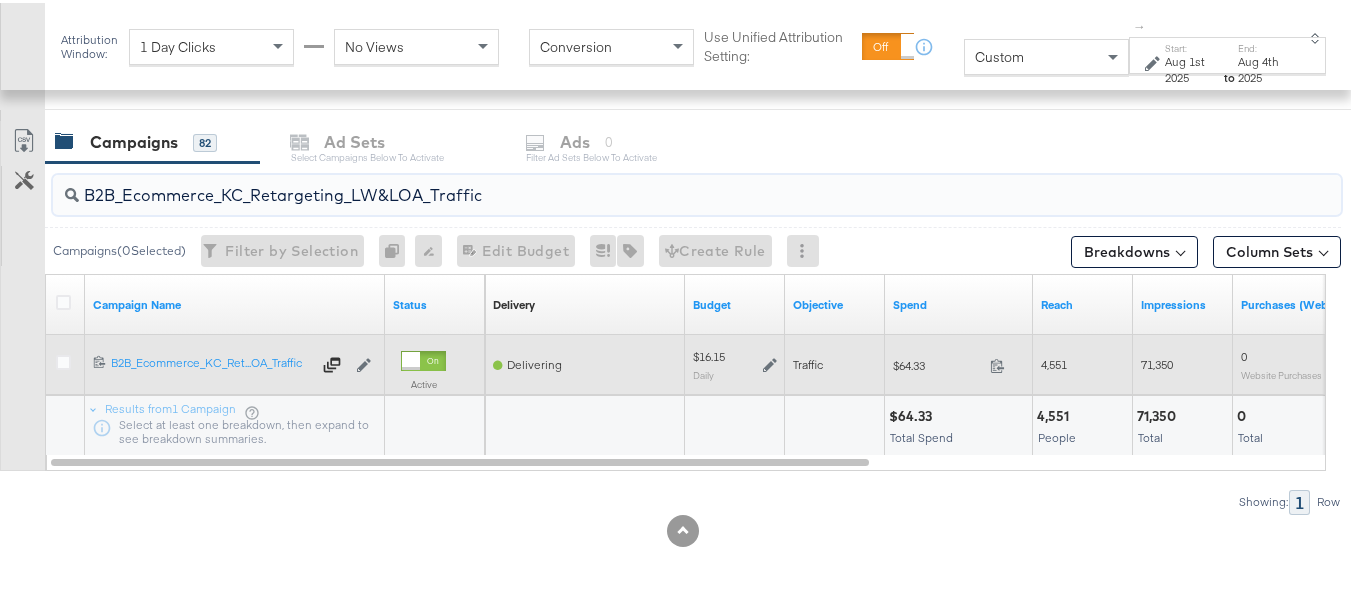click 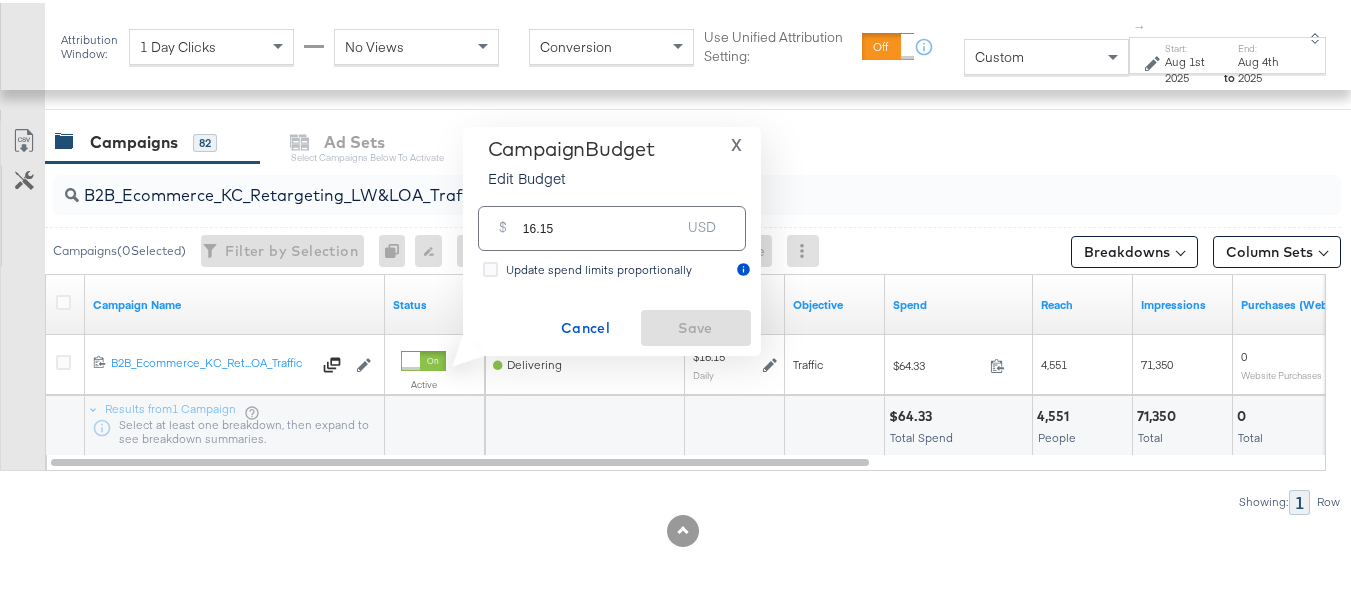 click on "16.15" at bounding box center (602, 217) 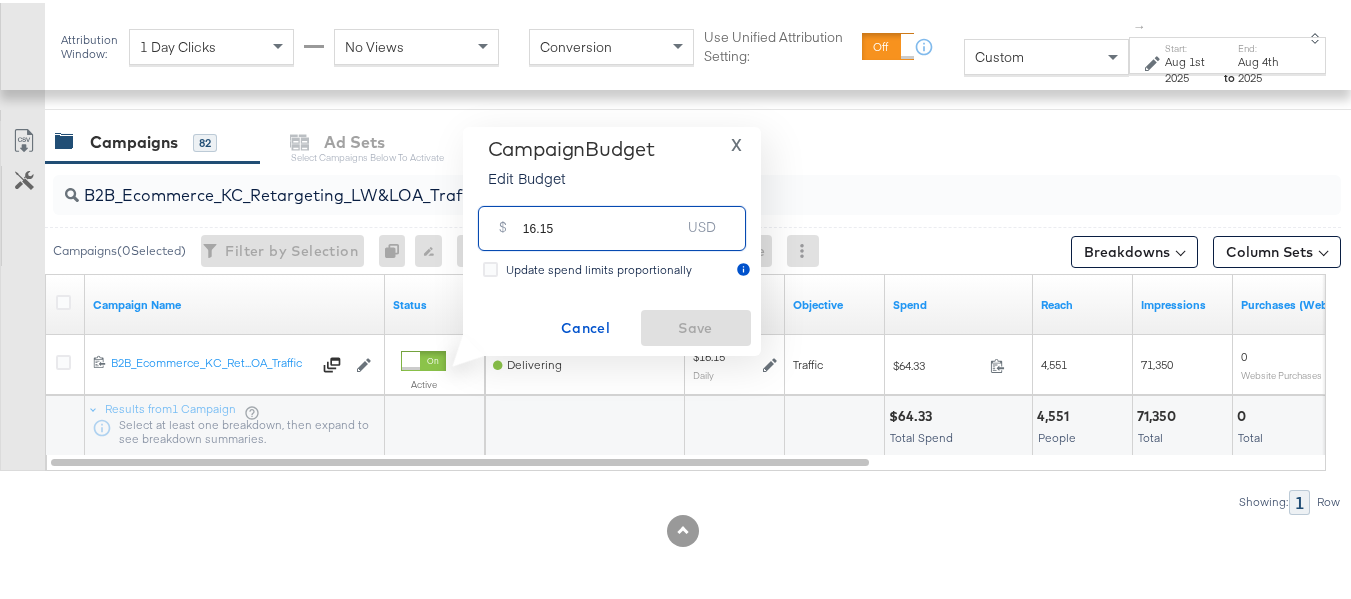 paste on "$16.14" 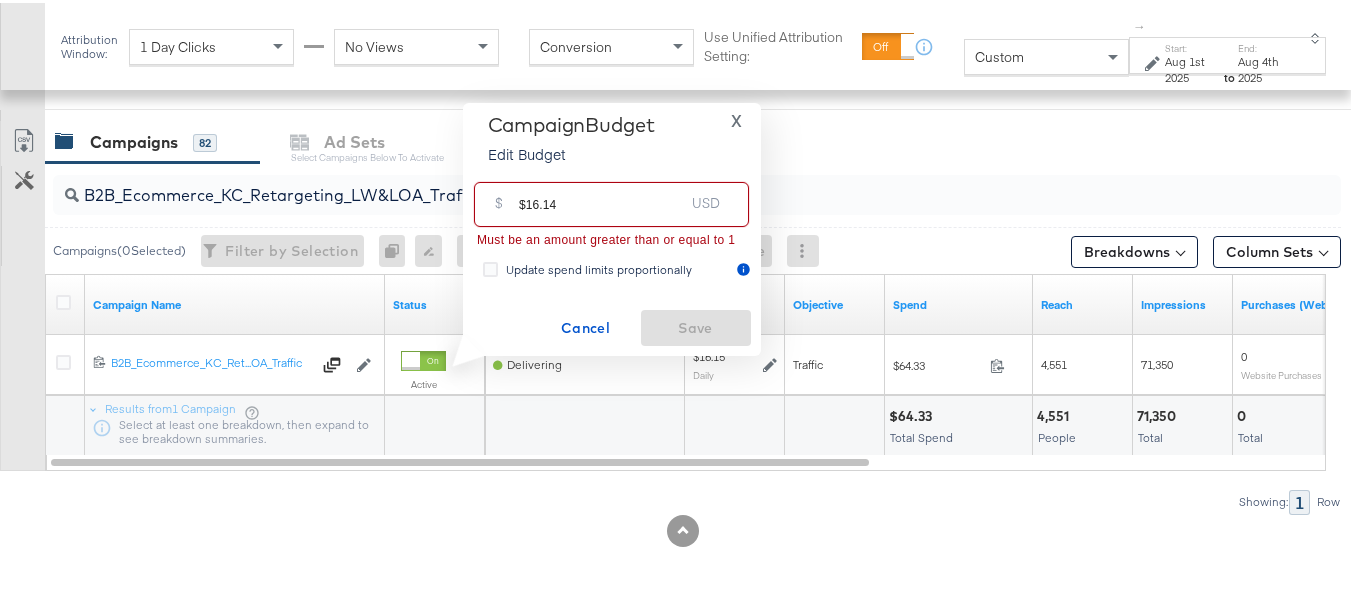 drag, startPoint x: 521, startPoint y: 195, endPoint x: 505, endPoint y: 193, distance: 16.124516 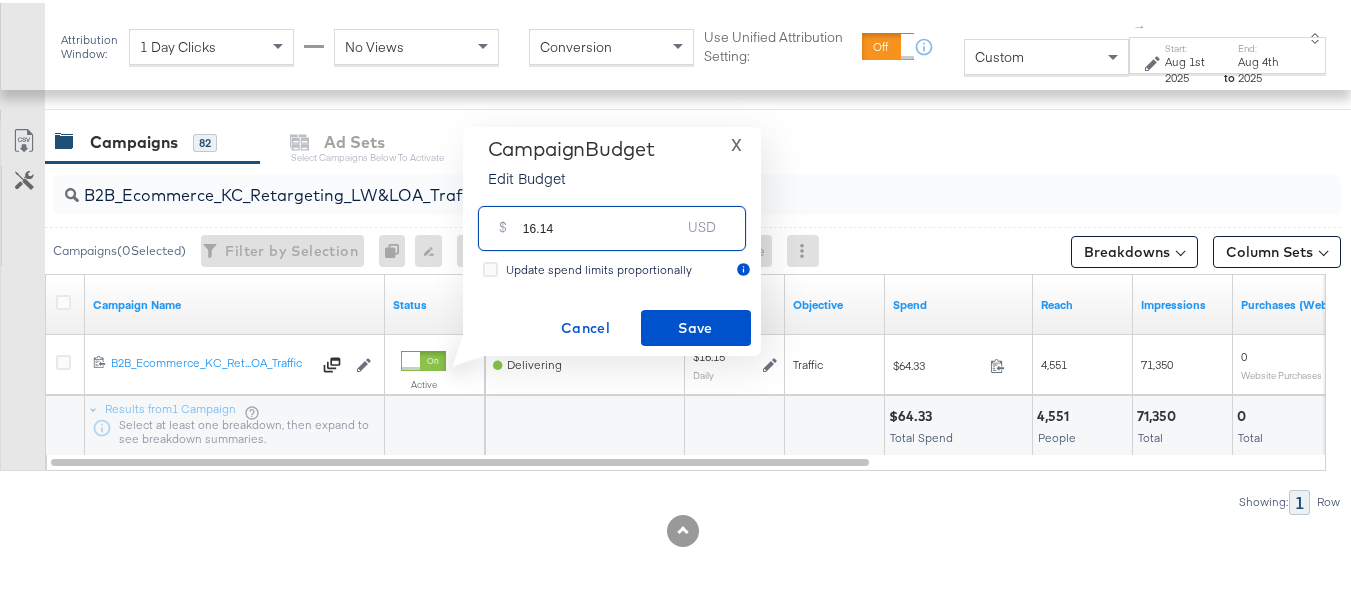 click on "16.14" at bounding box center (602, 217) 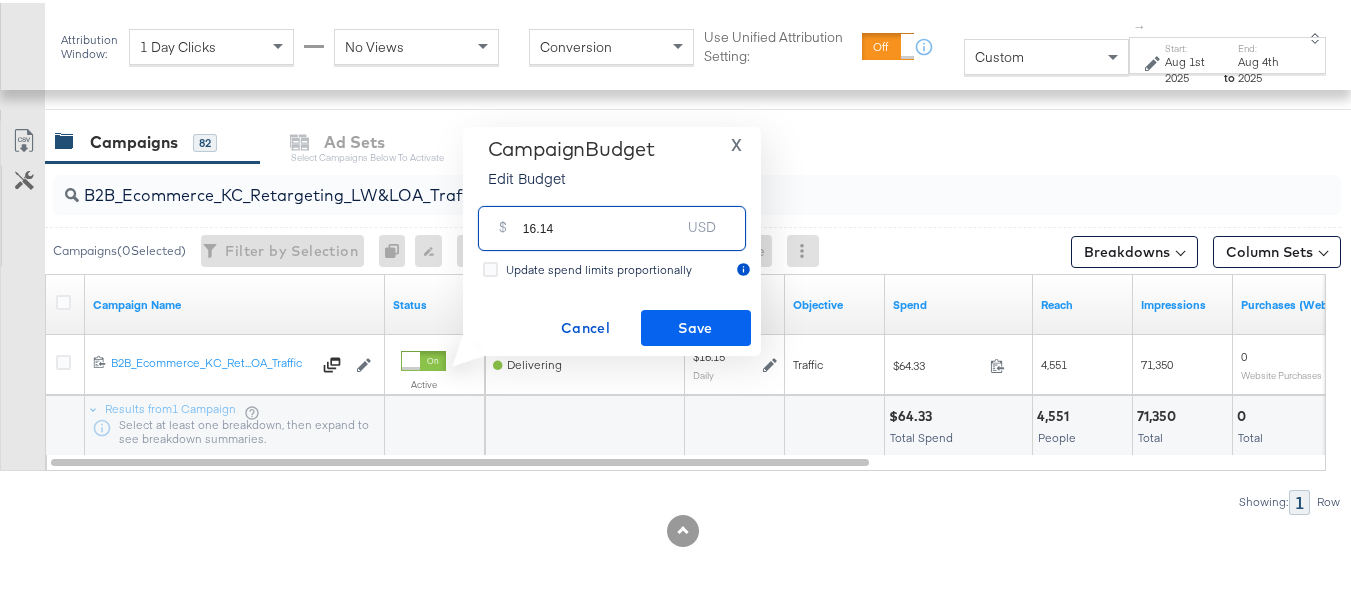 type on "16.14" 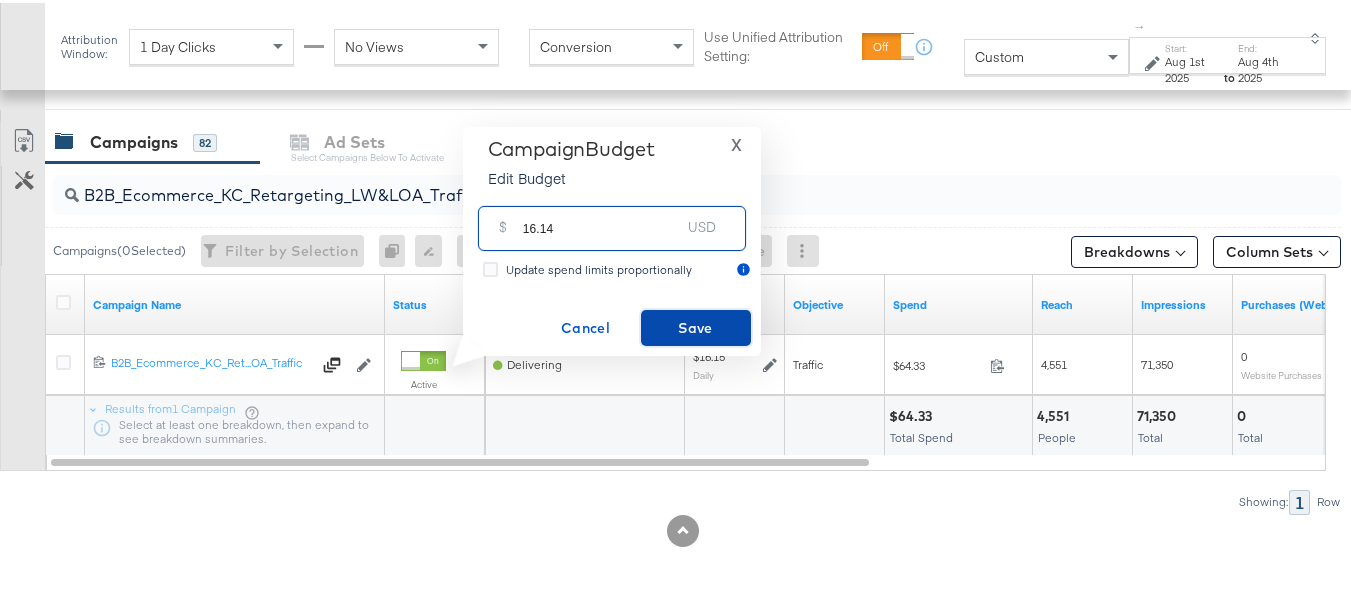 click on "Save" at bounding box center [696, 325] 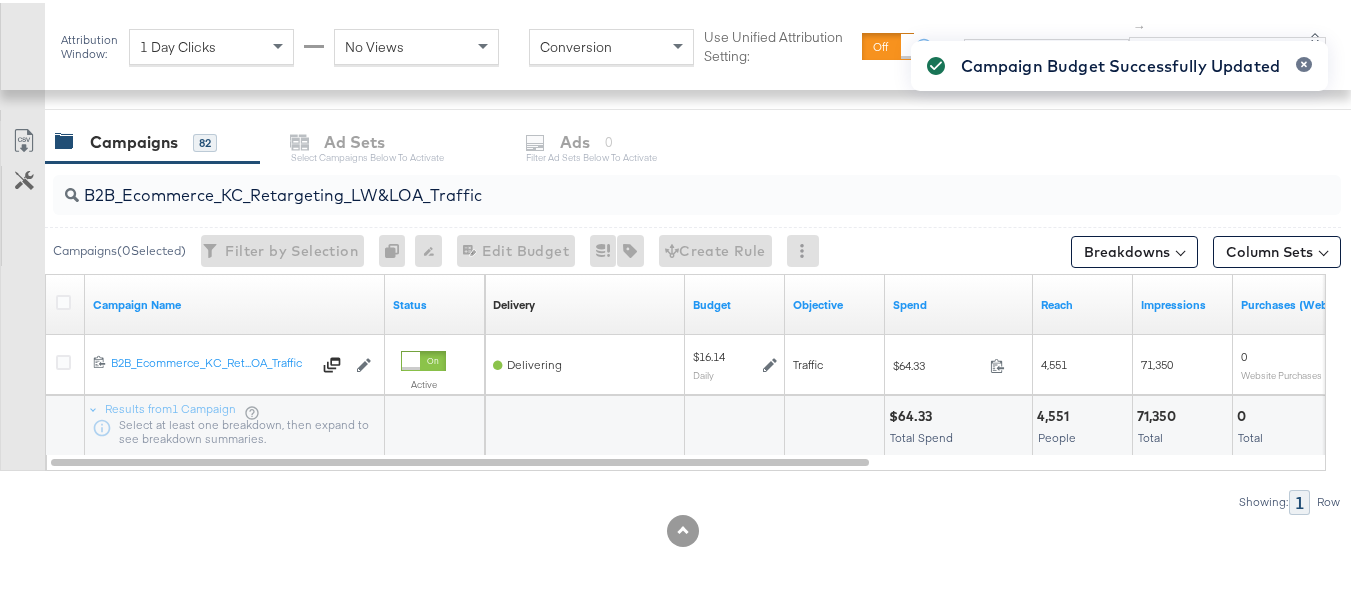 click on "B2B_Ecommerce_KC_Retargeting_LW&LOA_Traffic" at bounding box center [697, 192] 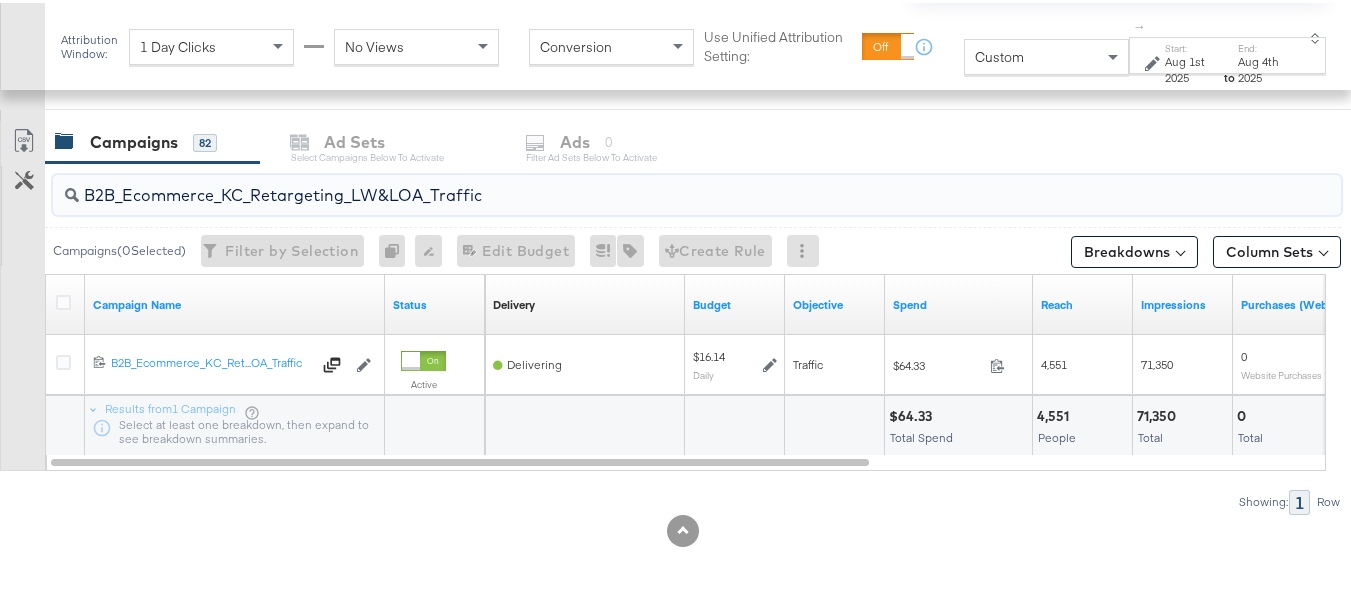 paste on "KC_Retargeting_Prospects & Clients_Conversions" 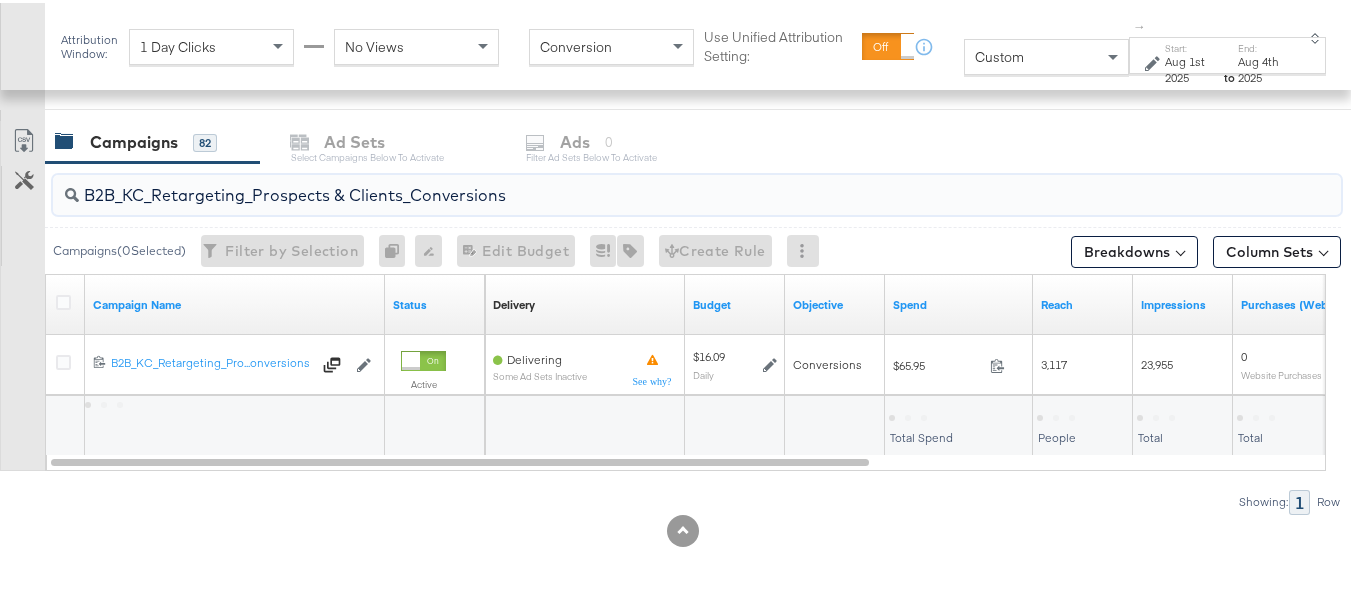 type on "B2B_KC_Retargeting_Prospects & Clients_Conversions" 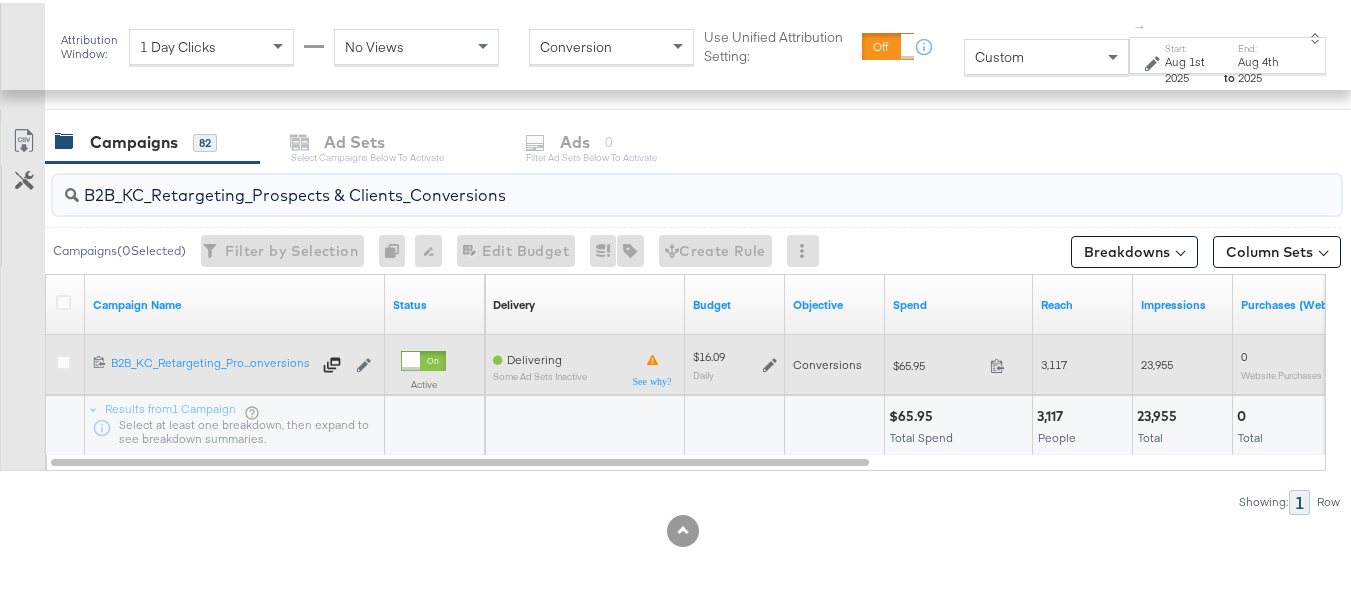 click 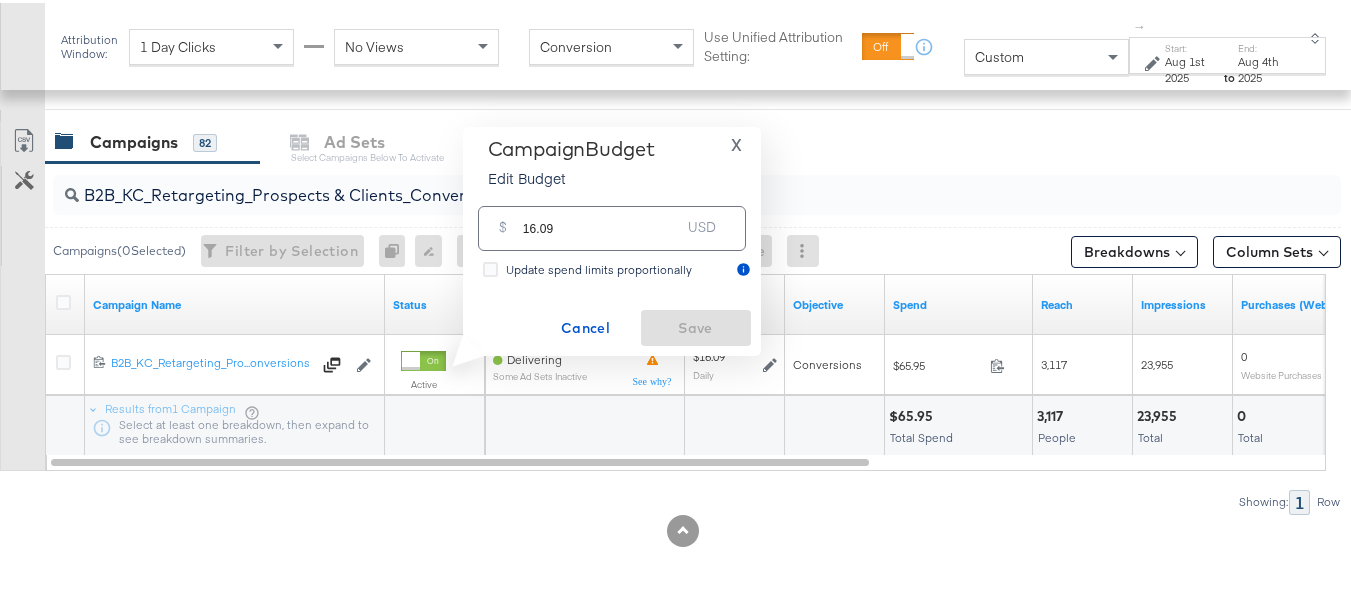 click on "16.09" at bounding box center (602, 217) 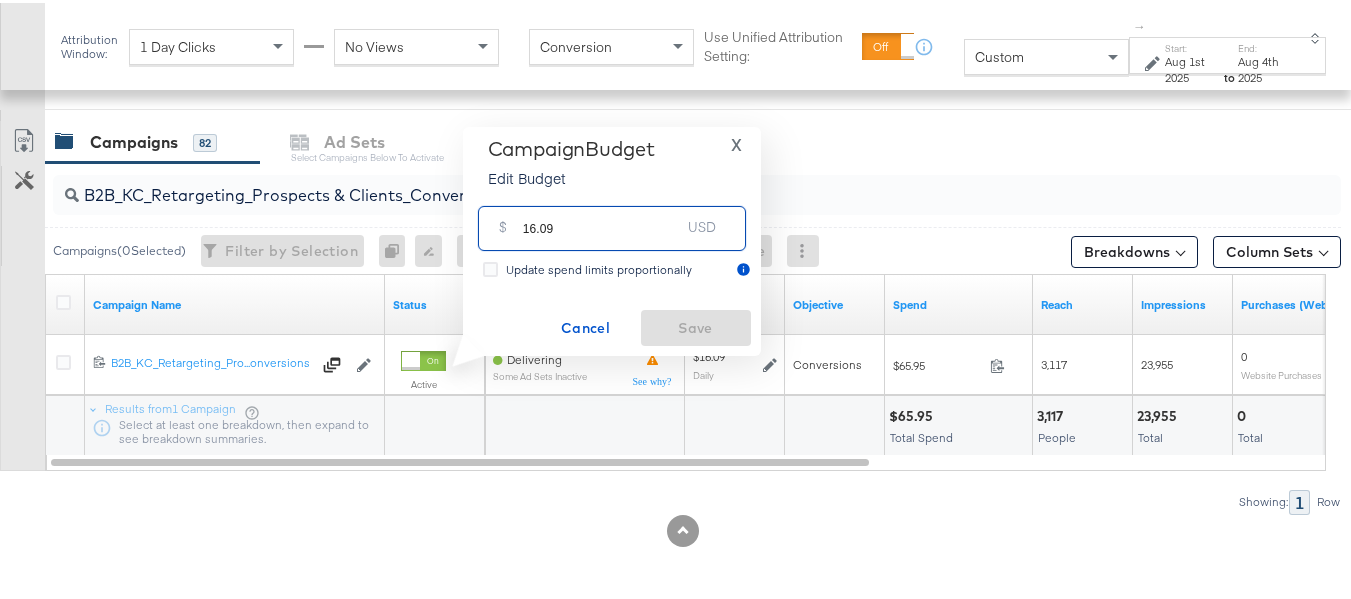 paste on "$16.08" 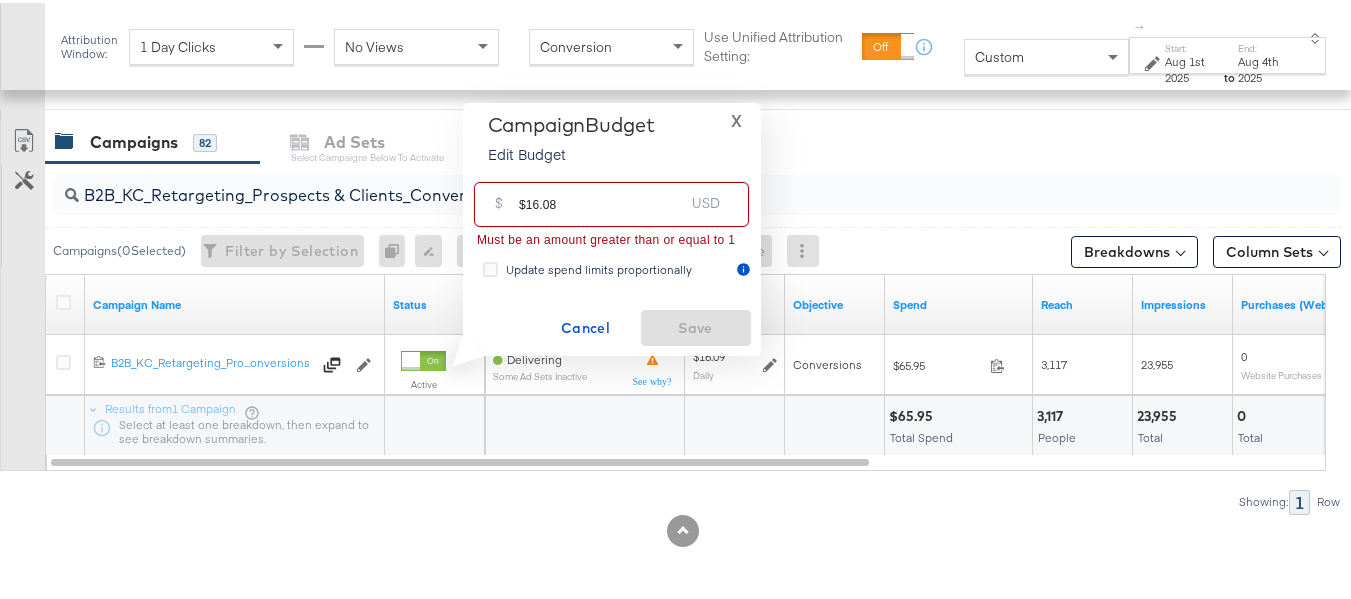 drag, startPoint x: 525, startPoint y: 201, endPoint x: 439, endPoint y: 199, distance: 86.023254 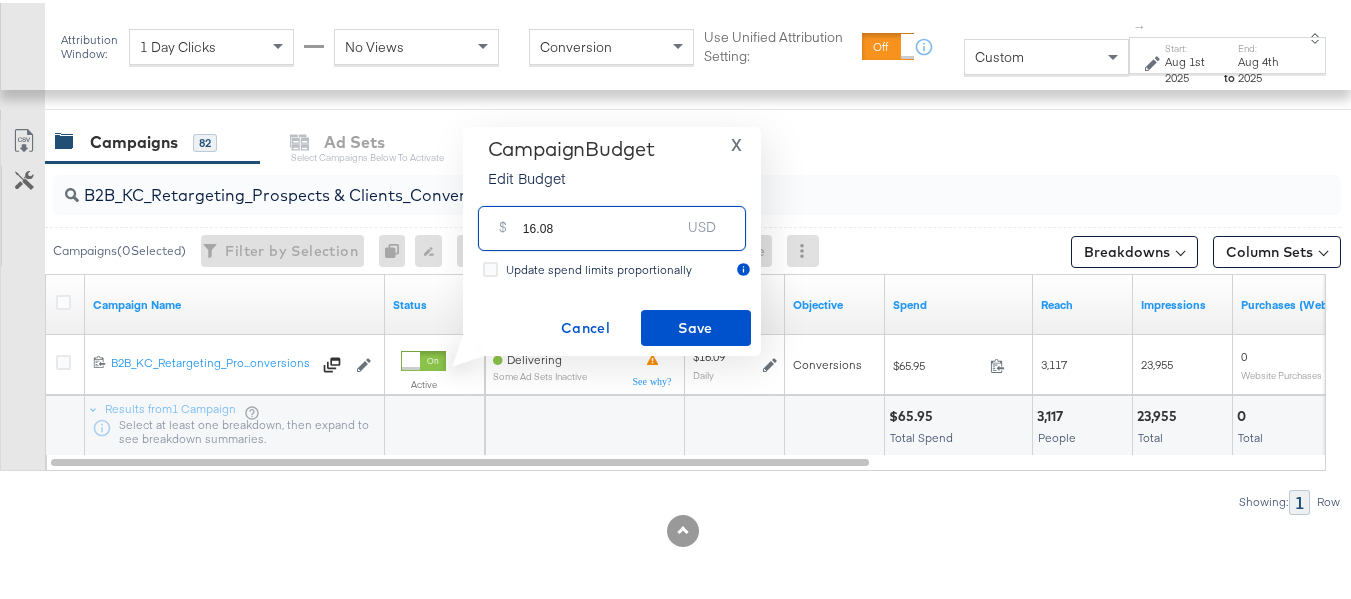 drag, startPoint x: 621, startPoint y: 214, endPoint x: 666, endPoint y: 268, distance: 70.292244 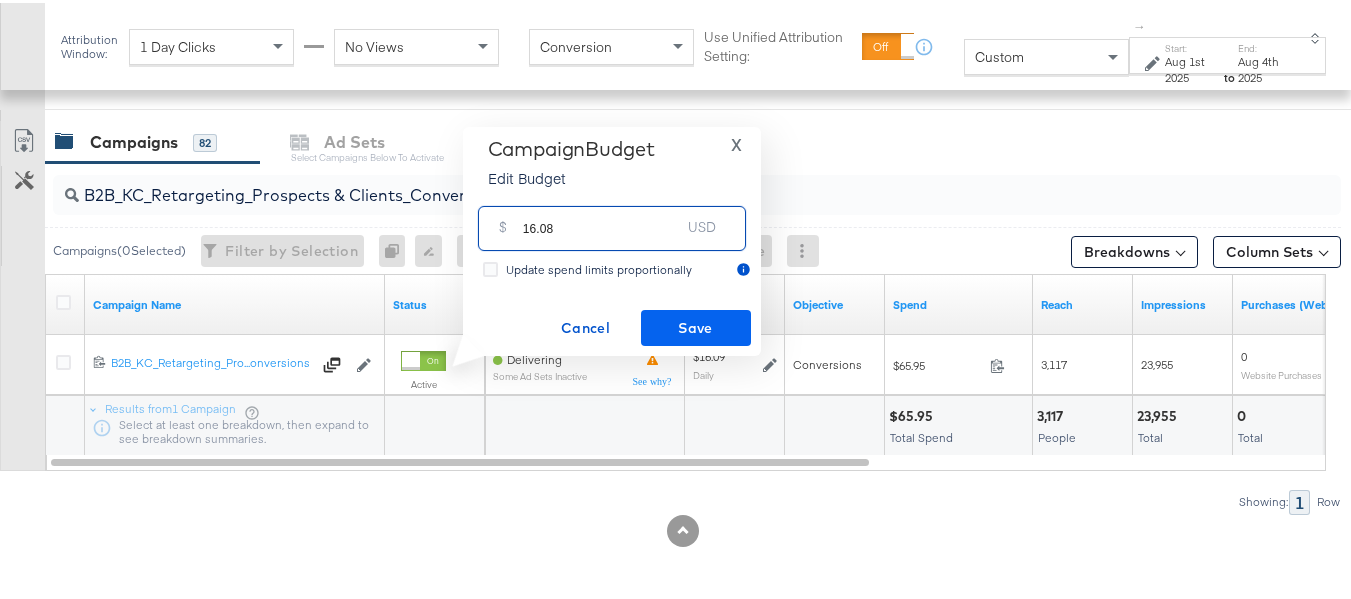 type on "16.08" 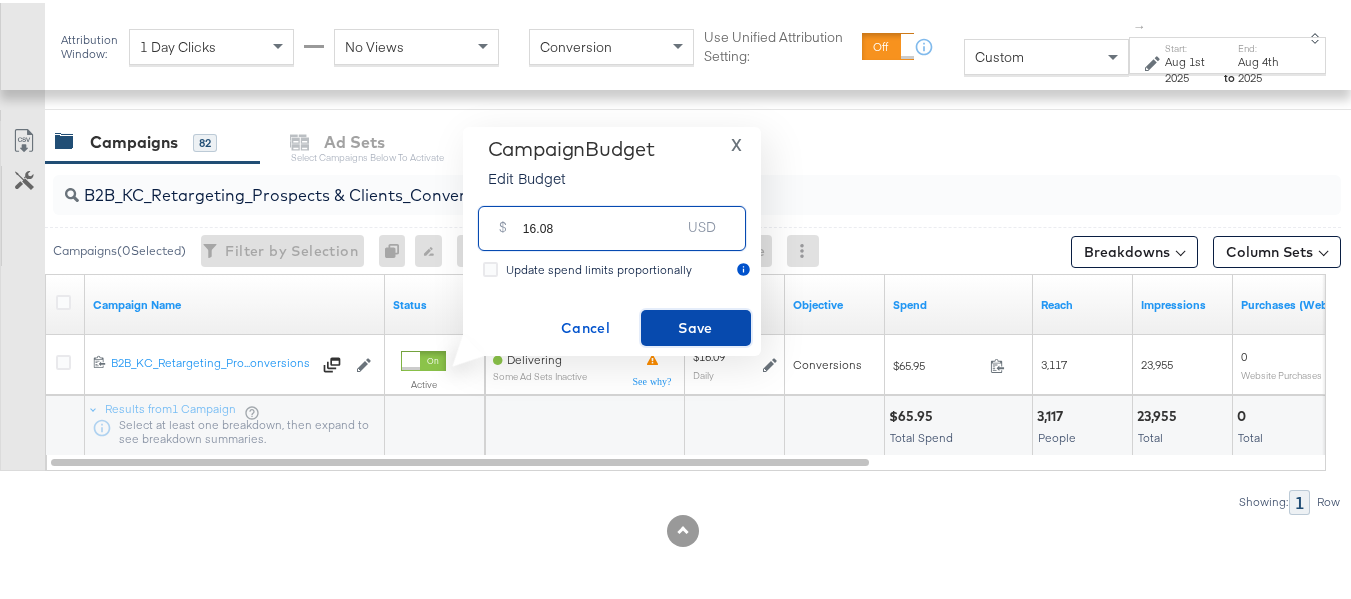 click on "Save" at bounding box center (696, 325) 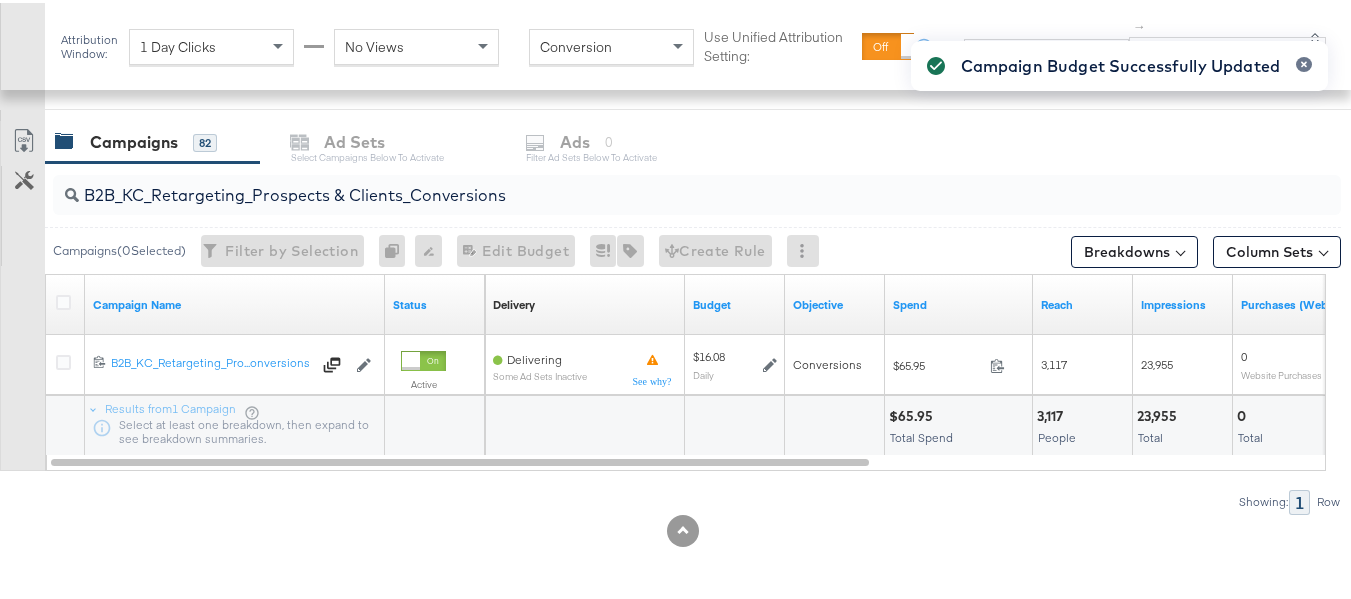 click on "B2B_KC_Retargeting_Prospects & Clients_Conversions" at bounding box center (653, 184) 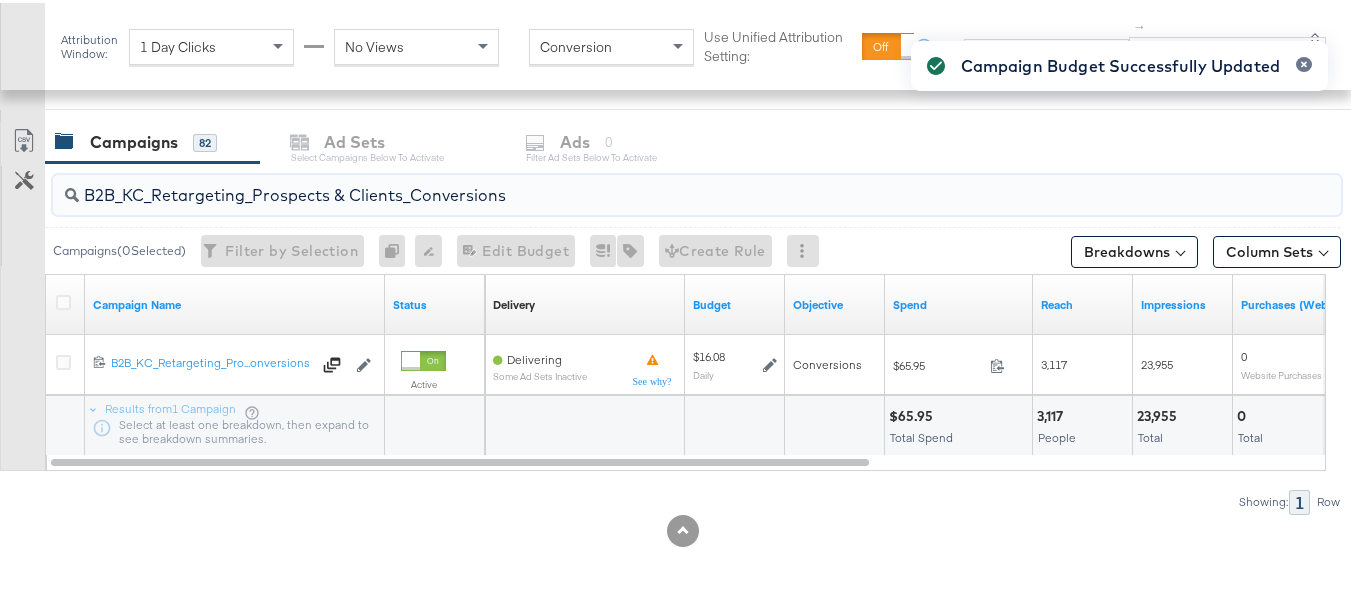 paste on "C_LAND_KC_Pros_Sig" 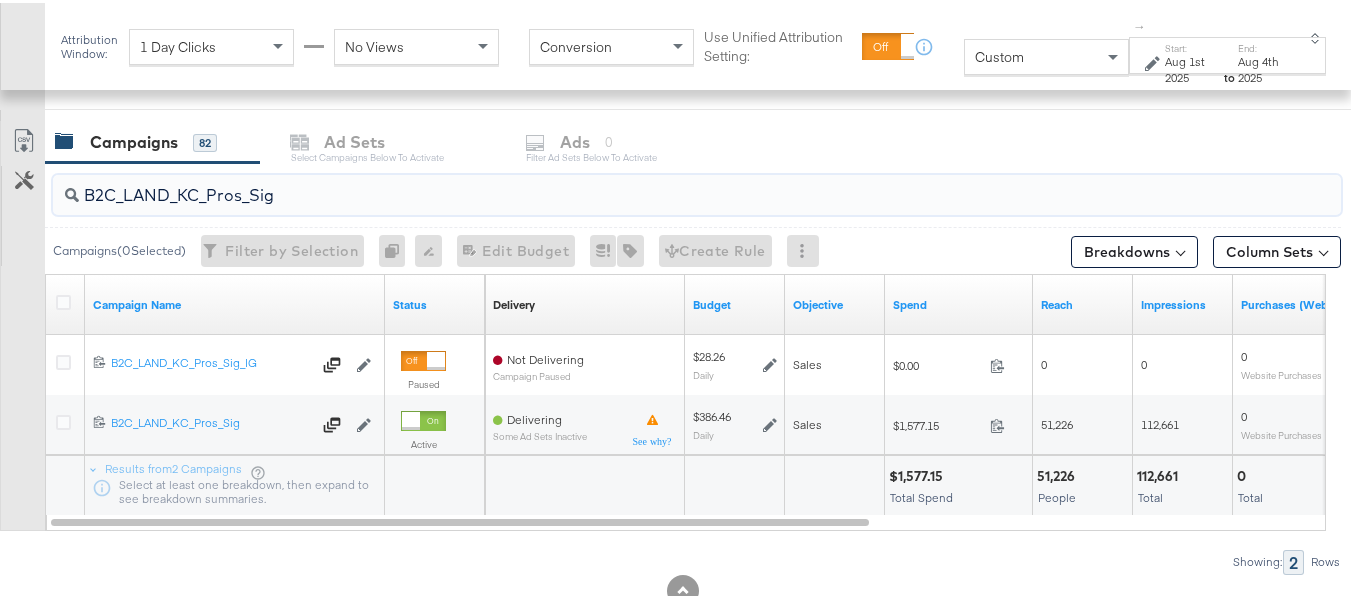 type on "B2C_LAND_KC_Pros_Sig" 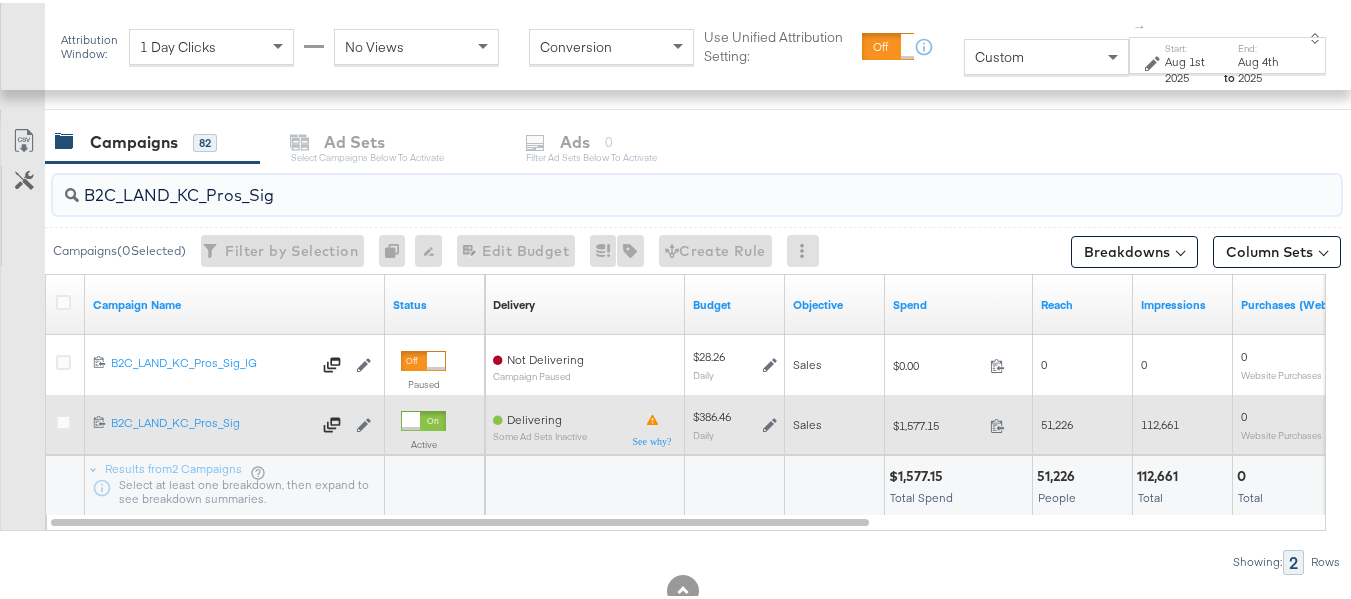 click 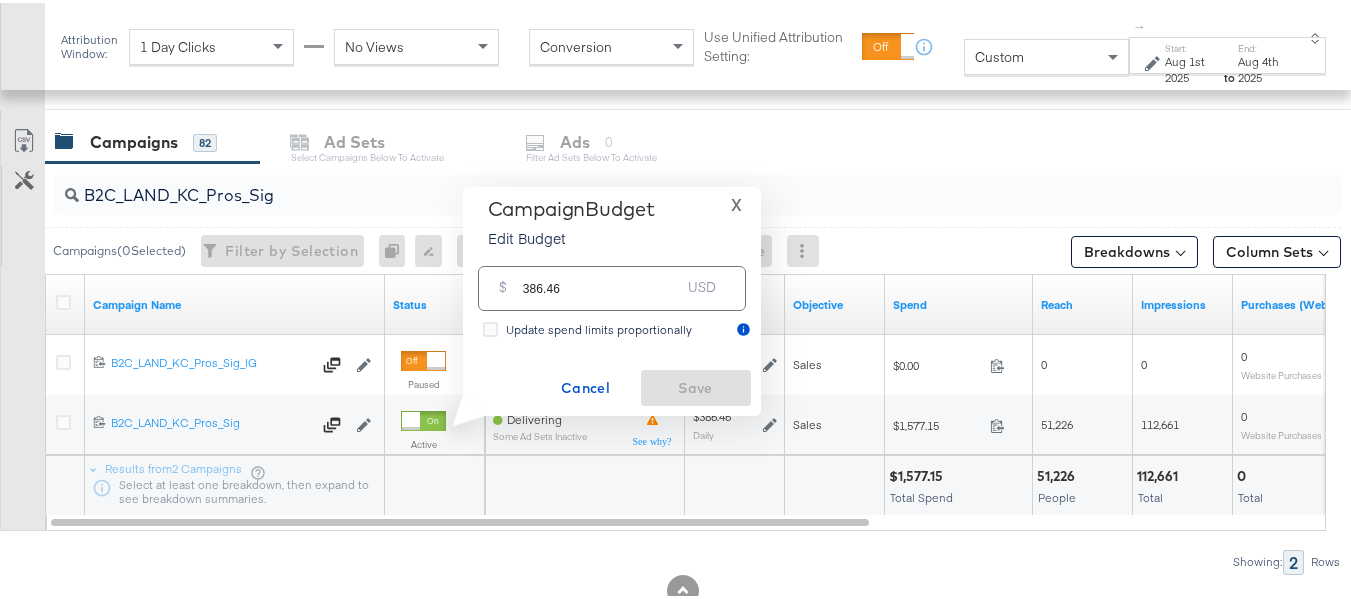 click on "386.46" at bounding box center (602, 277) 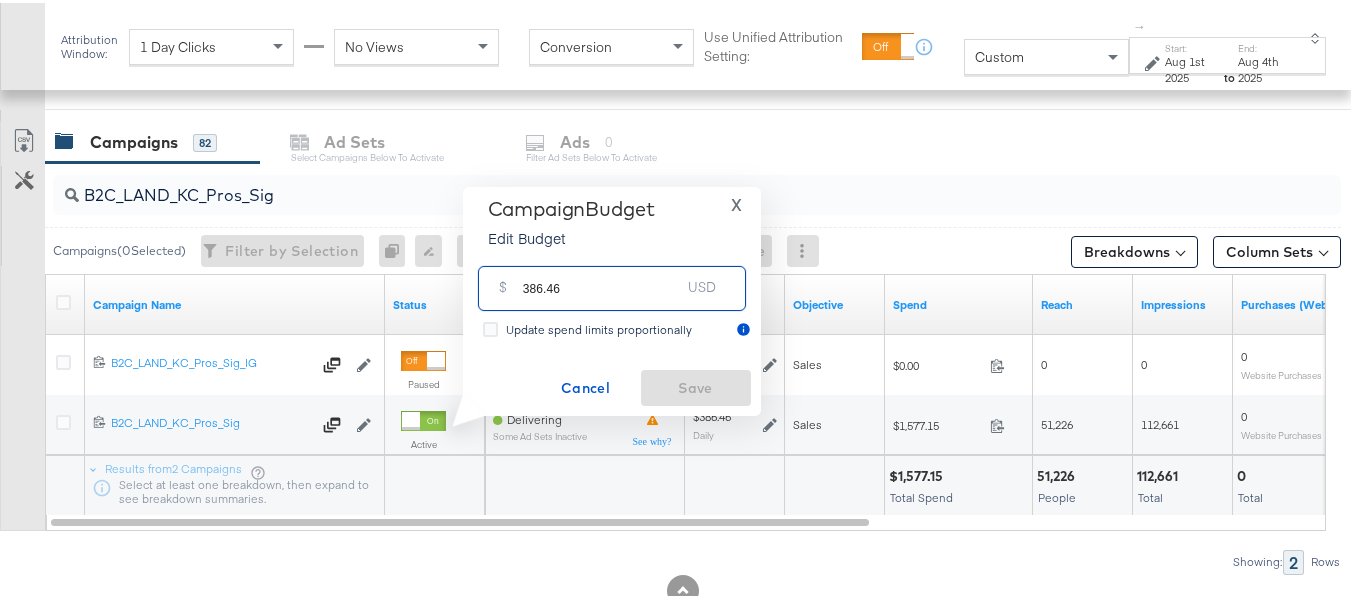 paste on "$386.03" 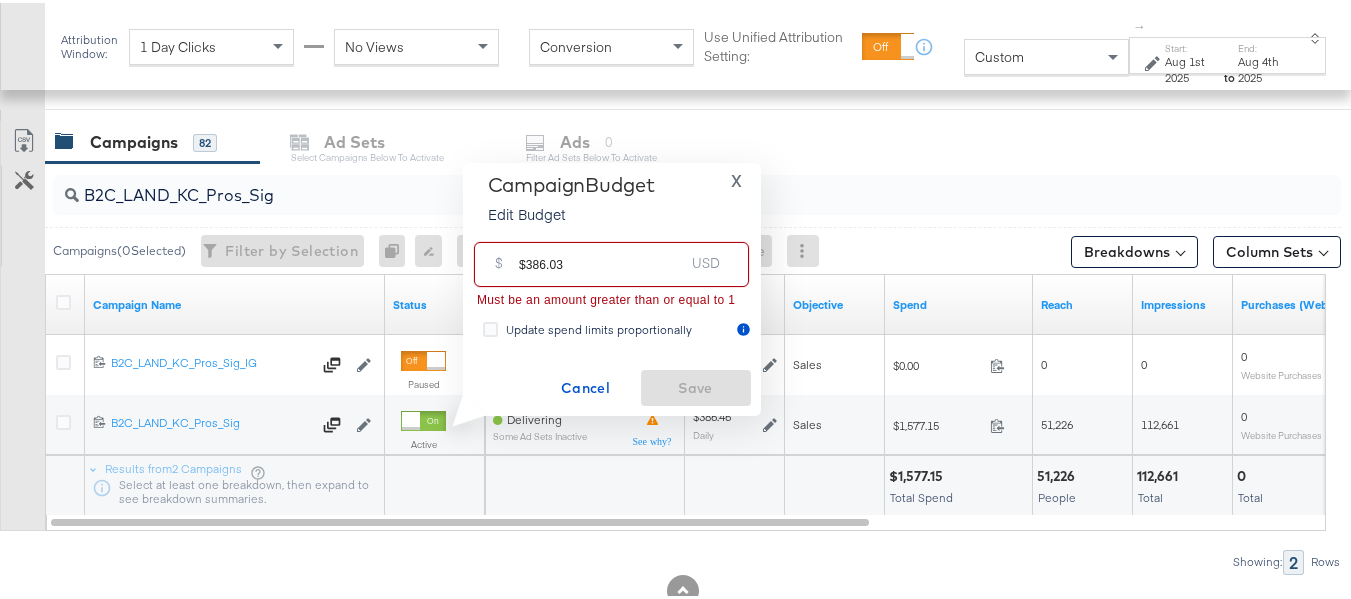 drag, startPoint x: 521, startPoint y: 256, endPoint x: 476, endPoint y: 253, distance: 45.099888 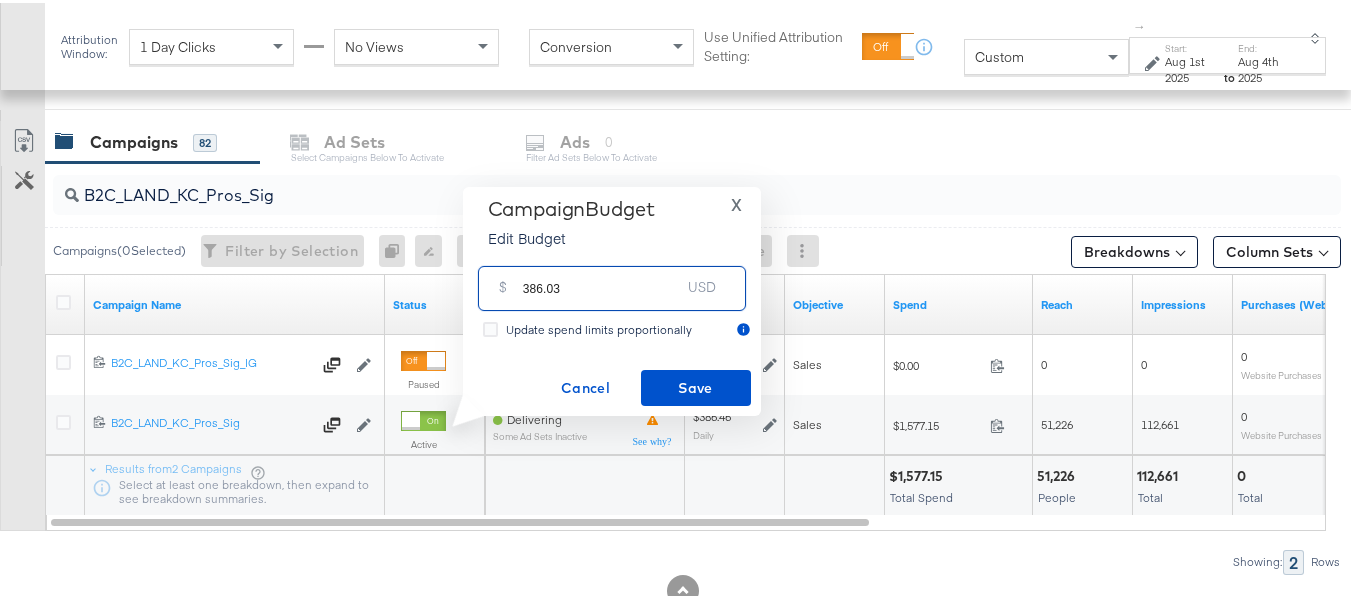 click on "386.03" at bounding box center [602, 277] 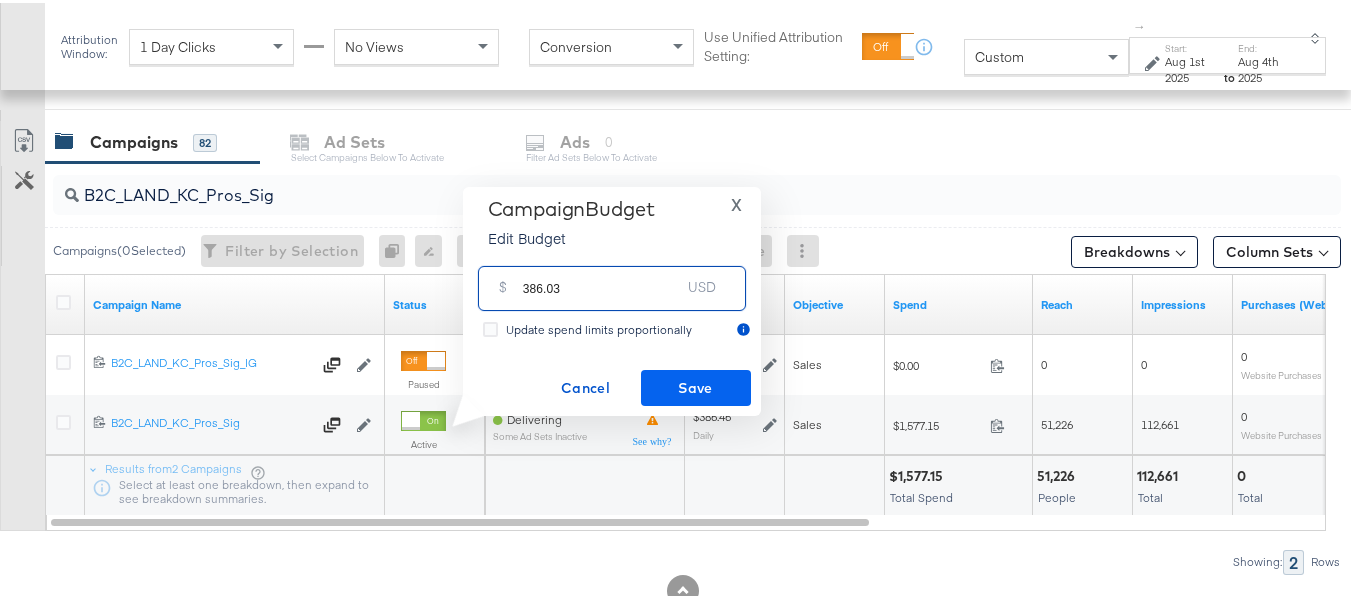 type on "386.03" 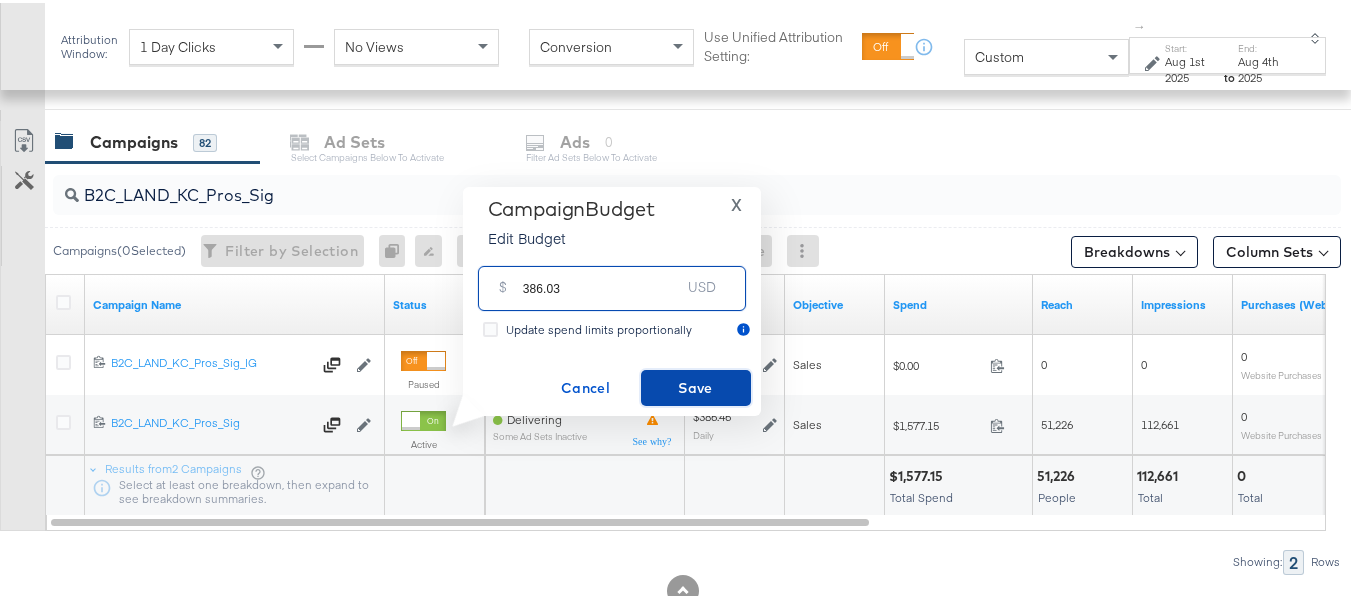click on "Save" at bounding box center (696, 385) 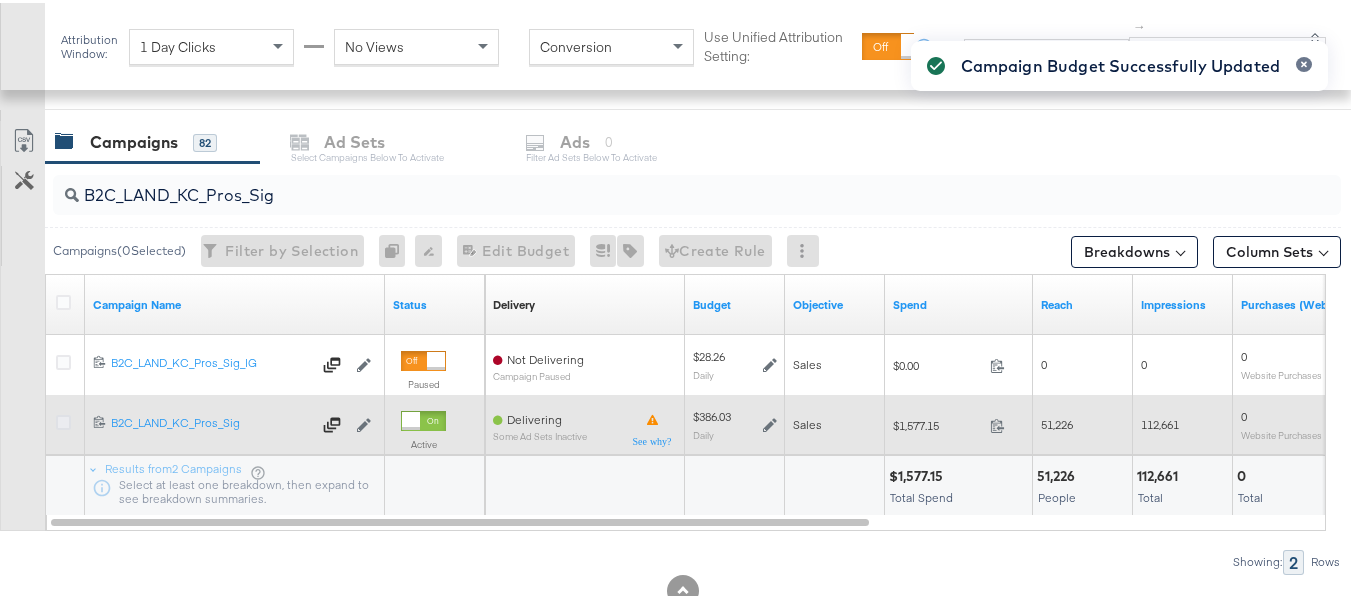 click at bounding box center (63, 419) 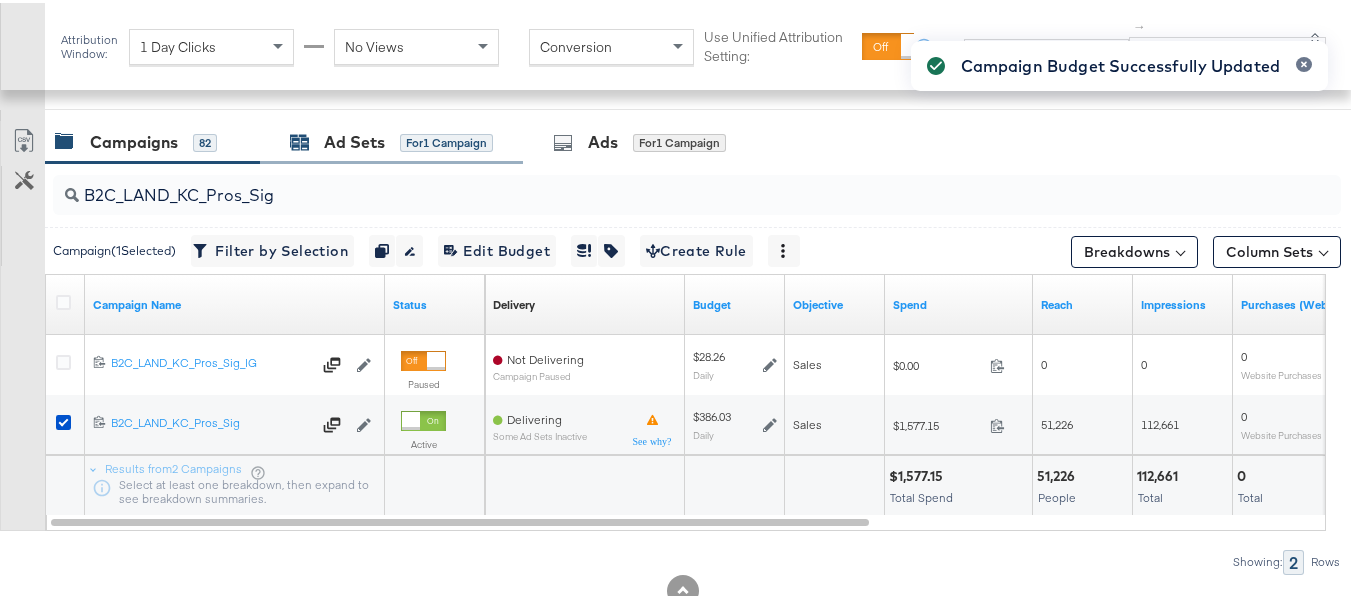 click on "Ad Sets" at bounding box center [354, 139] 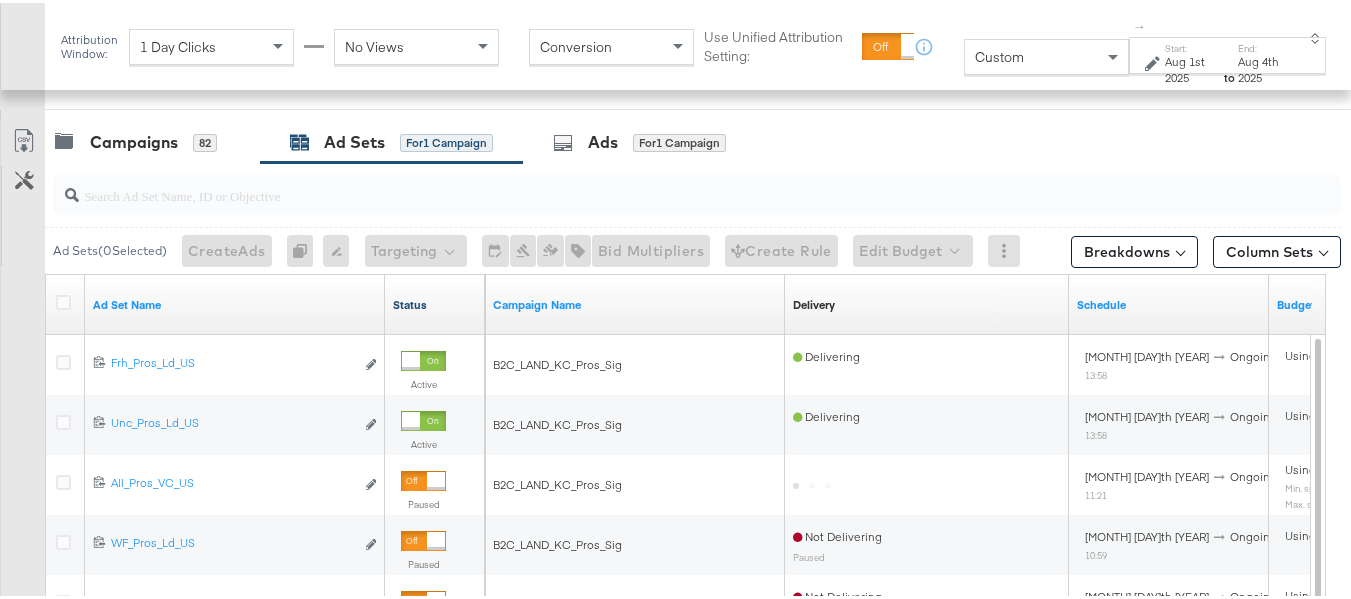click on "Status" at bounding box center [435, 302] 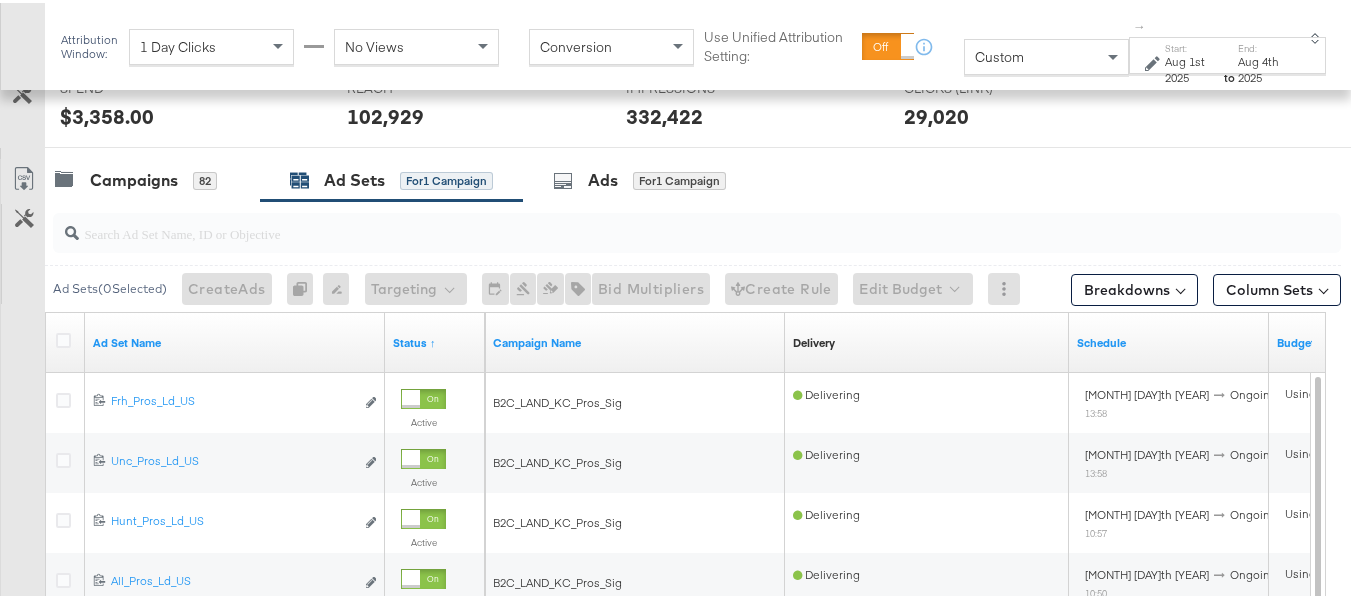 scroll, scrollTop: 479, scrollLeft: 0, axis: vertical 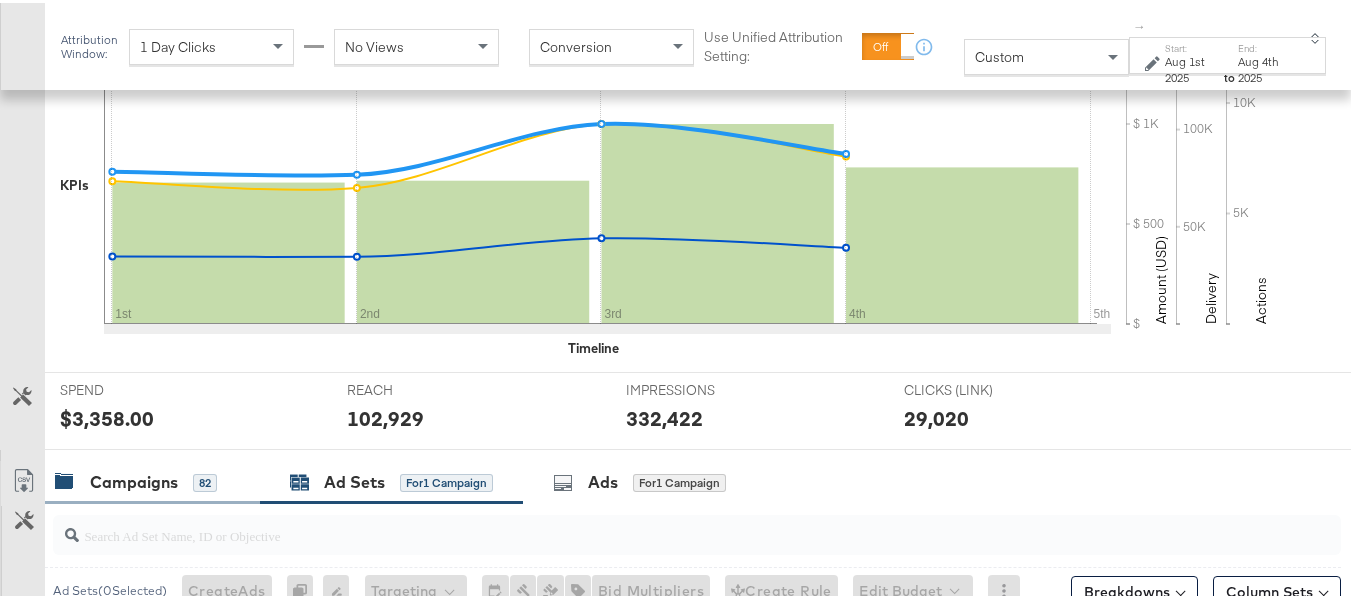 click on "Campaigns 82" at bounding box center (152, 479) 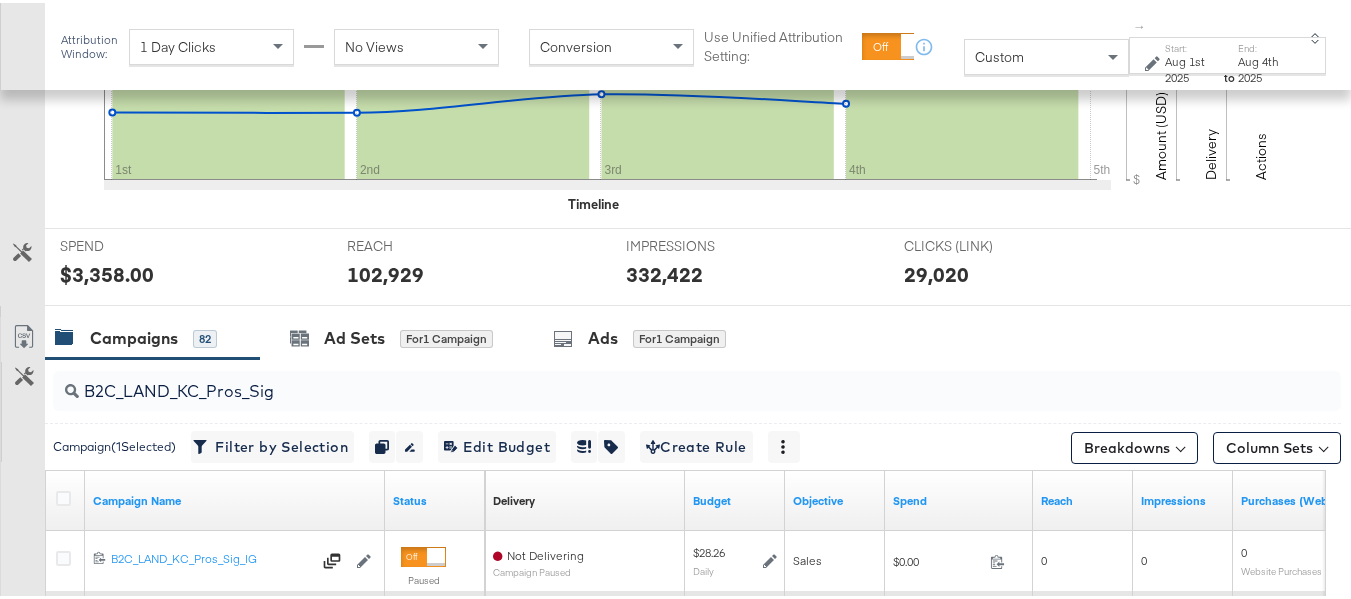 scroll, scrollTop: 779, scrollLeft: 0, axis: vertical 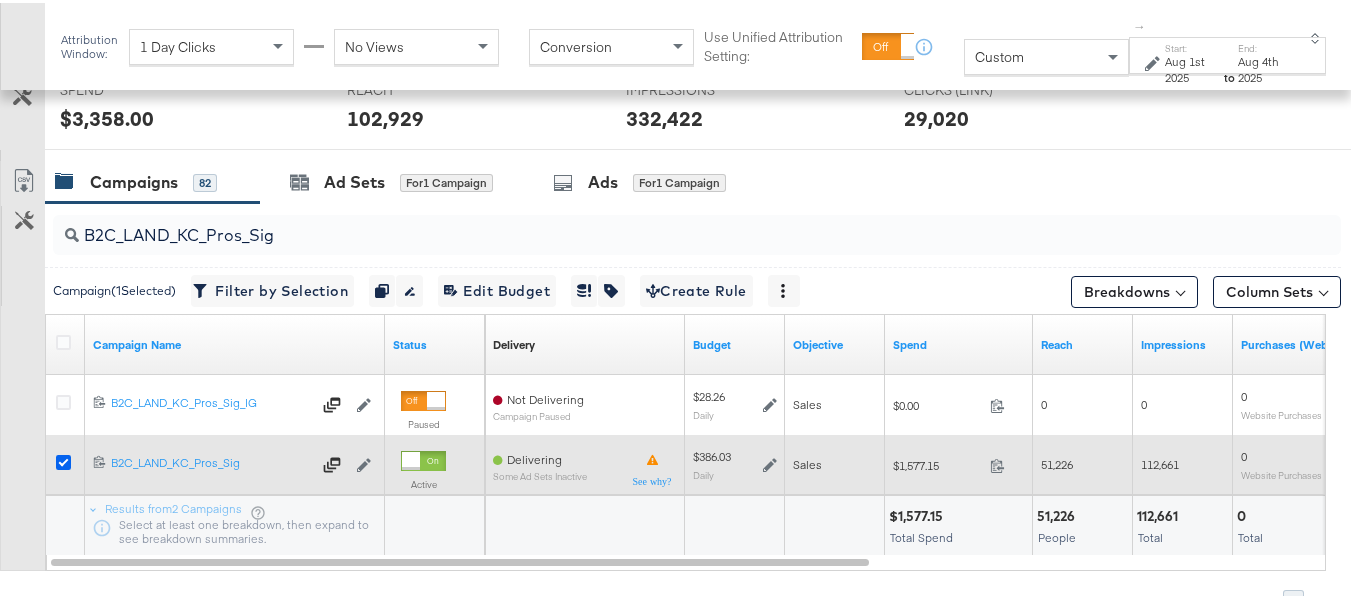 click at bounding box center [63, 459] 